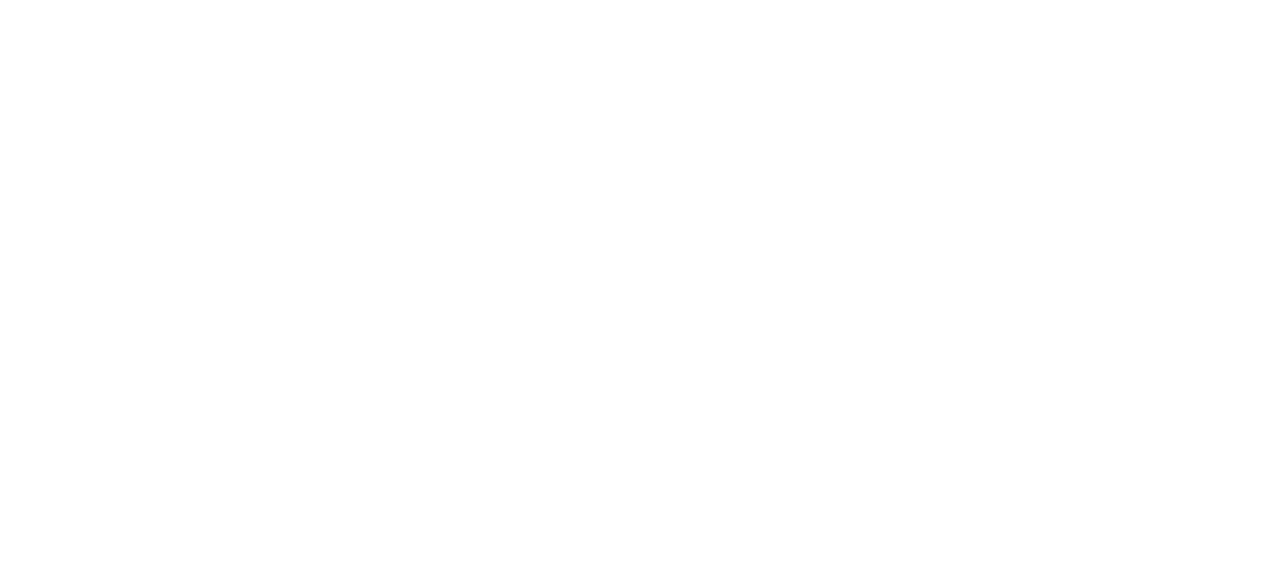 scroll, scrollTop: 0, scrollLeft: 0, axis: both 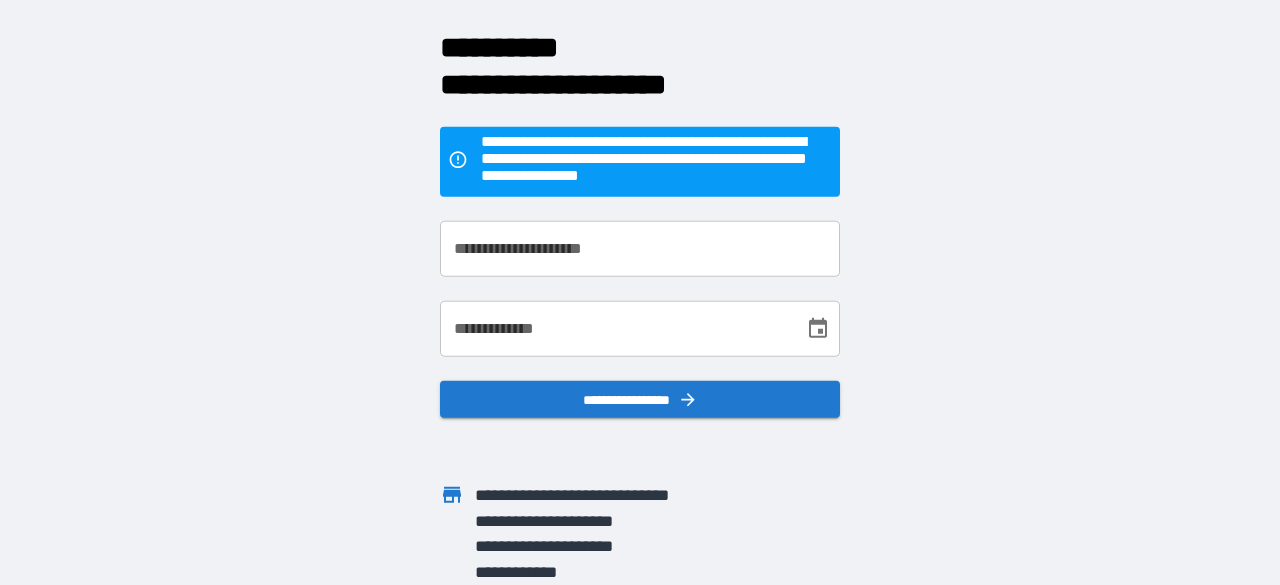 click on "**********" at bounding box center [640, 248] 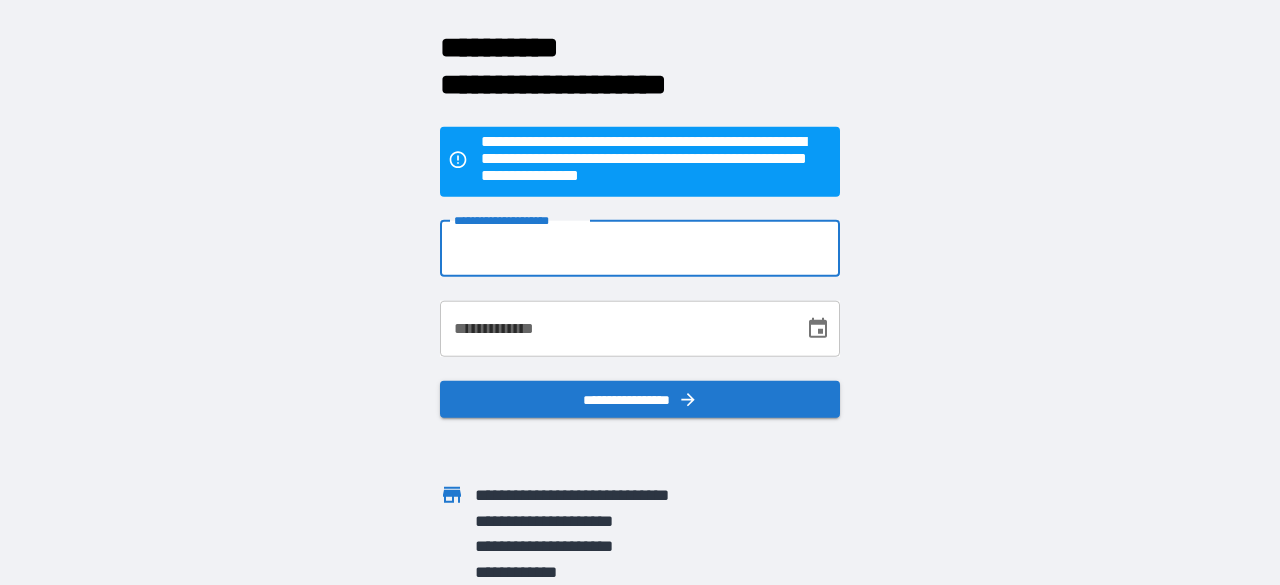 click on "**********" at bounding box center [640, 248] 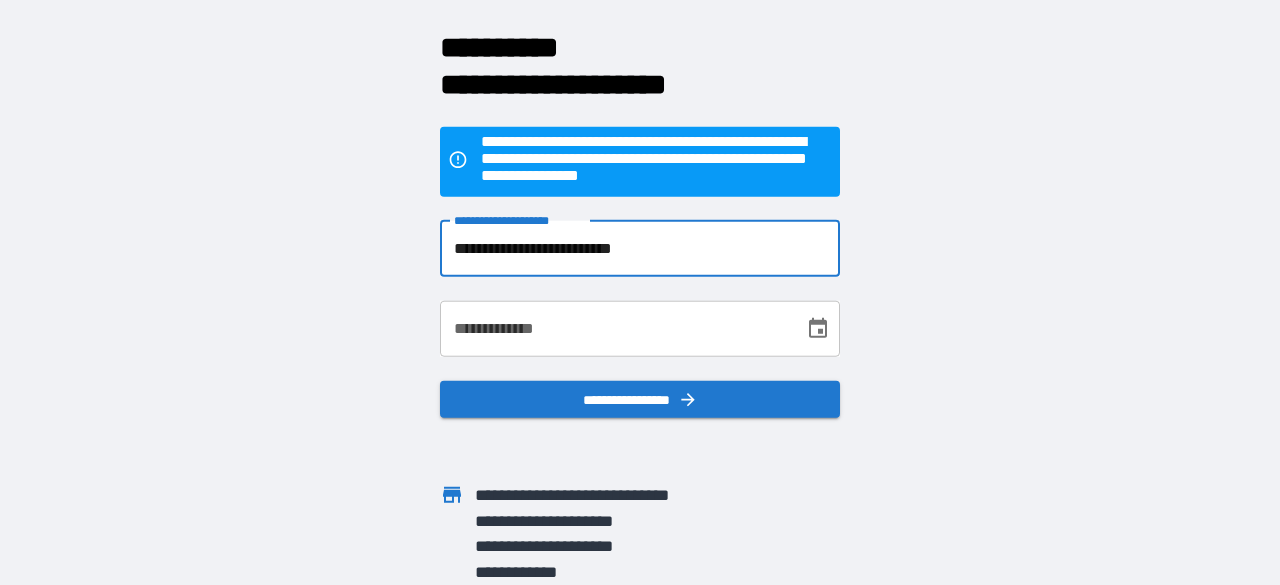 type on "**********" 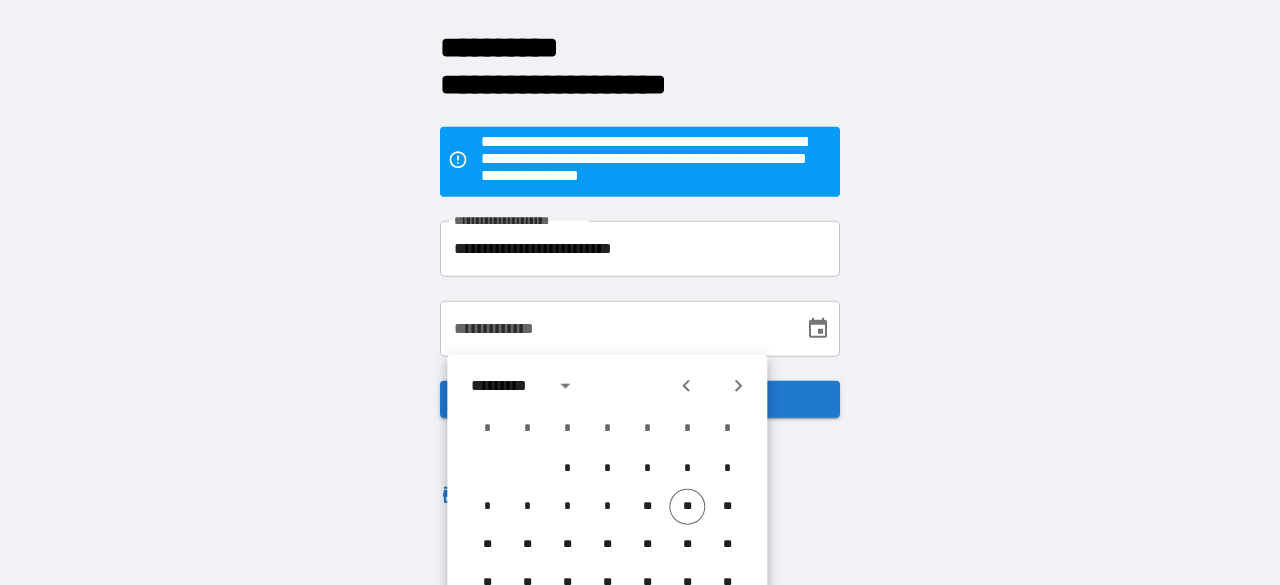 click 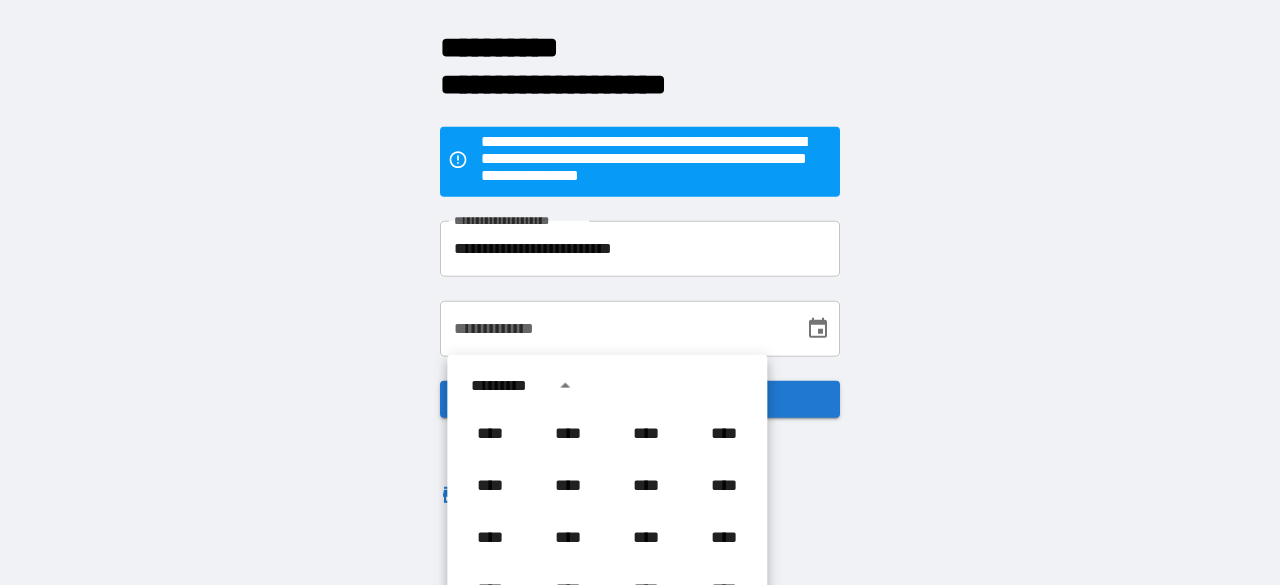 scroll, scrollTop: 1271, scrollLeft: 0, axis: vertical 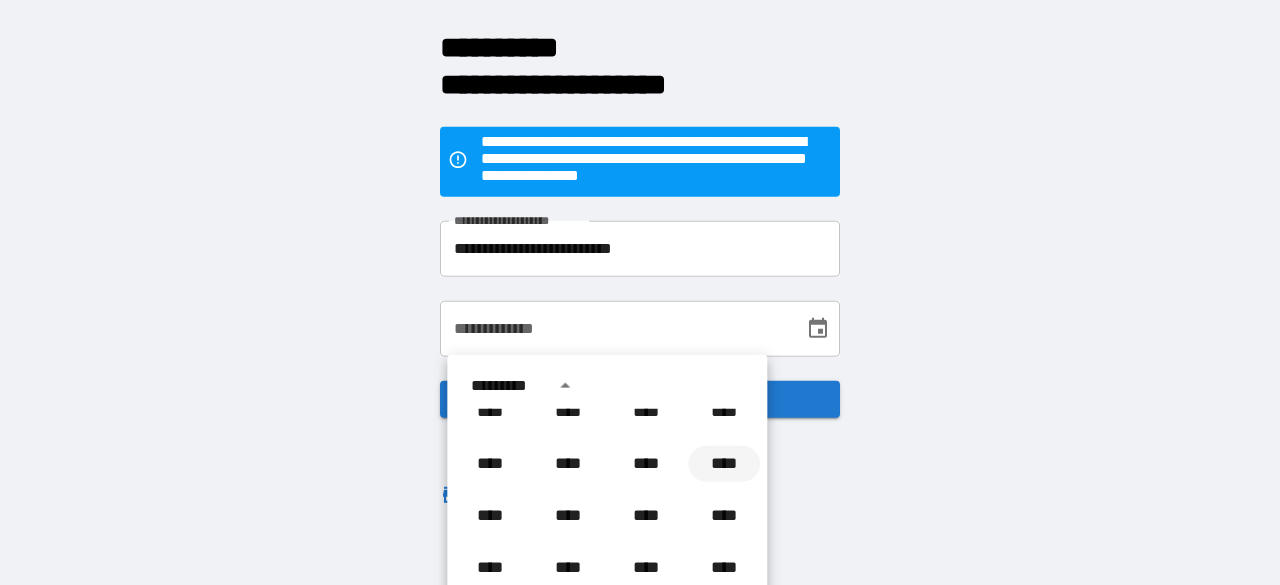 click on "****" at bounding box center [724, 464] 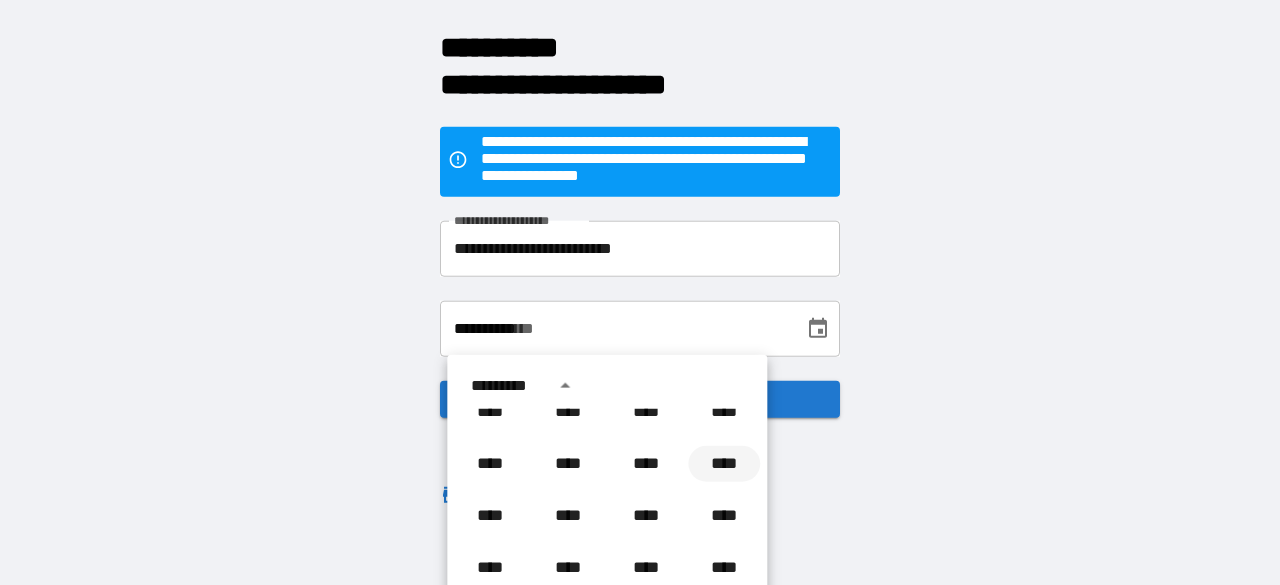 scroll, scrollTop: 0, scrollLeft: 0, axis: both 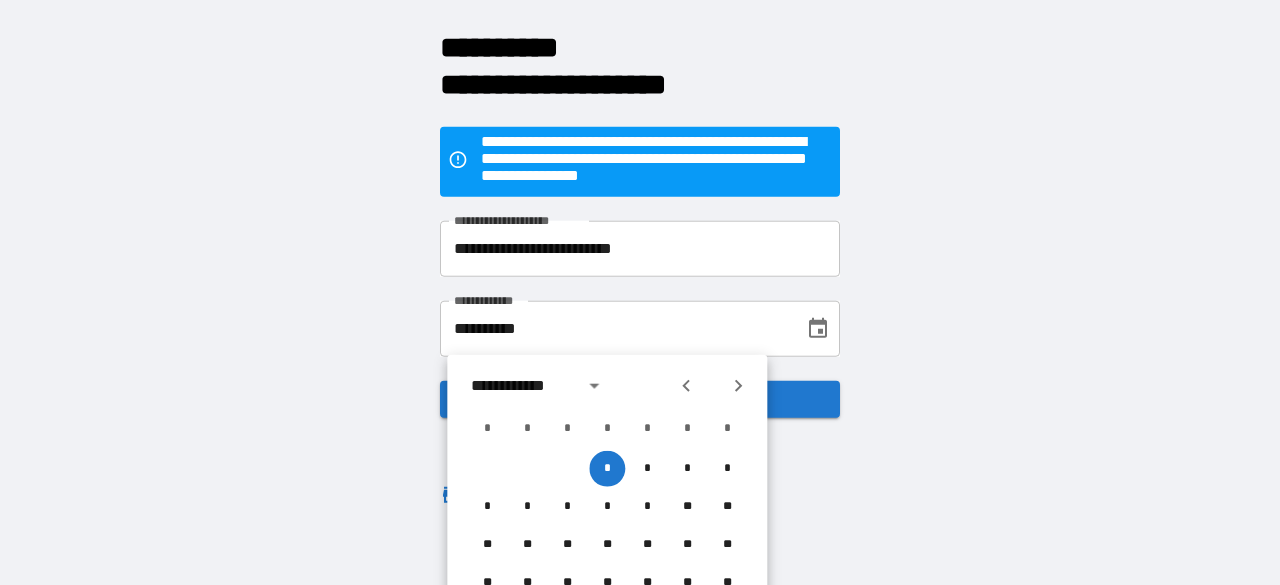 click 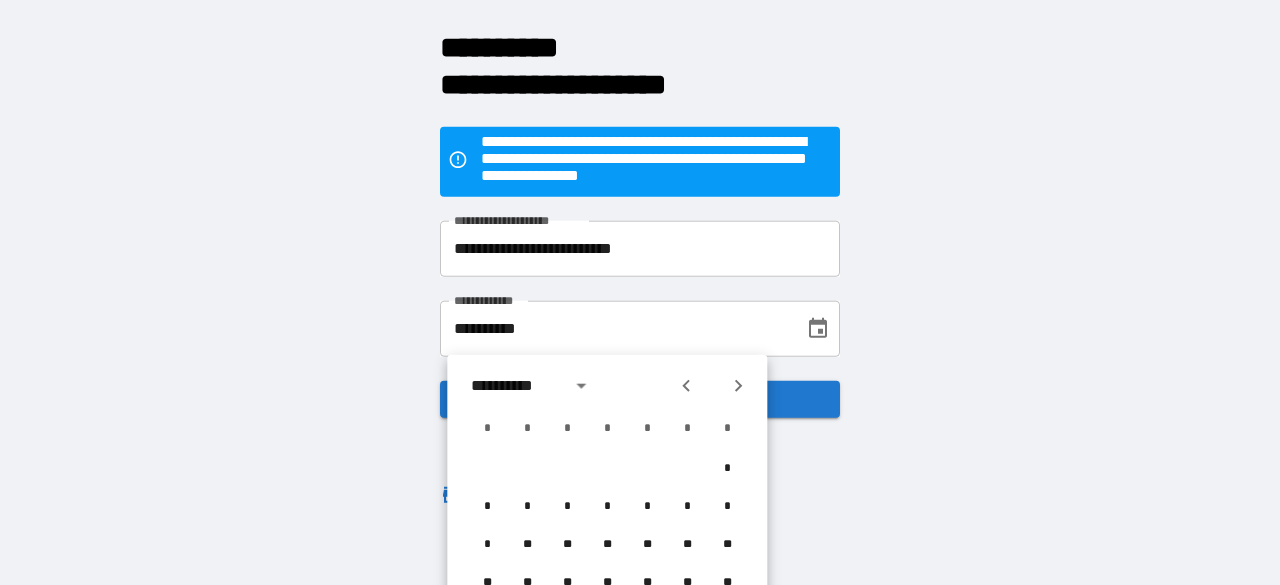 click 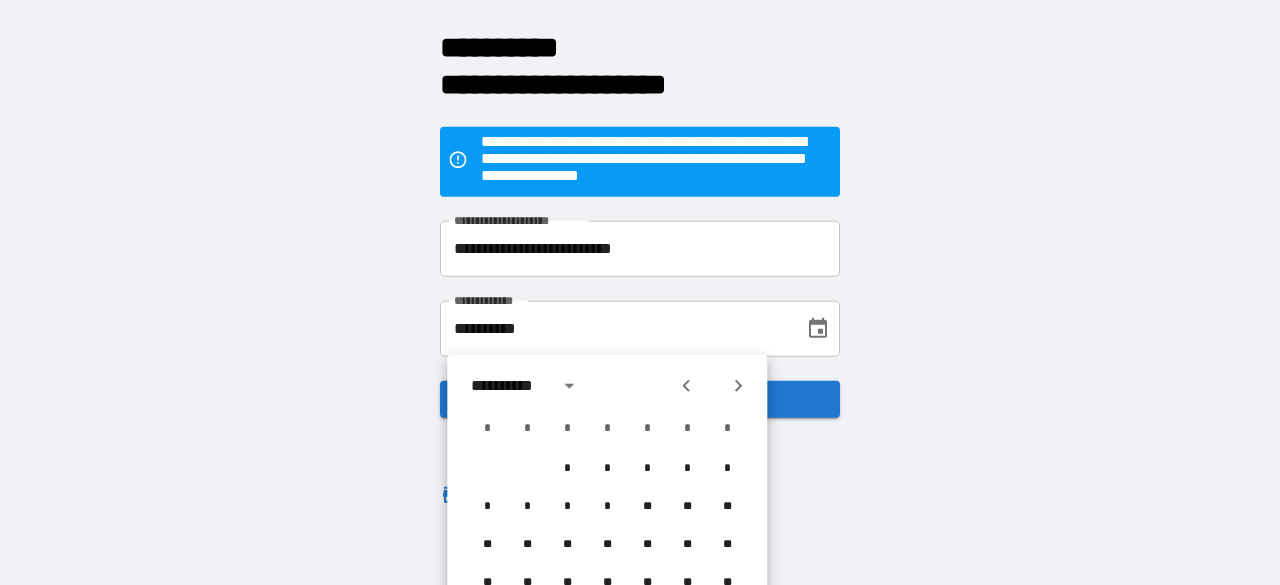 click 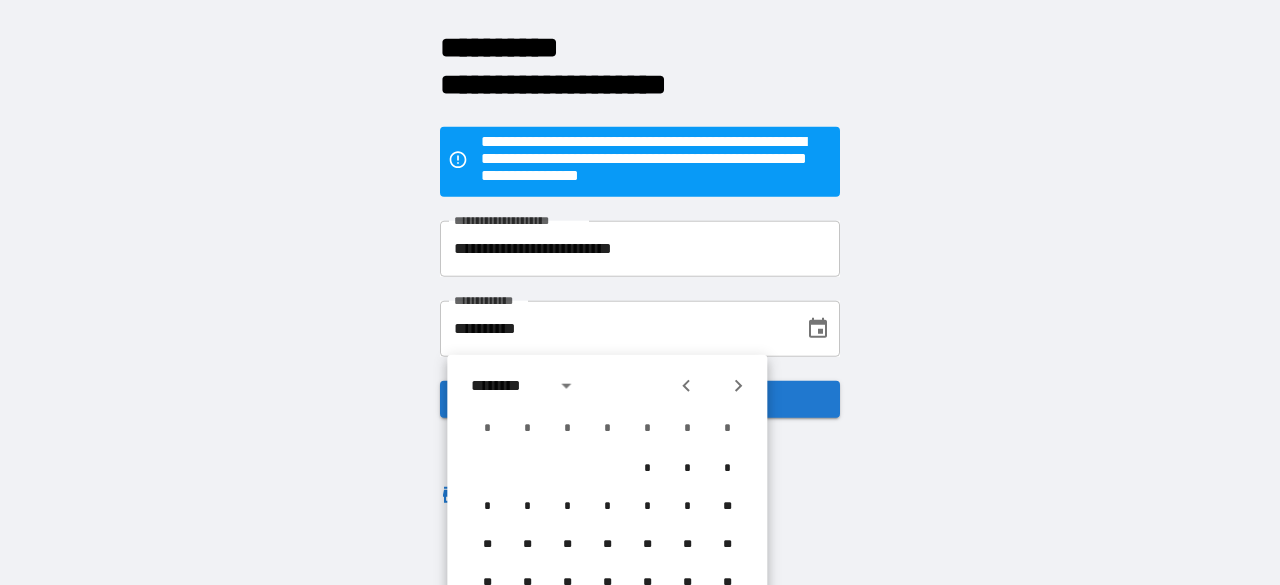 click 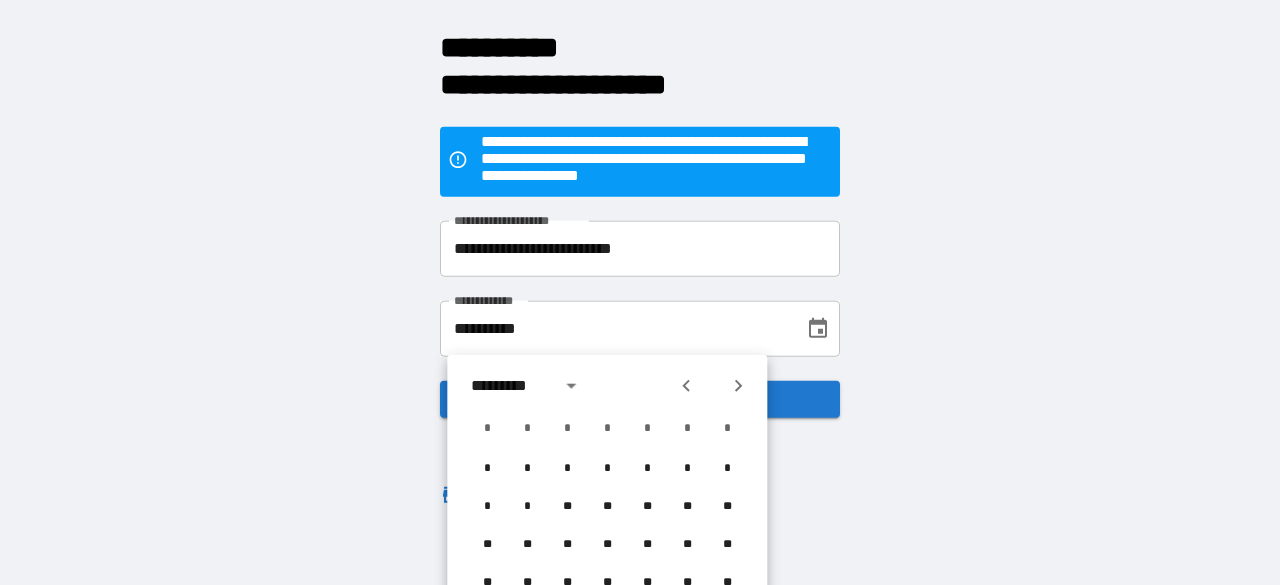 click 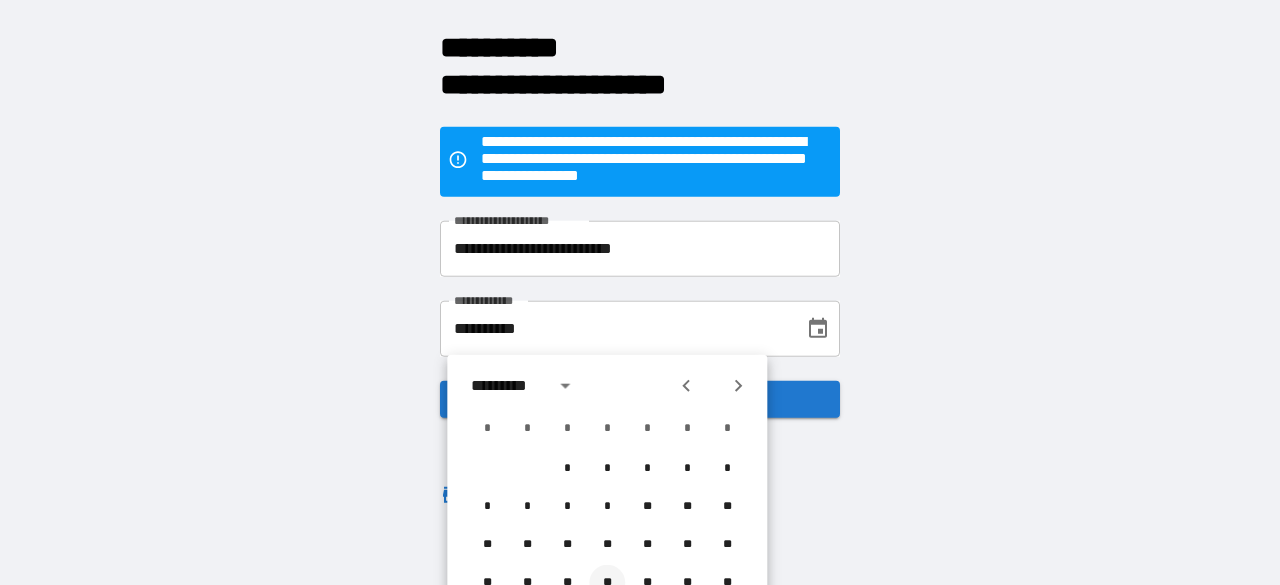 click on "**" at bounding box center (607, 583) 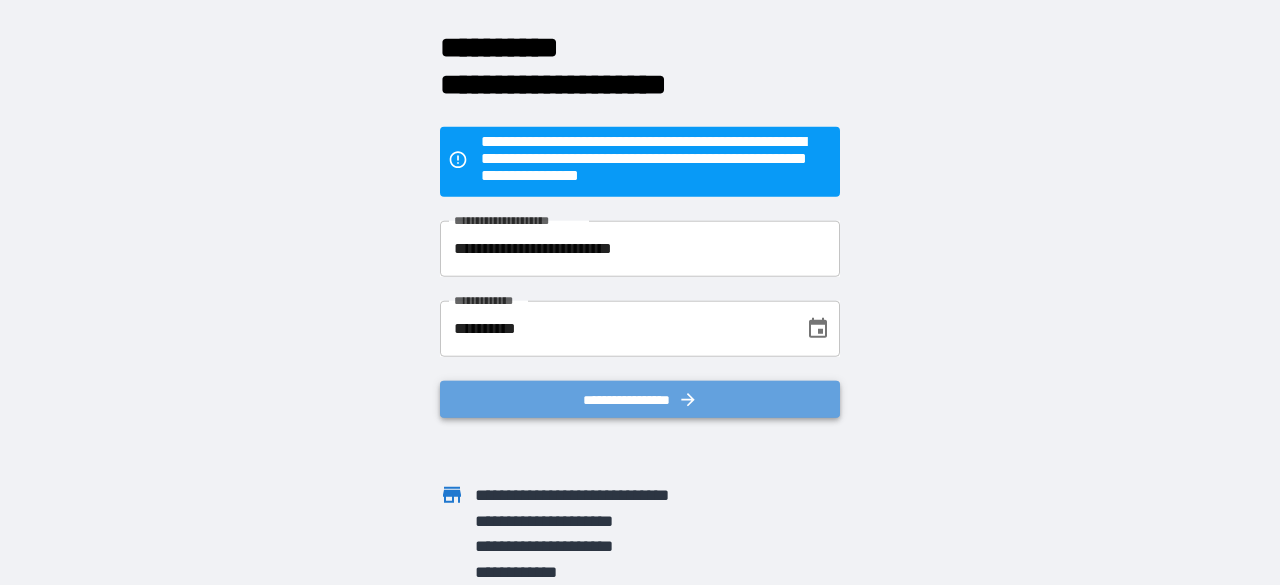 click on "**********" at bounding box center [640, 399] 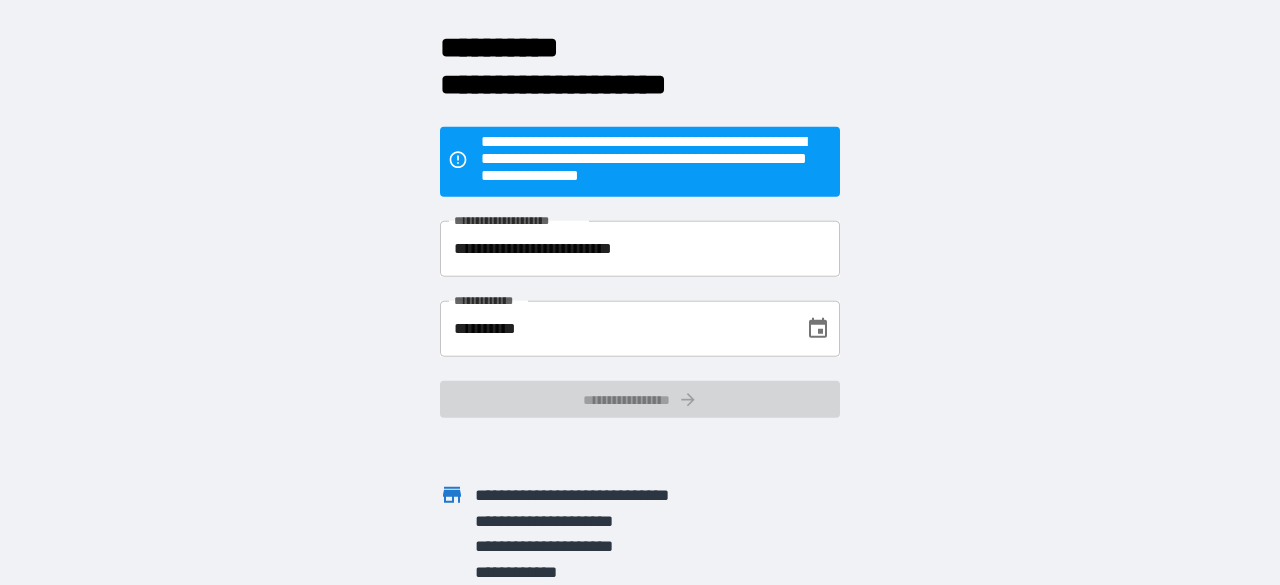 scroll, scrollTop: 0, scrollLeft: 0, axis: both 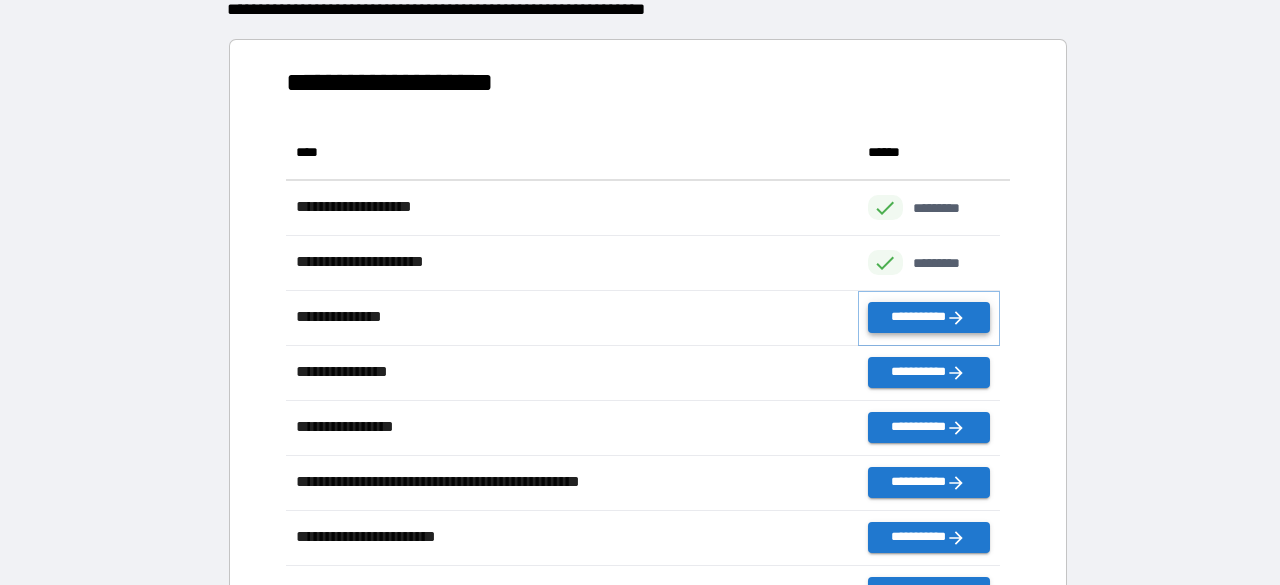 click on "**********" at bounding box center [929, 317] 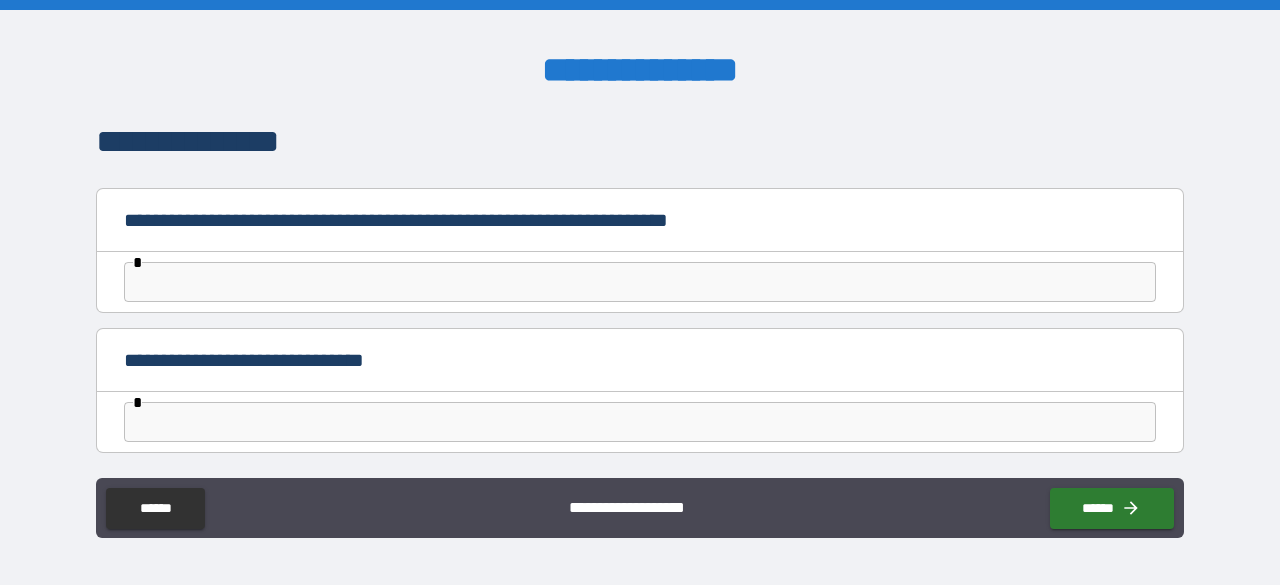 click at bounding box center [640, 282] 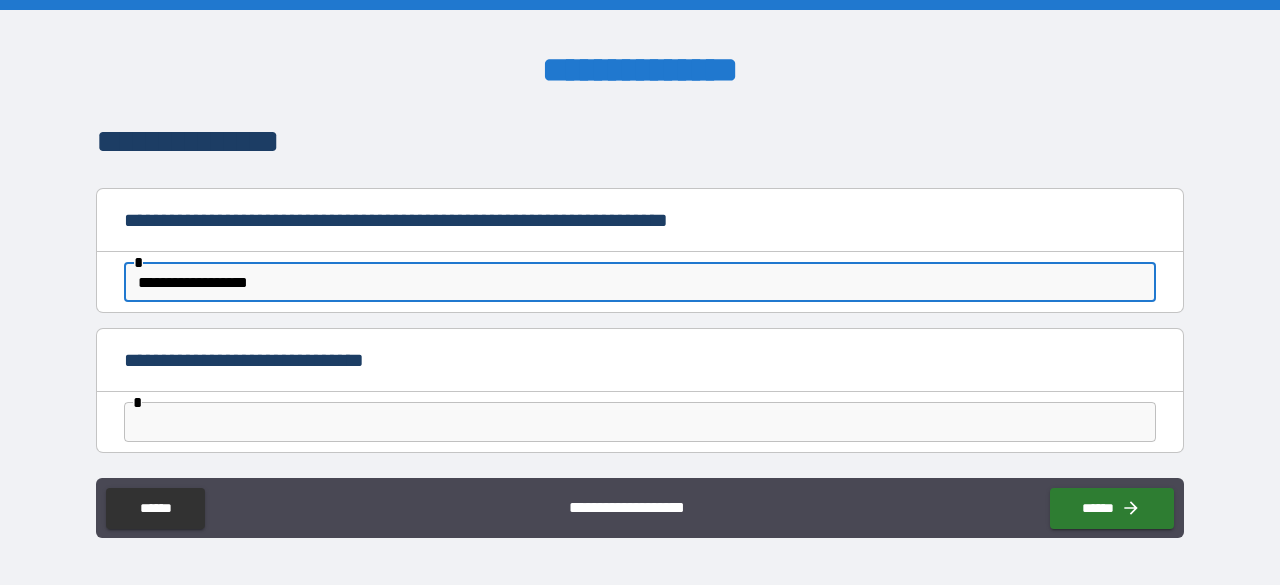 scroll, scrollTop: 49, scrollLeft: 0, axis: vertical 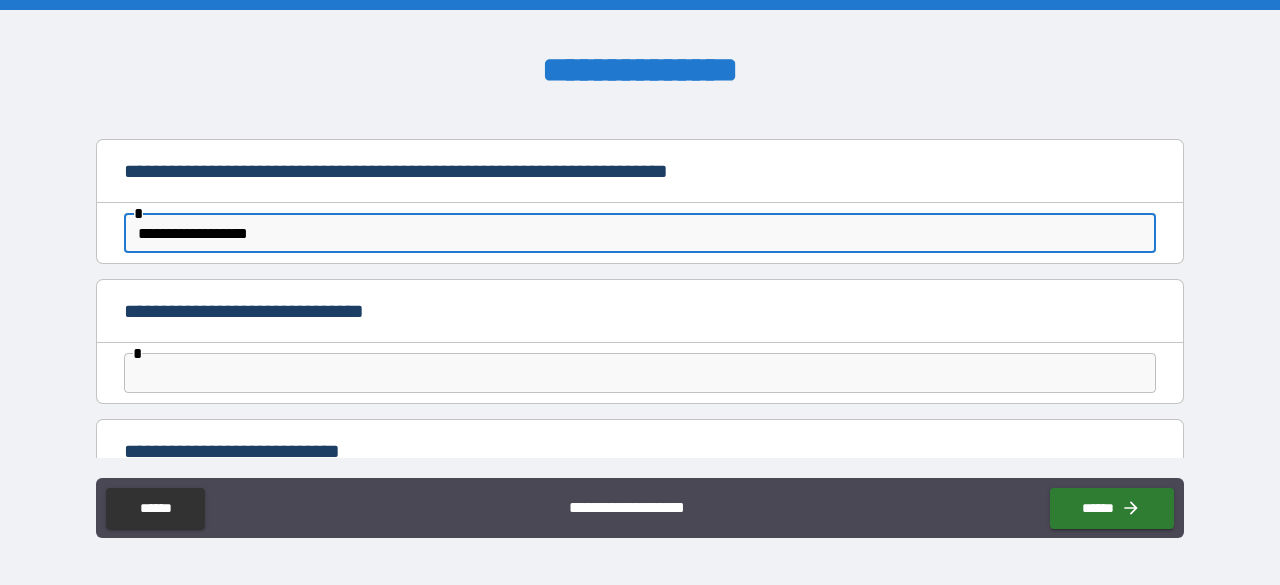 type on "**********" 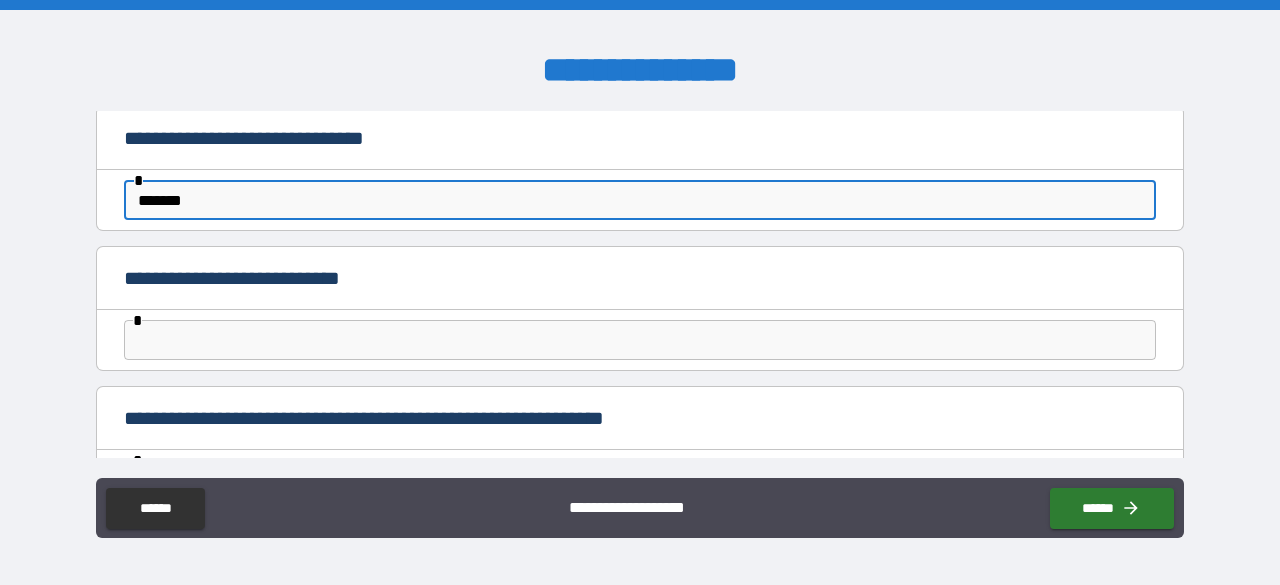 scroll, scrollTop: 227, scrollLeft: 0, axis: vertical 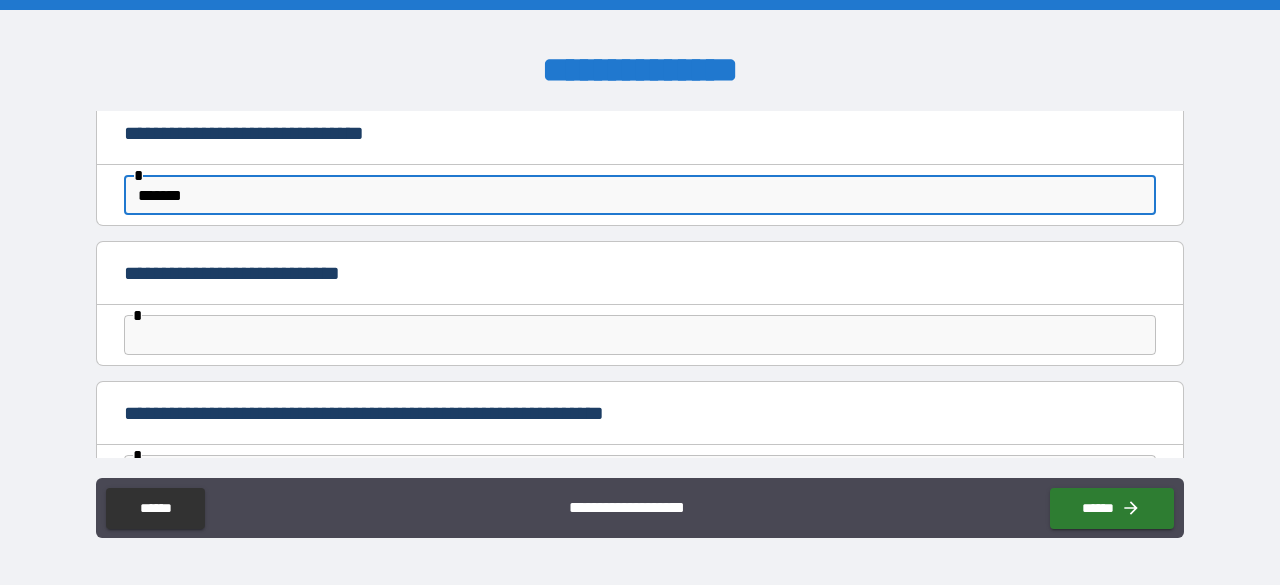 type on "*******" 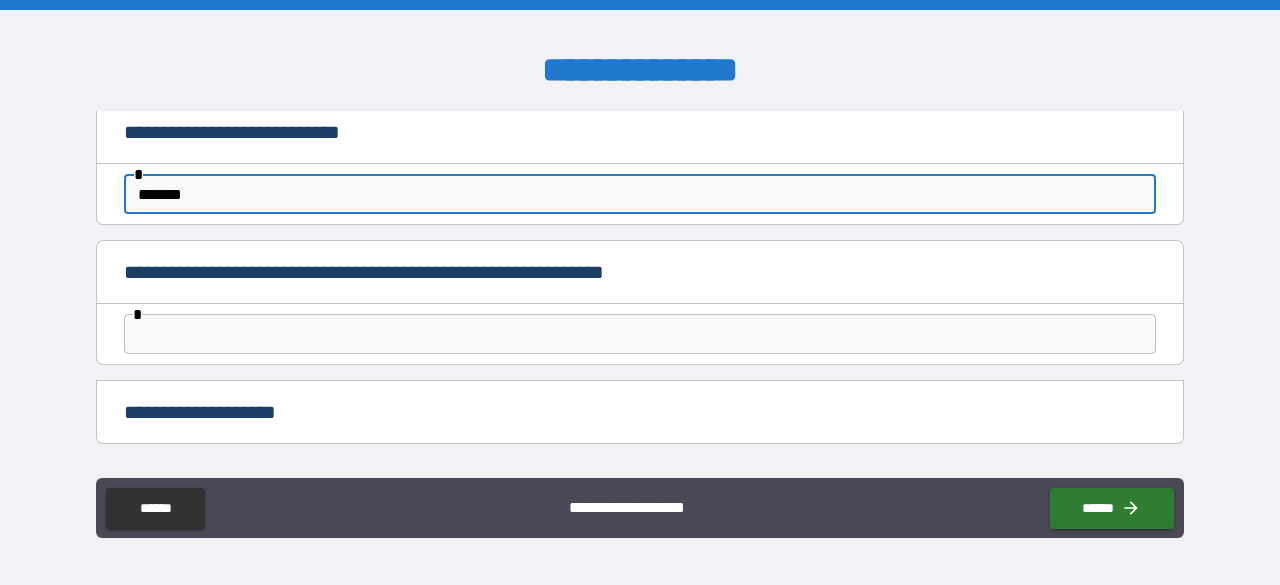 scroll, scrollTop: 371, scrollLeft: 0, axis: vertical 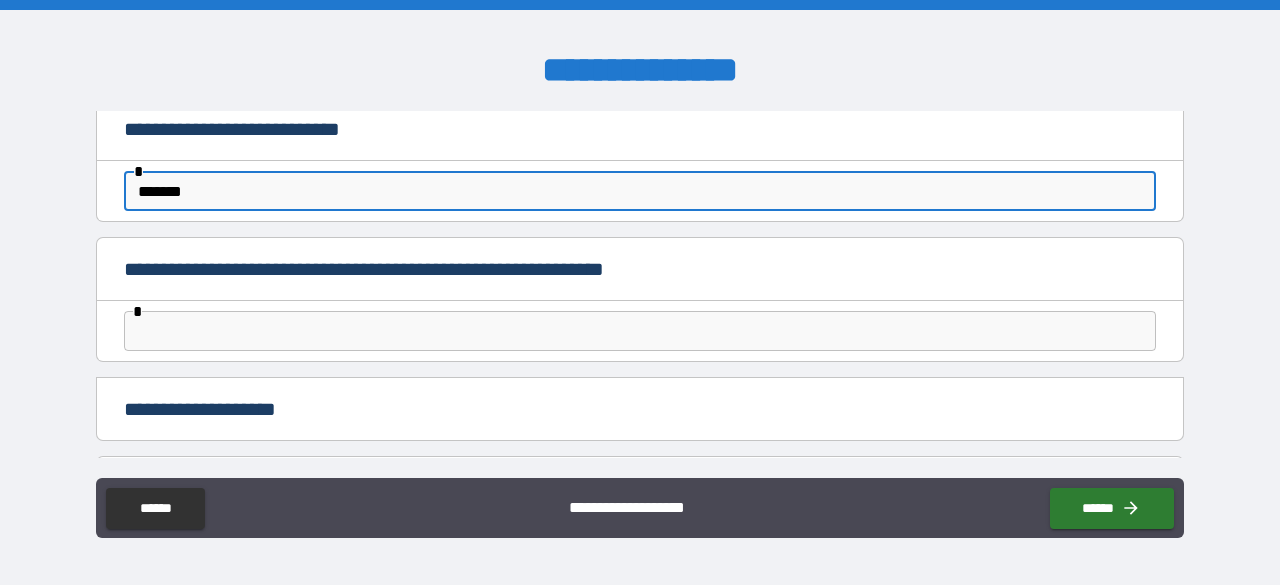 type on "*******" 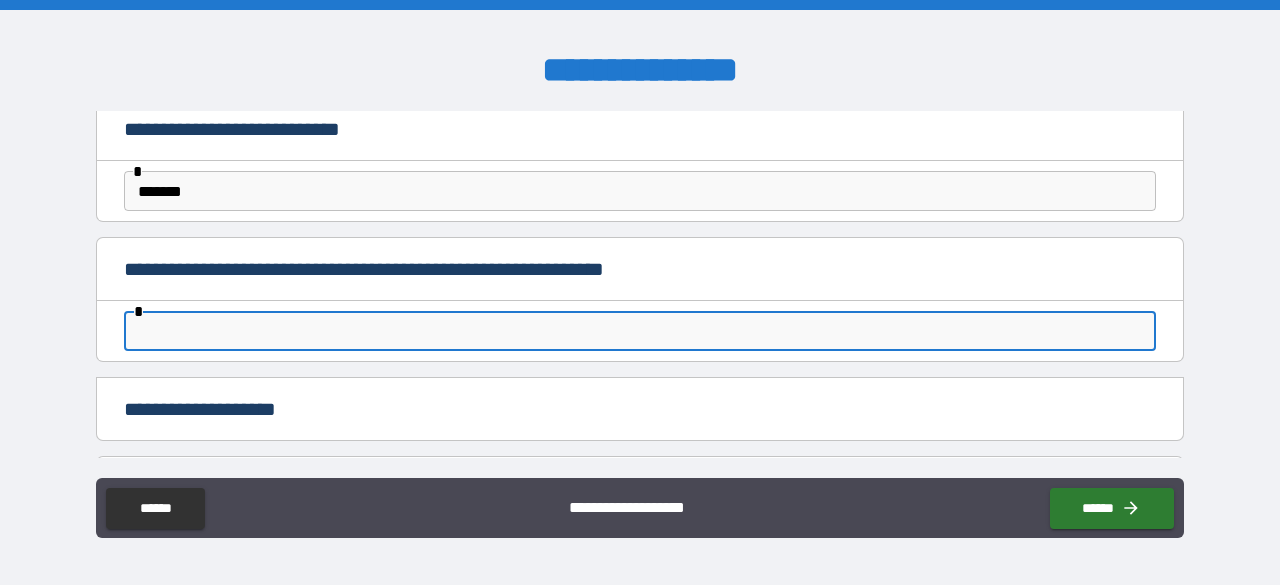 click at bounding box center (640, 331) 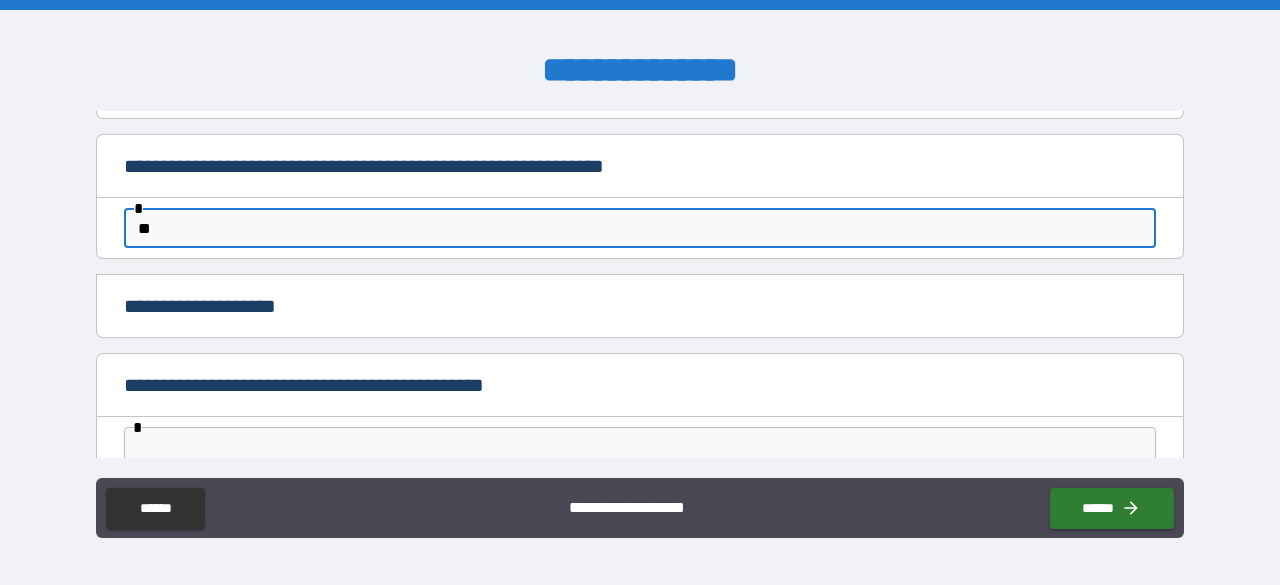 scroll, scrollTop: 664, scrollLeft: 0, axis: vertical 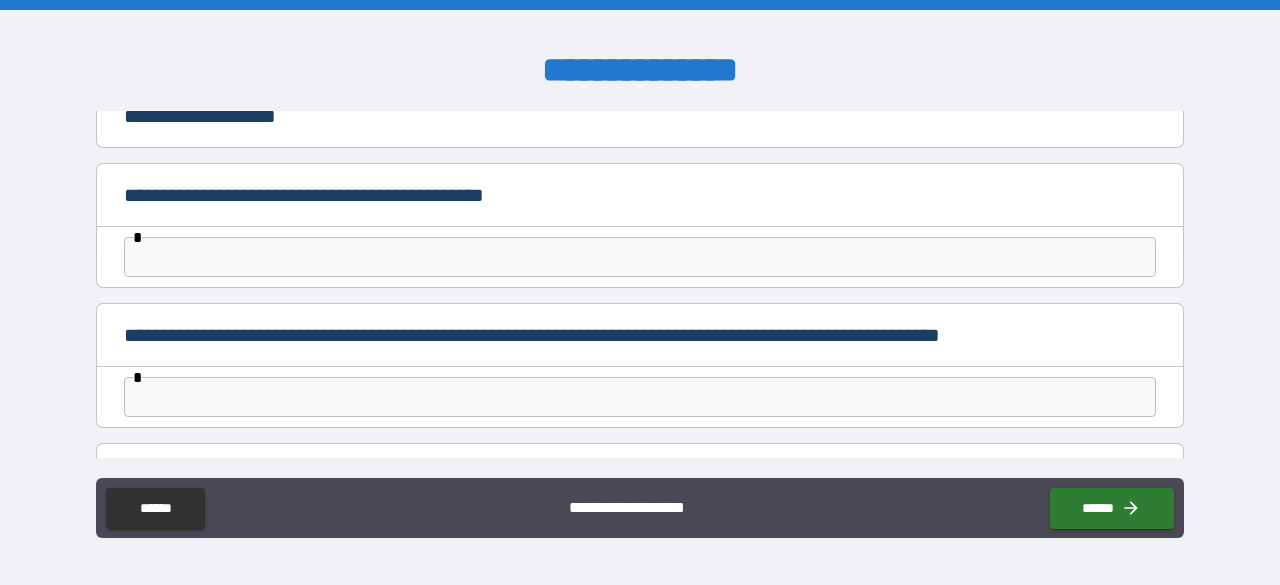 type on "**" 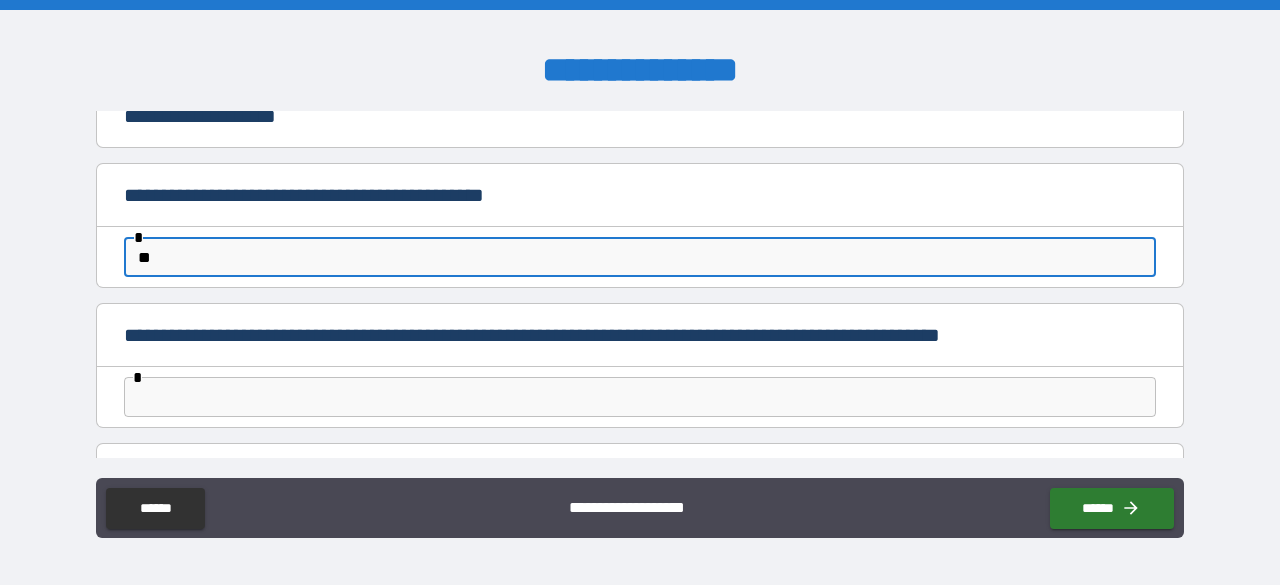 type on "*" 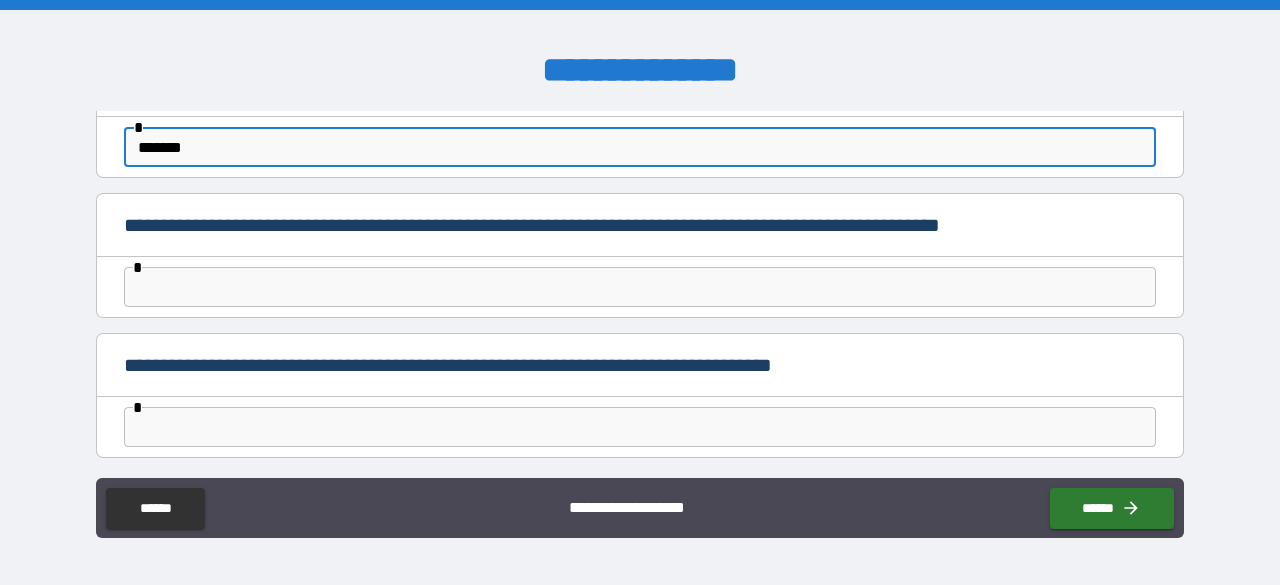 scroll, scrollTop: 776, scrollLeft: 0, axis: vertical 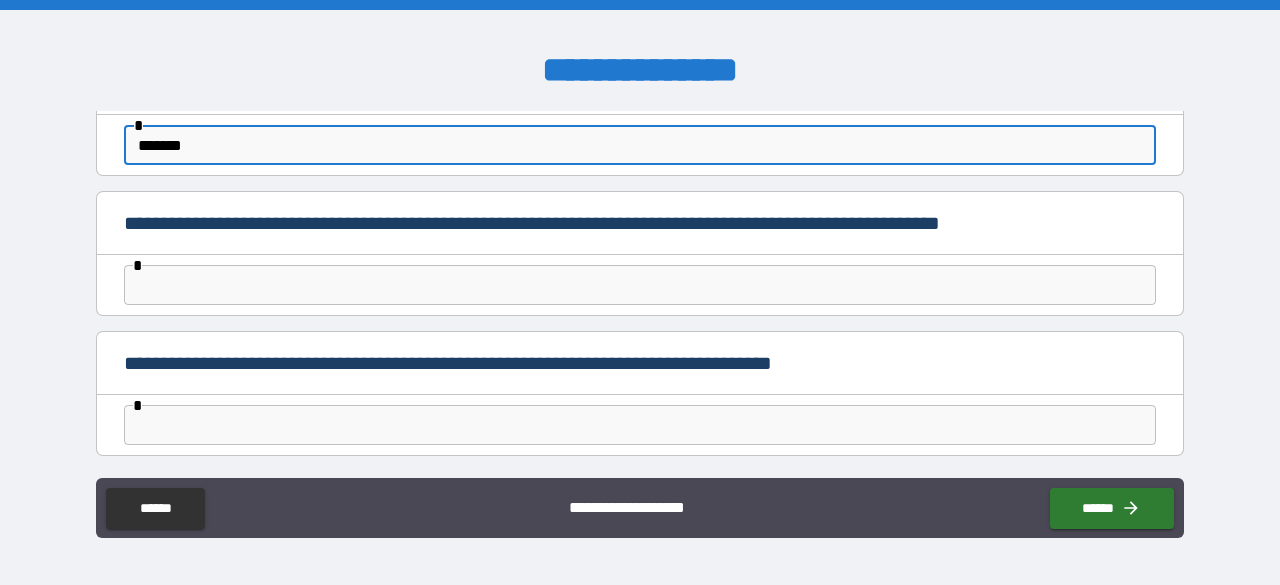 type on "*******" 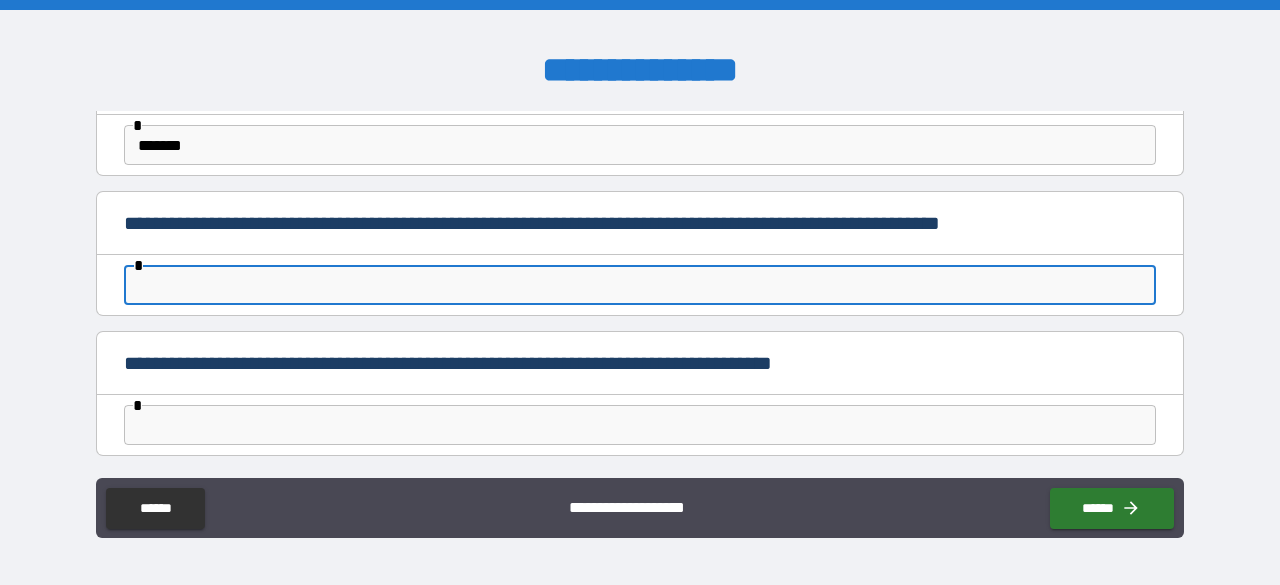 click at bounding box center (640, 285) 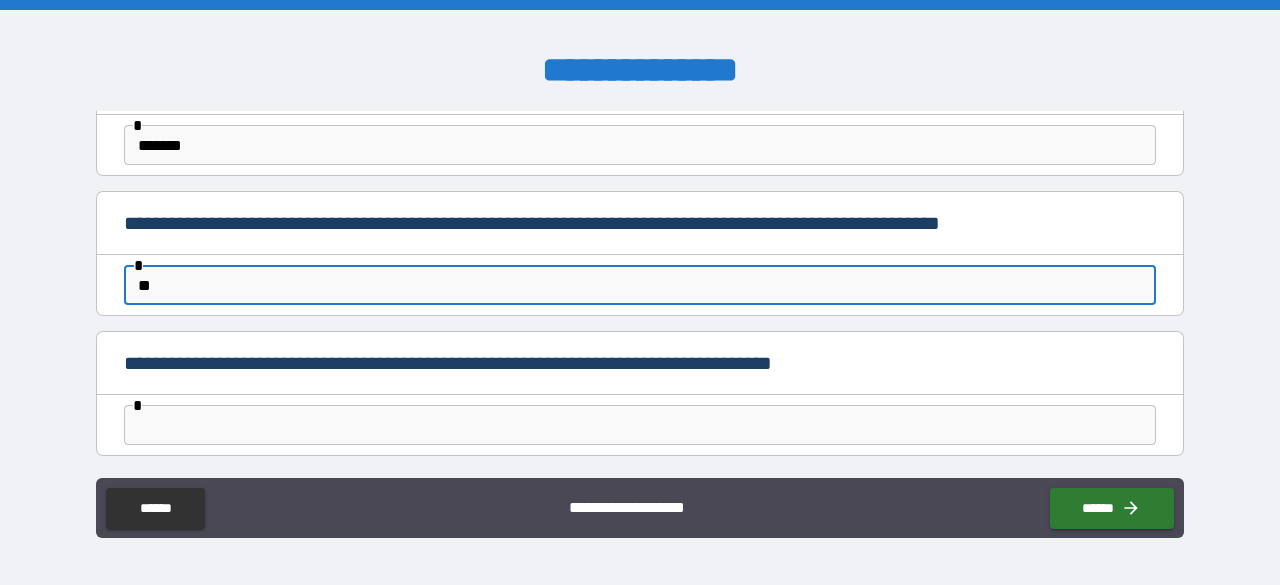 scroll, scrollTop: 835, scrollLeft: 0, axis: vertical 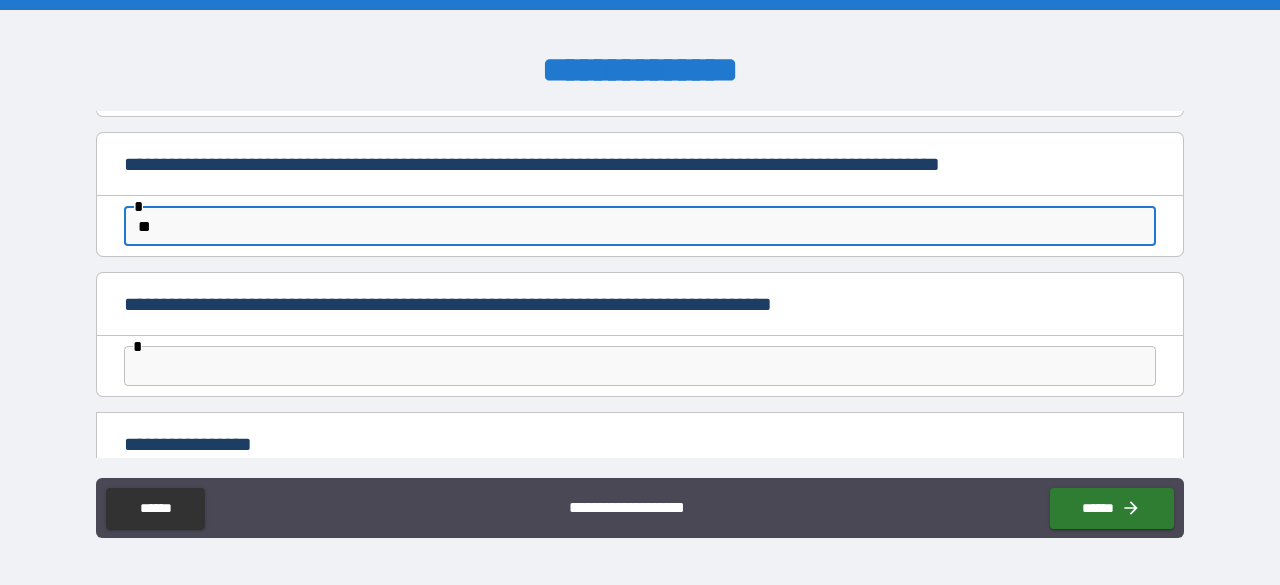 type on "**" 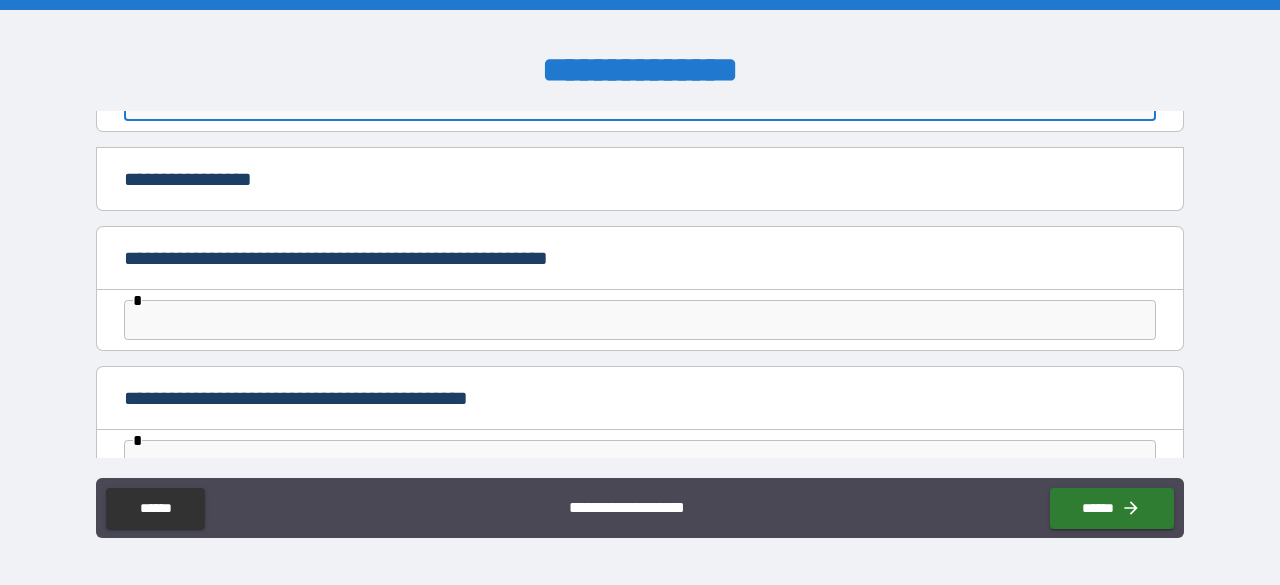 scroll, scrollTop: 1101, scrollLeft: 0, axis: vertical 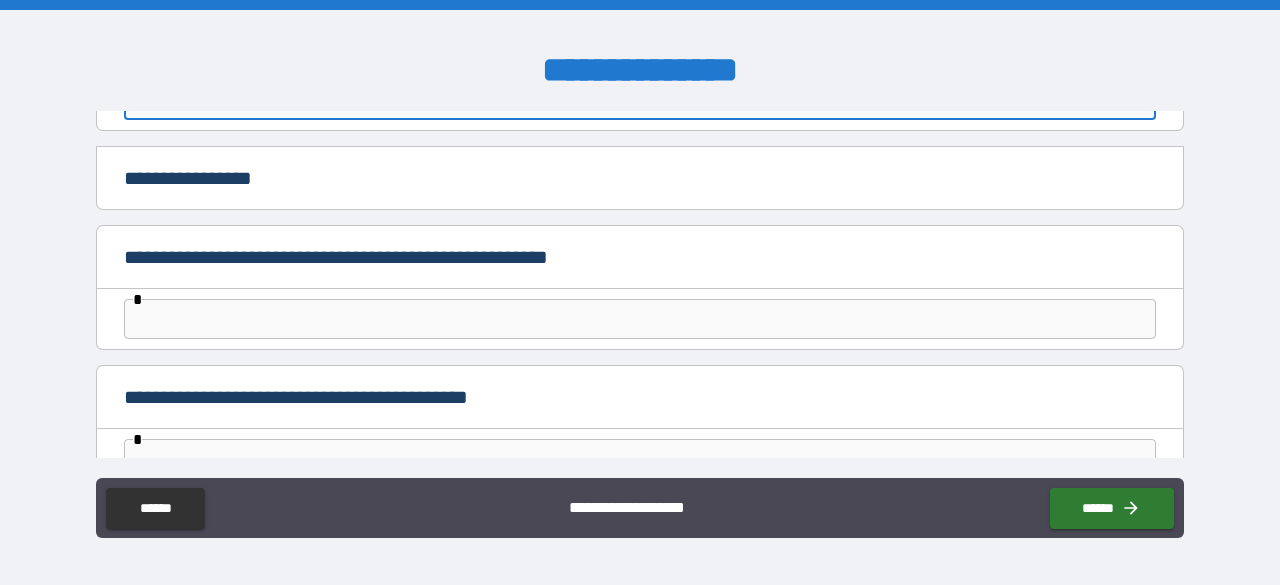 type on "*" 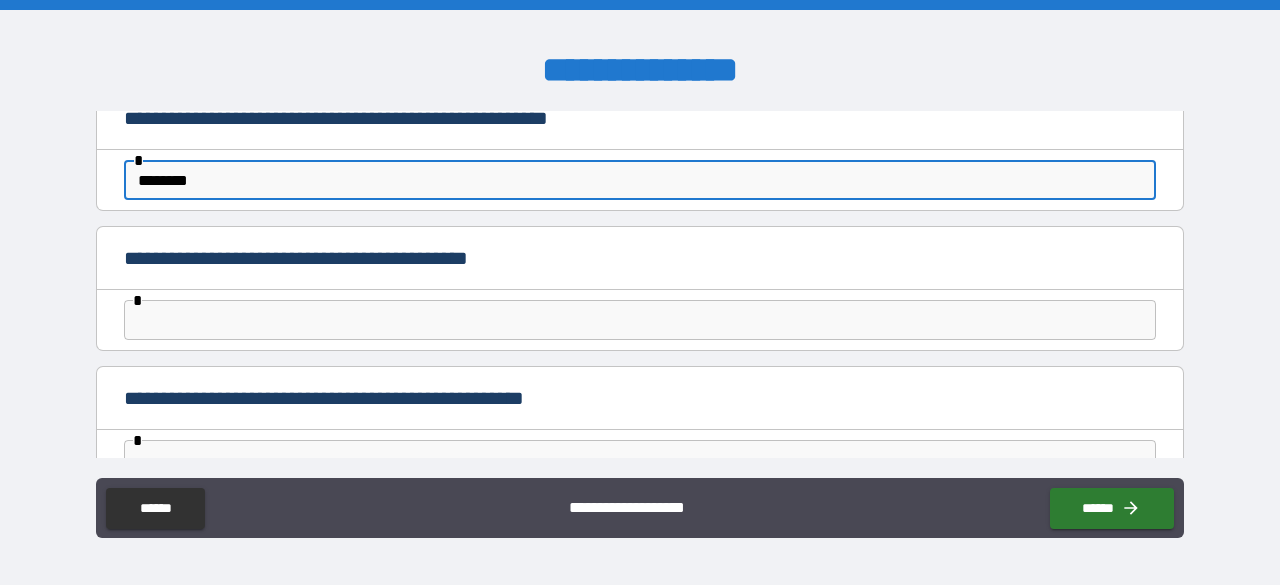 scroll, scrollTop: 1242, scrollLeft: 0, axis: vertical 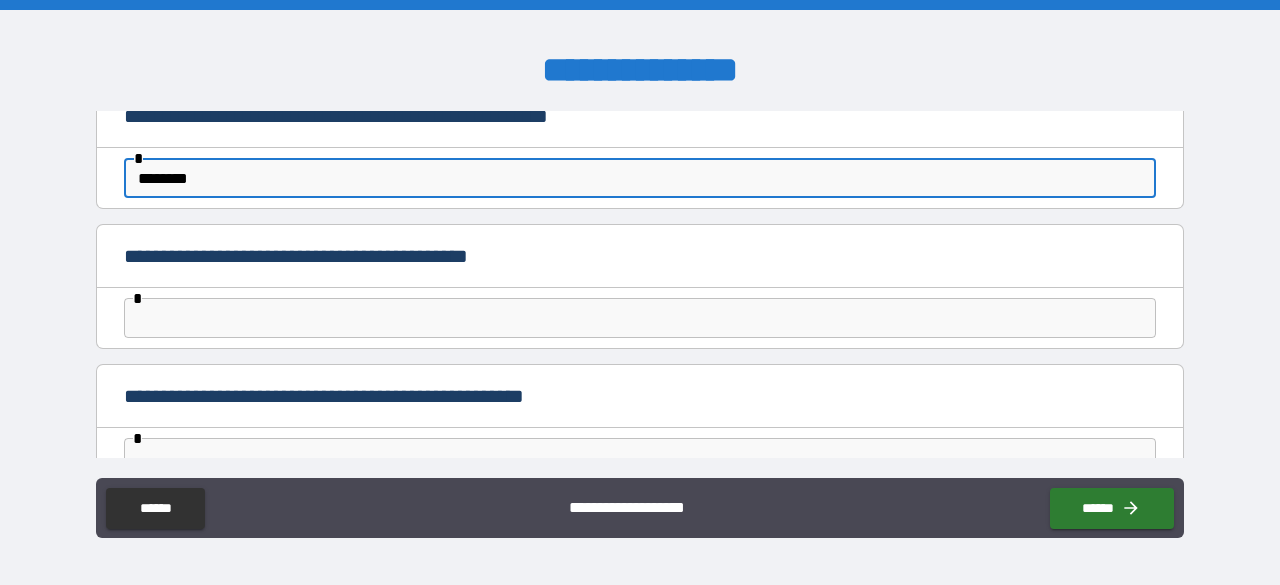 type on "********" 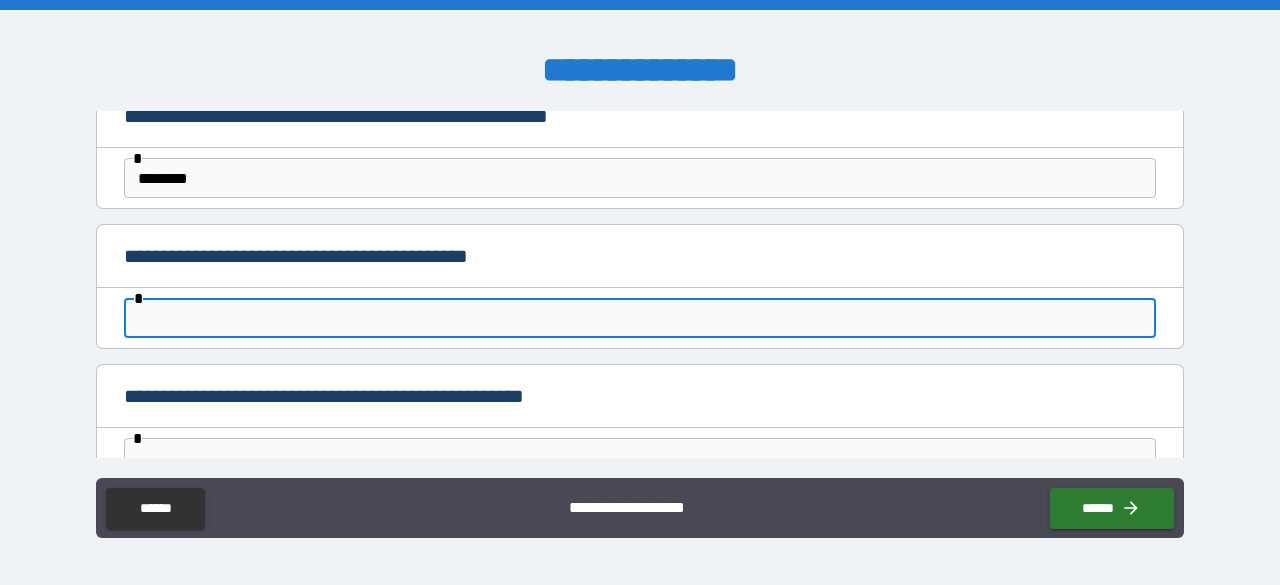 click at bounding box center [640, 318] 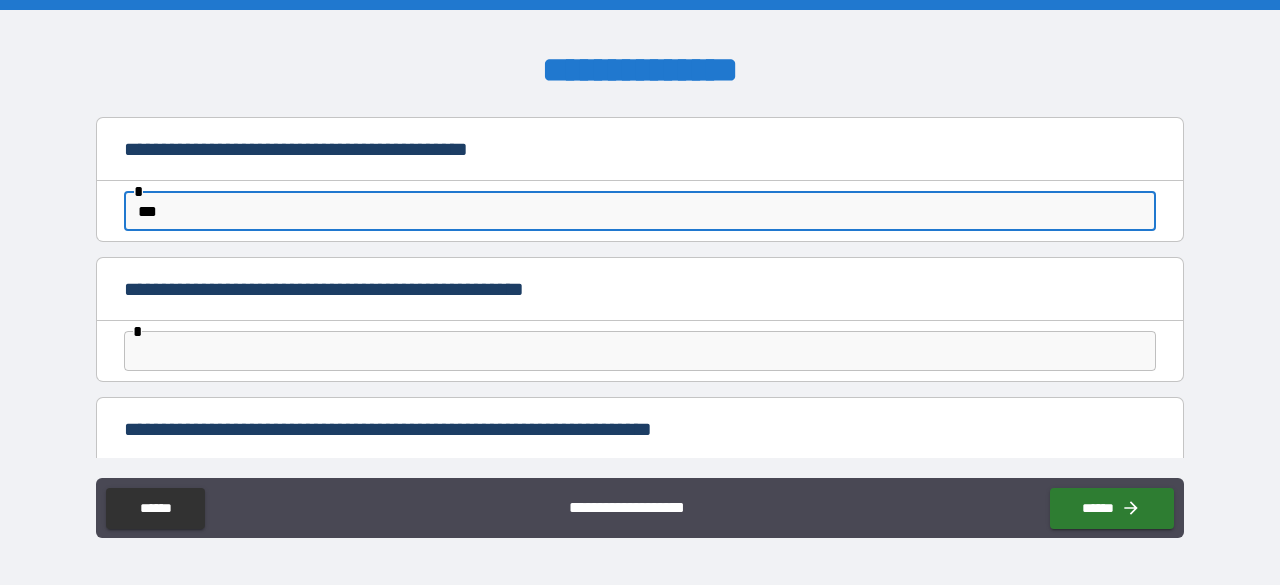 scroll, scrollTop: 1378, scrollLeft: 0, axis: vertical 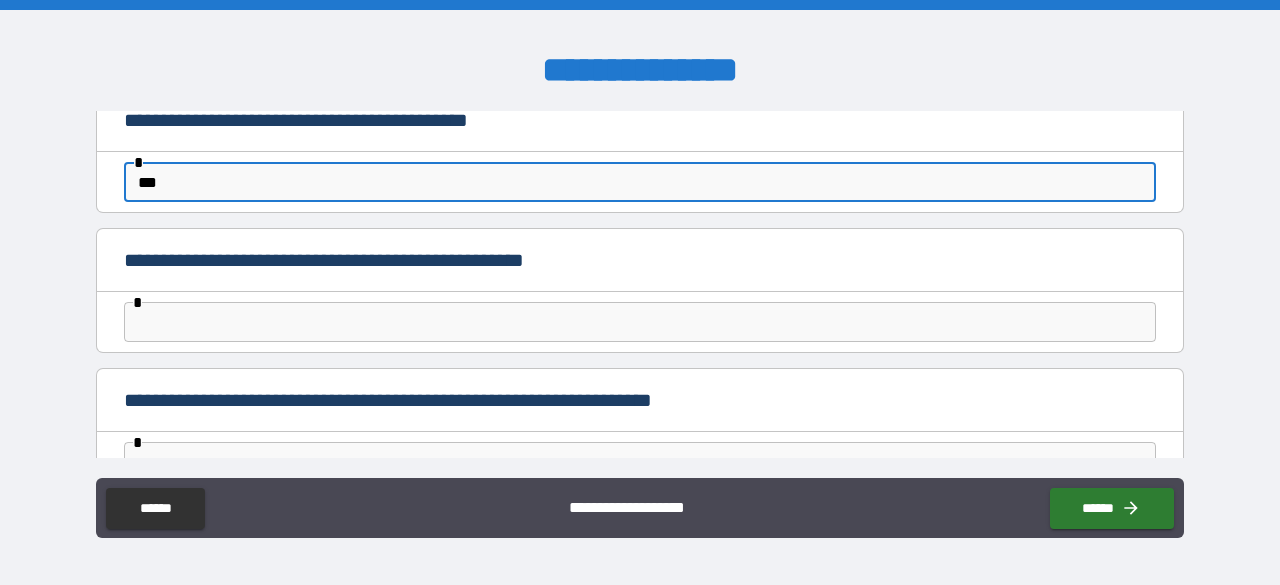 type on "***" 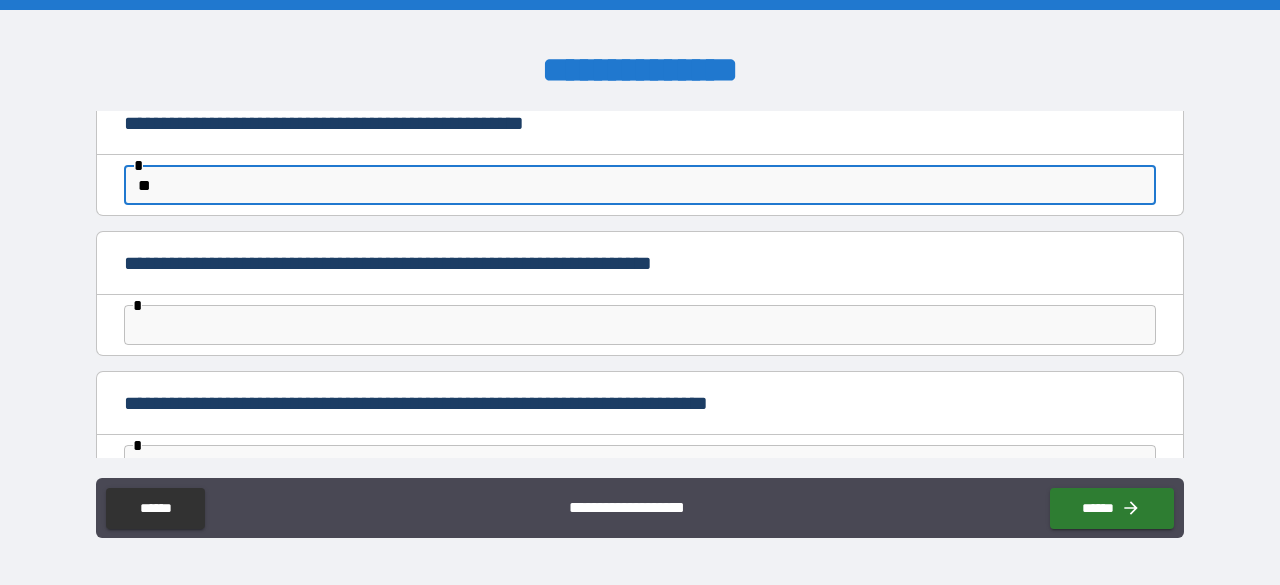 scroll, scrollTop: 1517, scrollLeft: 0, axis: vertical 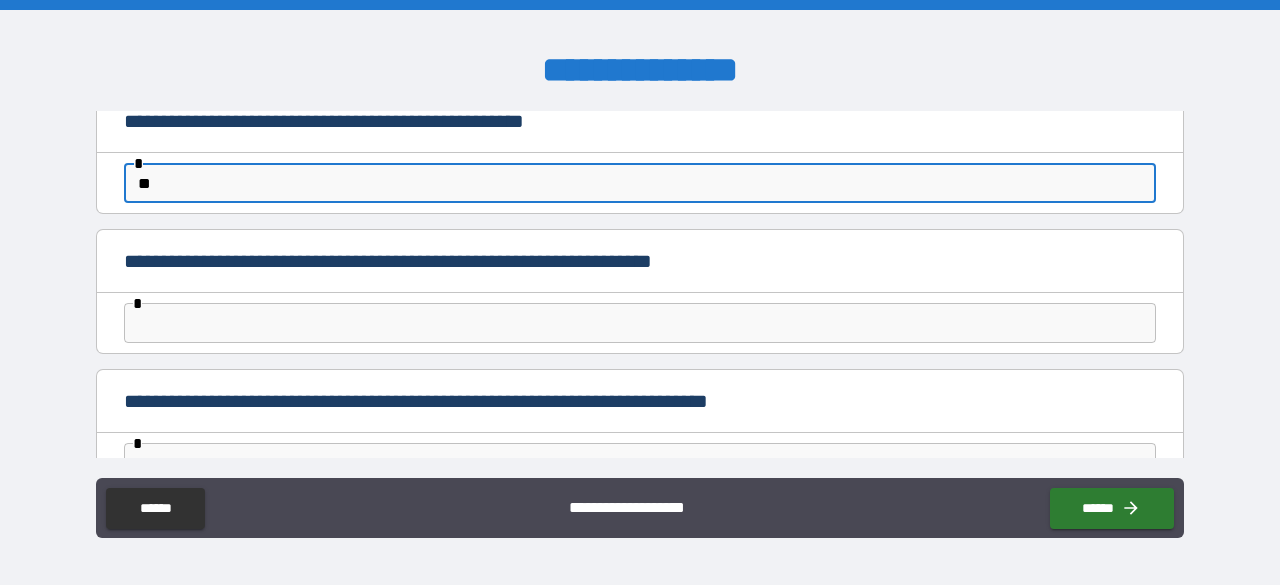 type on "**" 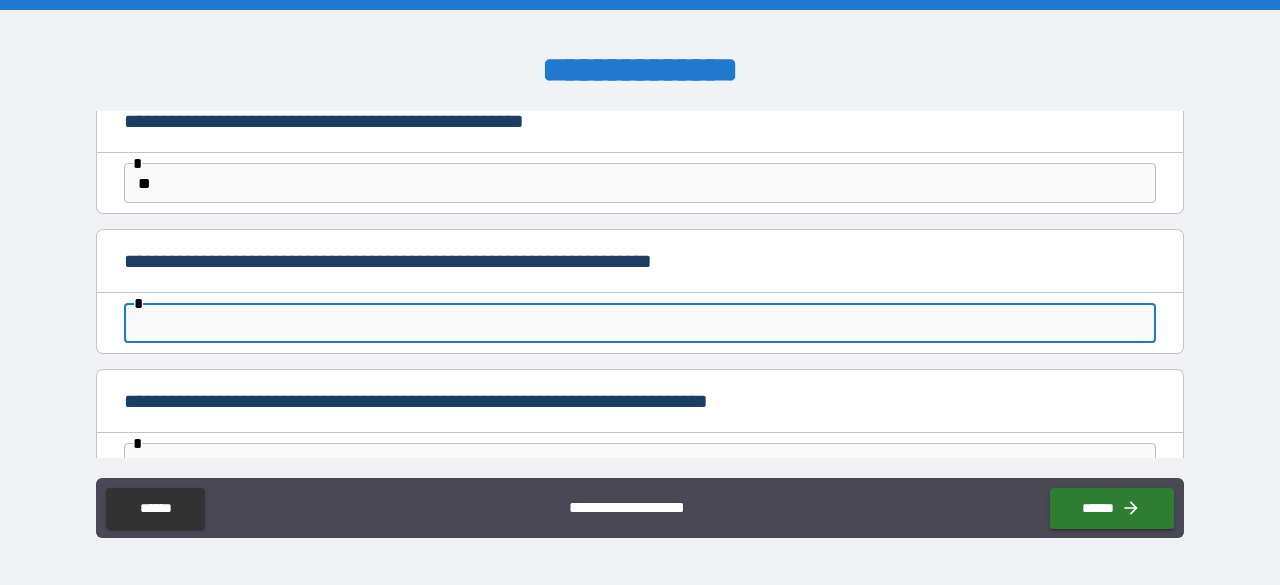 click at bounding box center [640, 323] 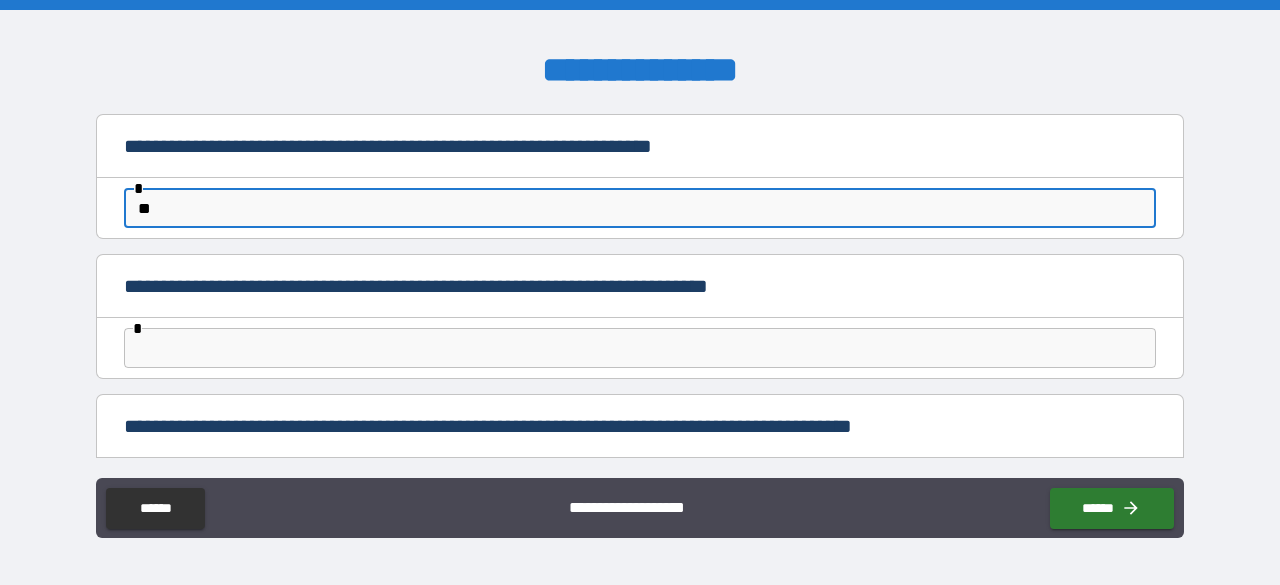 scroll, scrollTop: 1676, scrollLeft: 0, axis: vertical 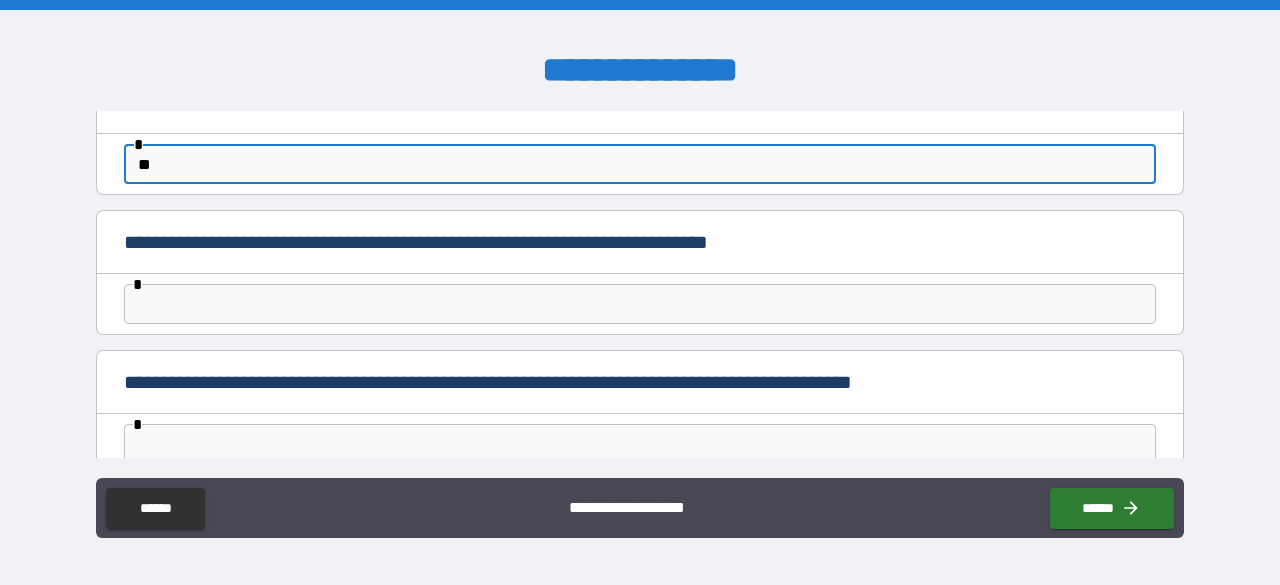 type on "**" 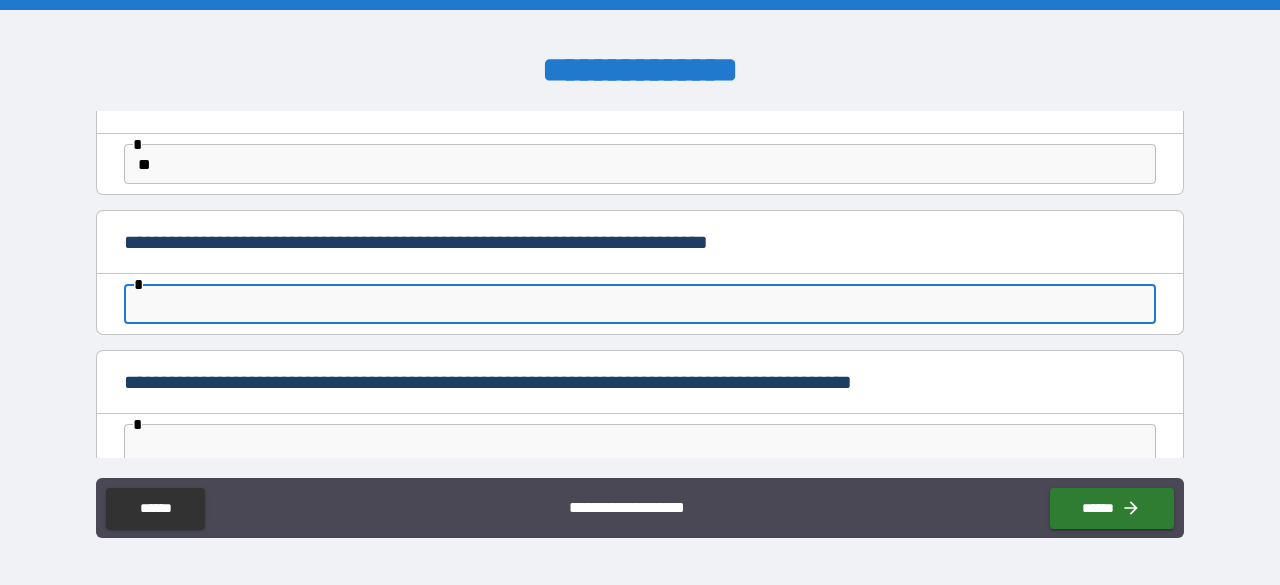 click at bounding box center [640, 304] 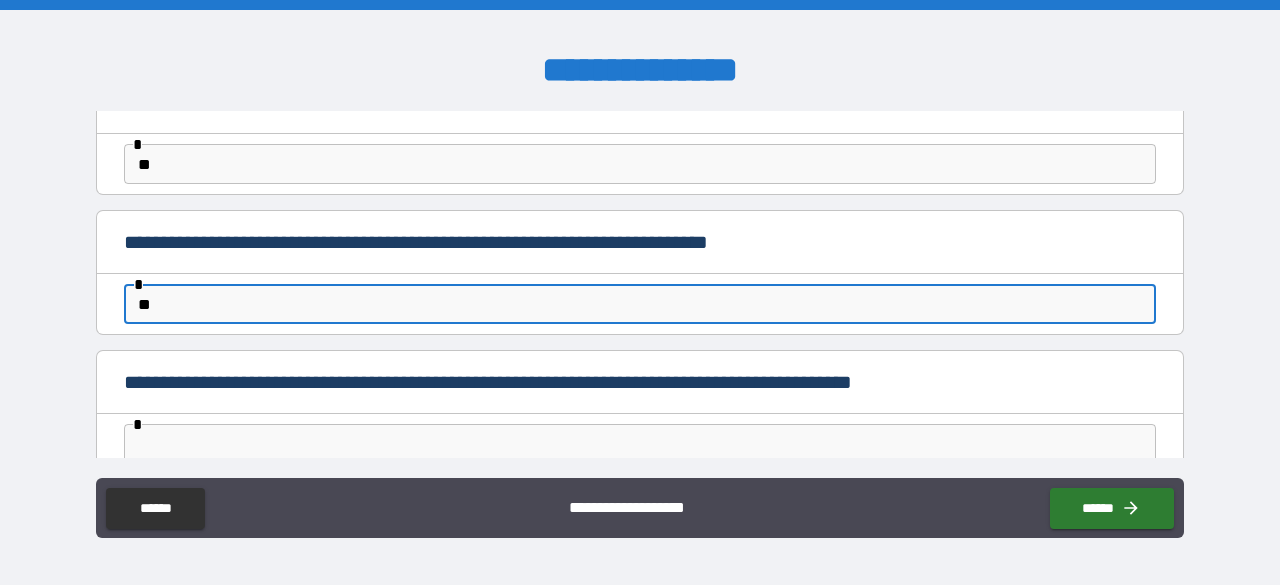 scroll, scrollTop: 1808, scrollLeft: 0, axis: vertical 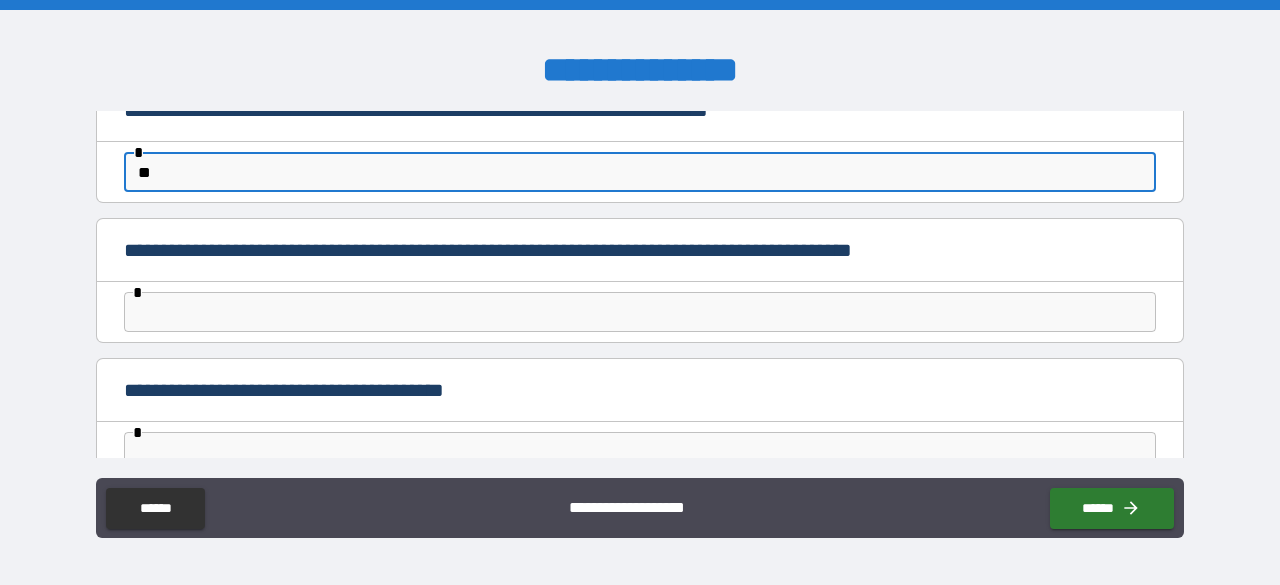 type on "**" 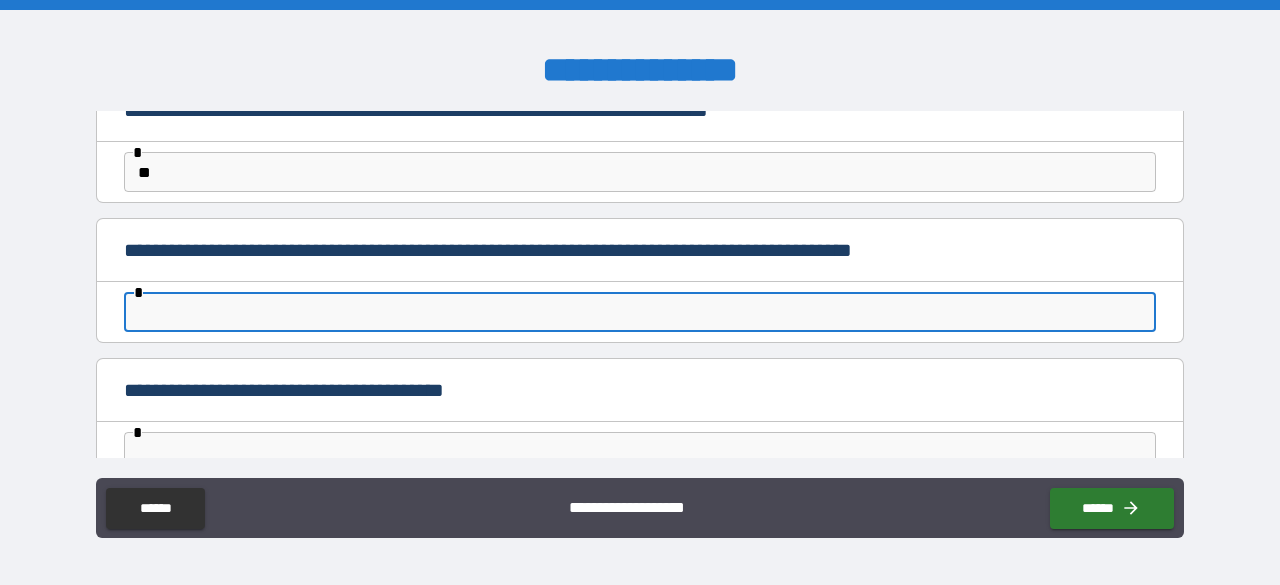 click at bounding box center (640, 312) 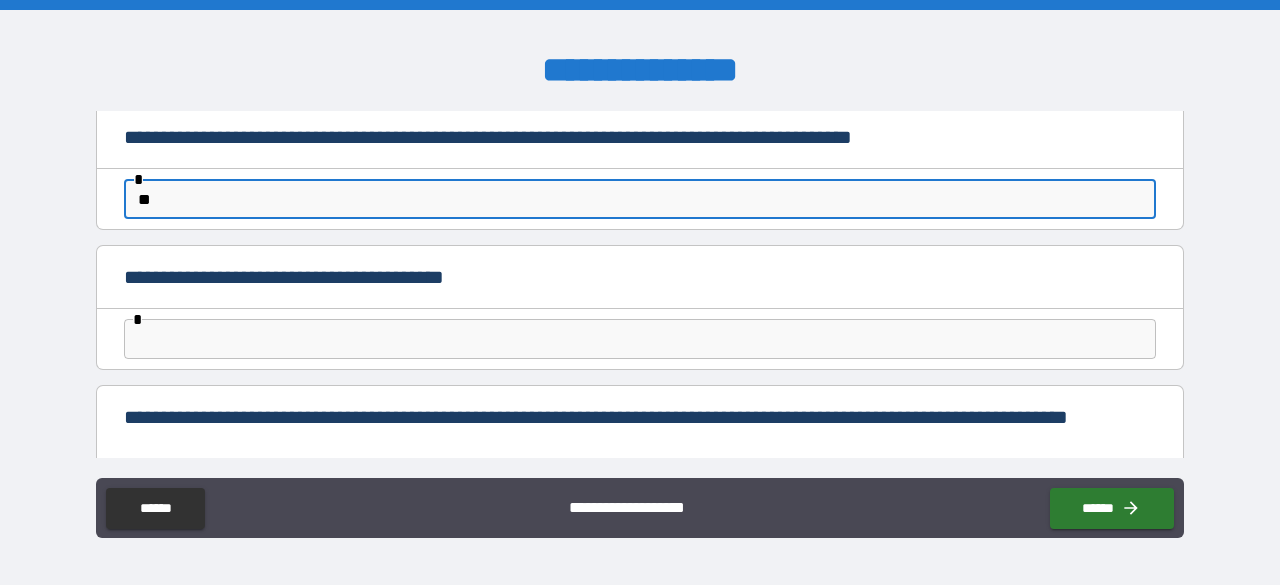 scroll, scrollTop: 1930, scrollLeft: 0, axis: vertical 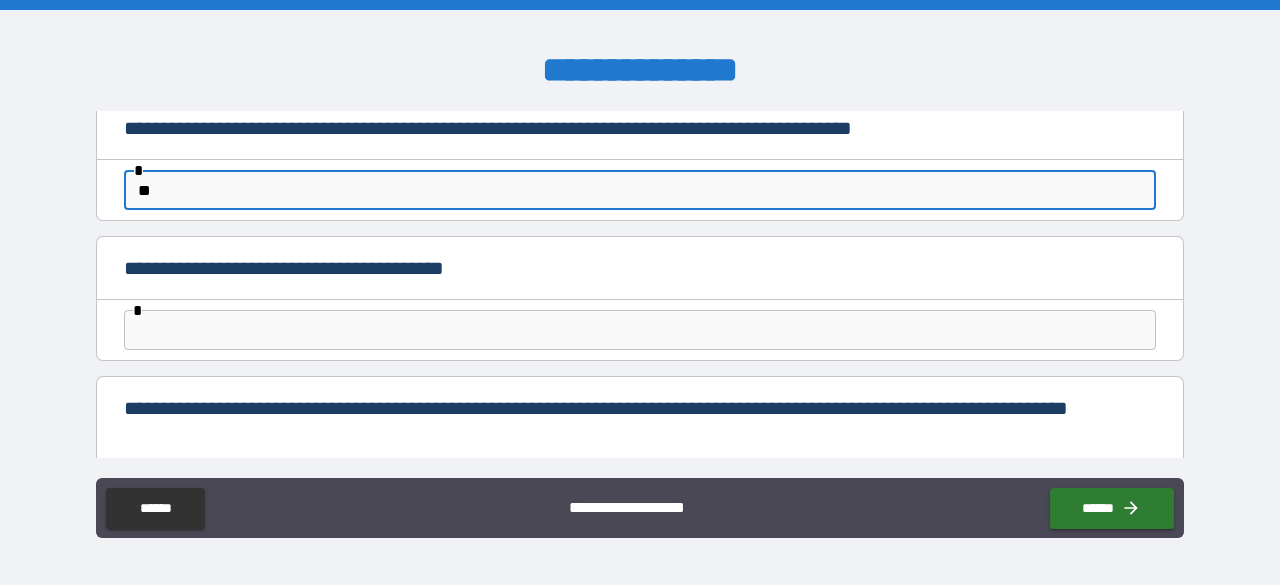 type on "**" 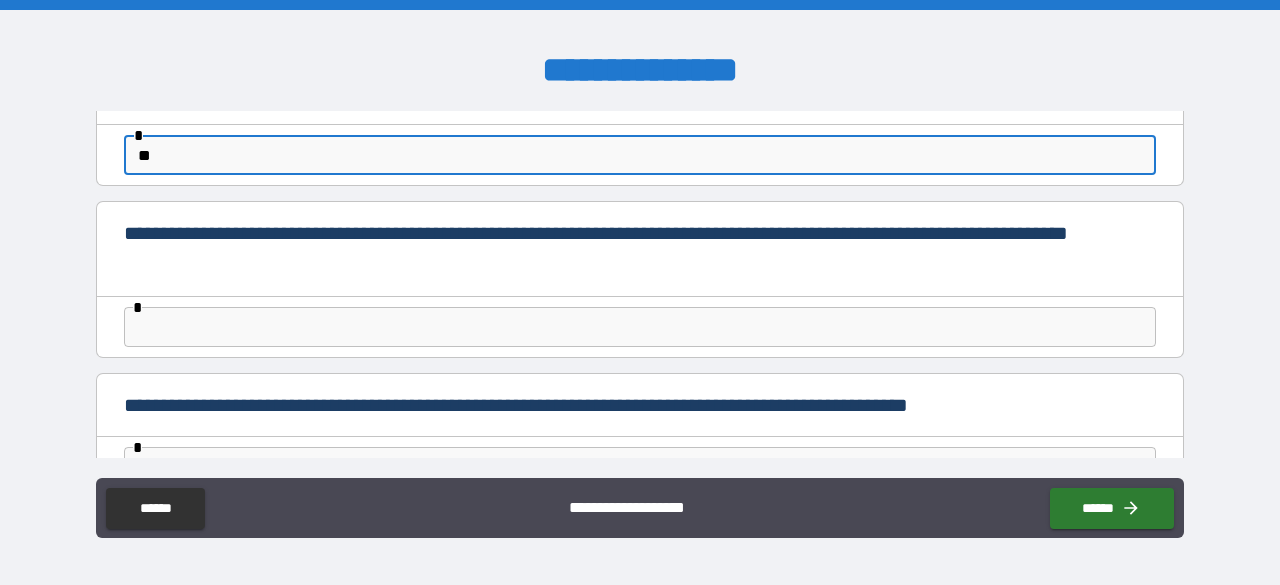scroll, scrollTop: 2106, scrollLeft: 0, axis: vertical 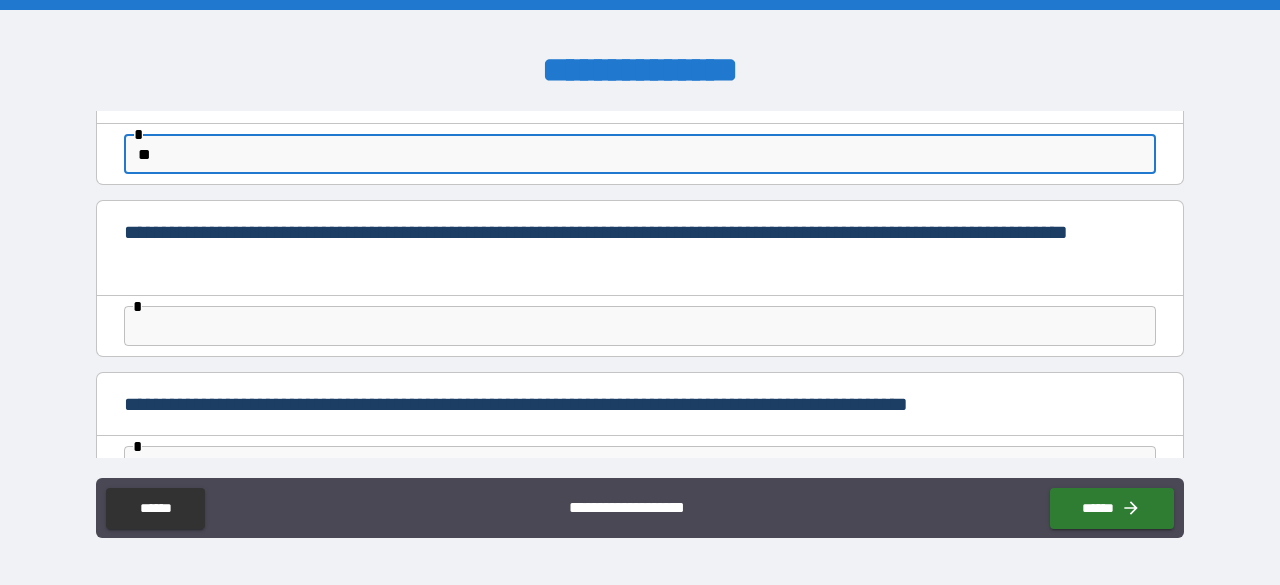 type on "**" 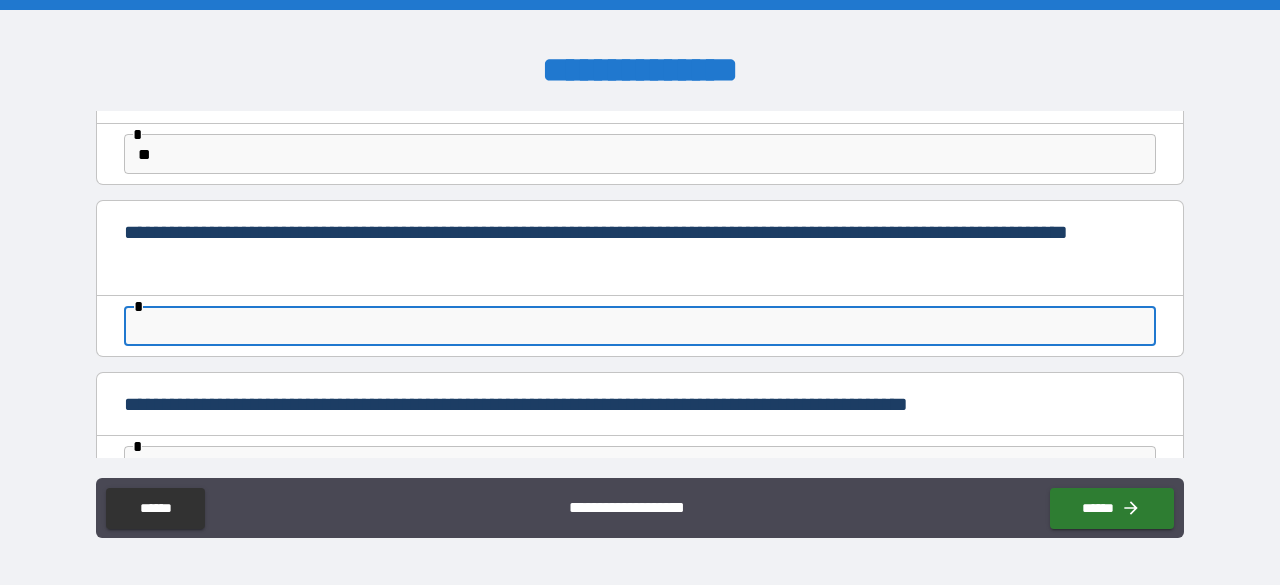 click at bounding box center (640, 326) 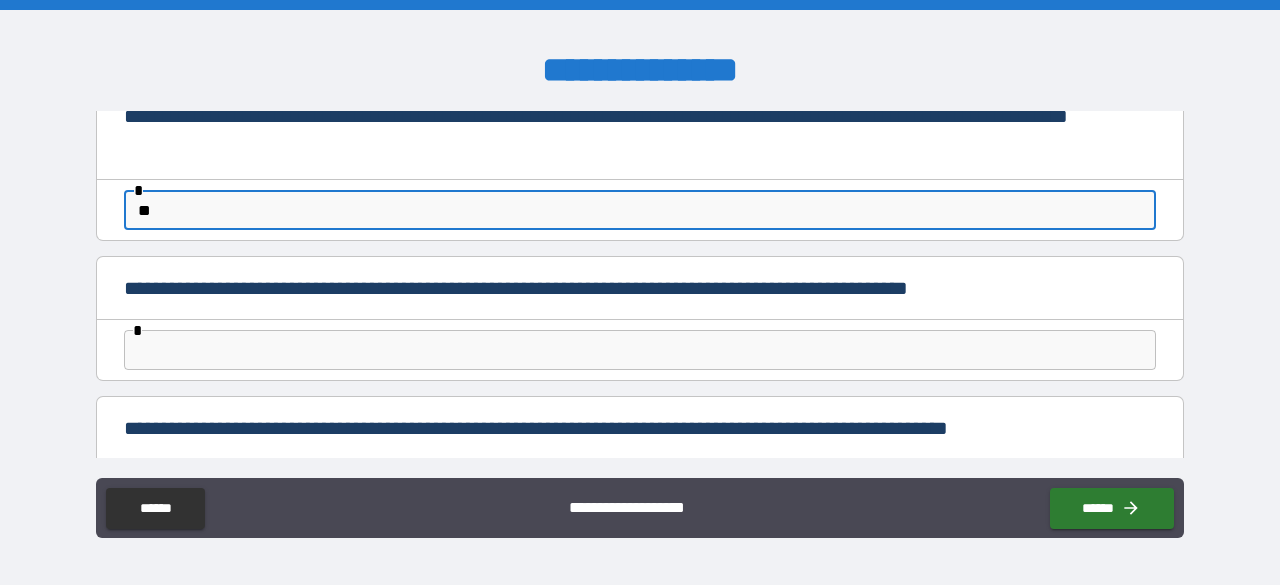 scroll, scrollTop: 2226, scrollLeft: 0, axis: vertical 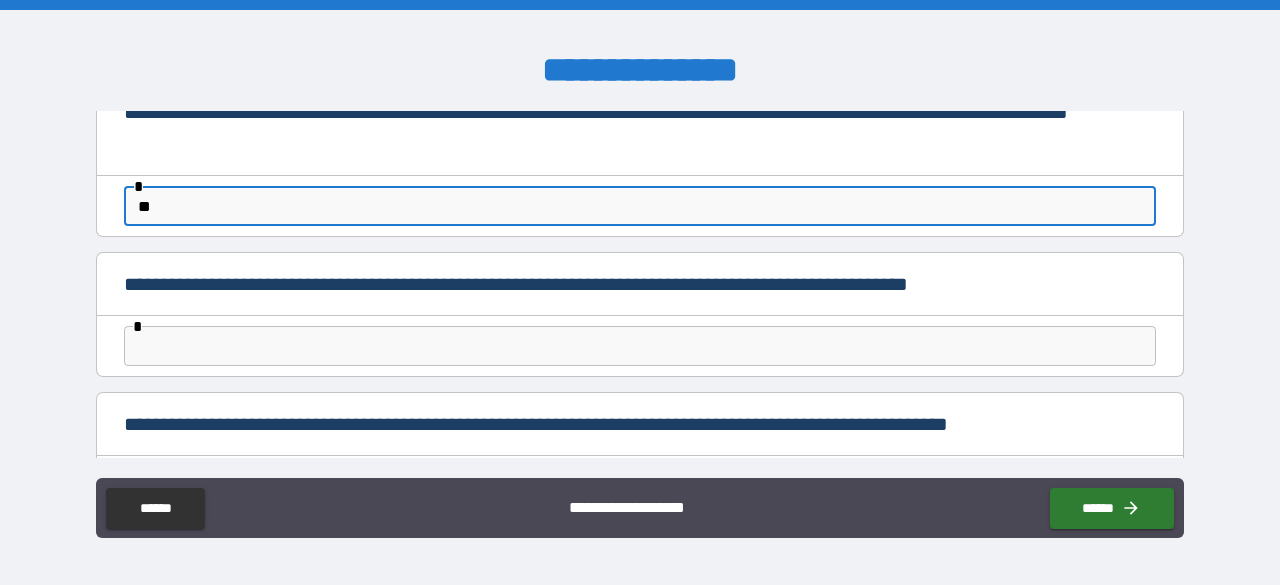 type on "**" 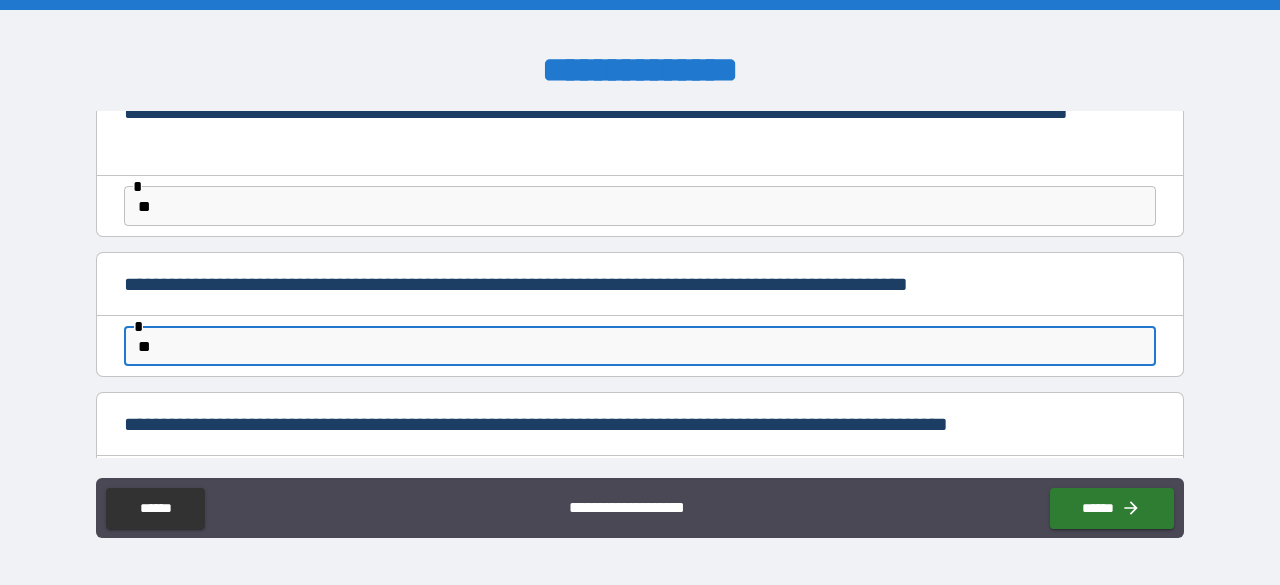 scroll, scrollTop: 2341, scrollLeft: 0, axis: vertical 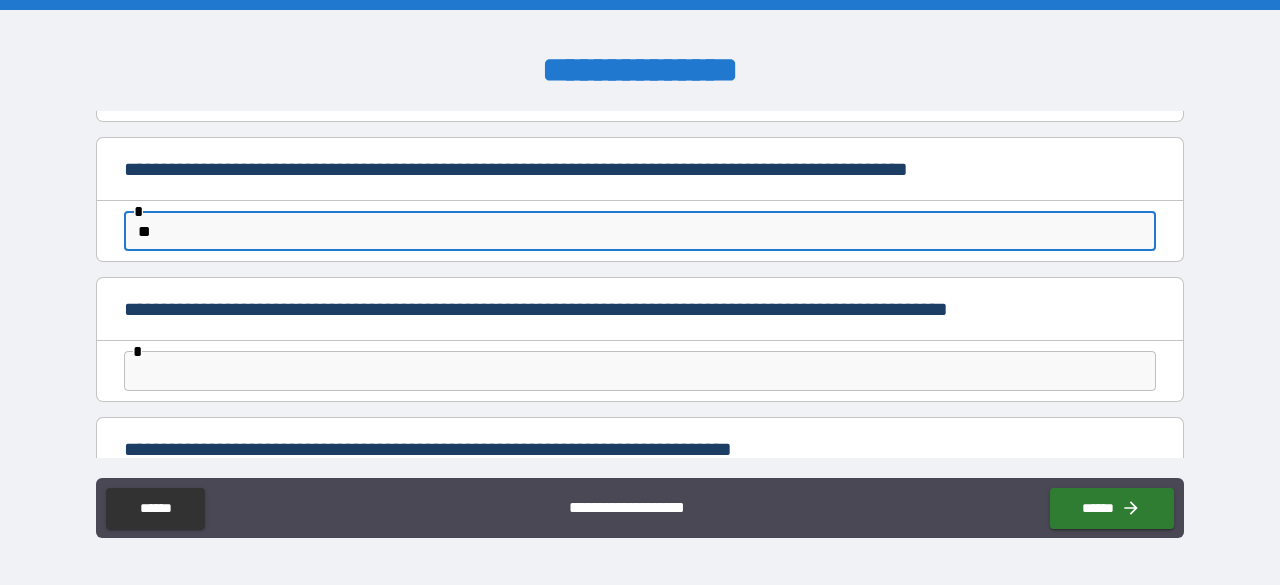 type on "**" 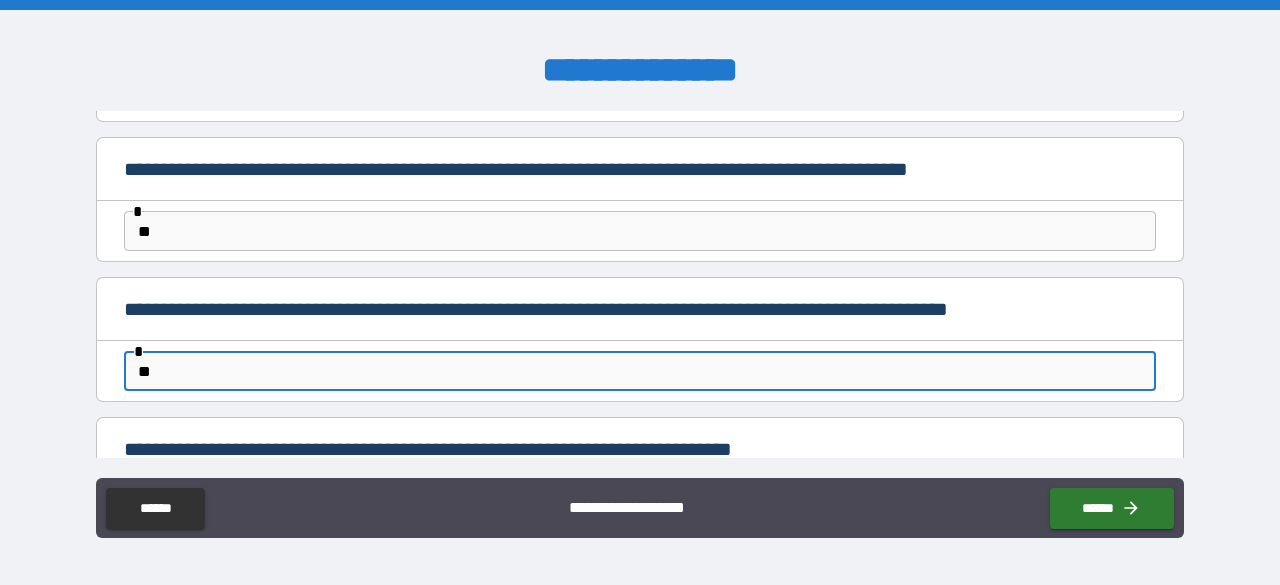 scroll, scrollTop: 2546, scrollLeft: 0, axis: vertical 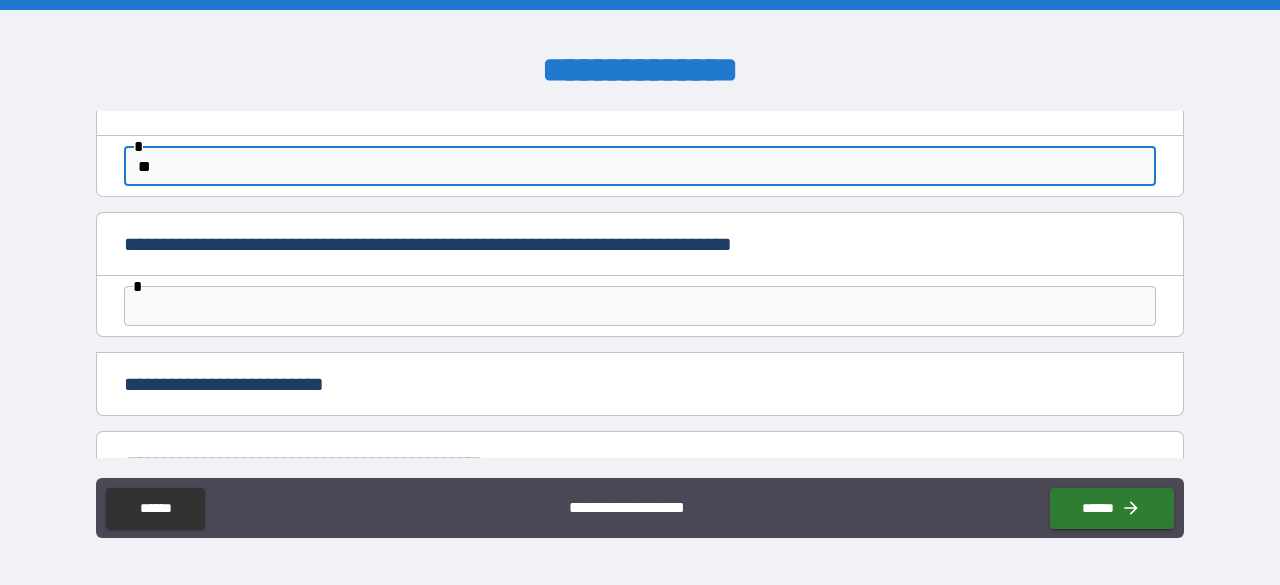type on "**" 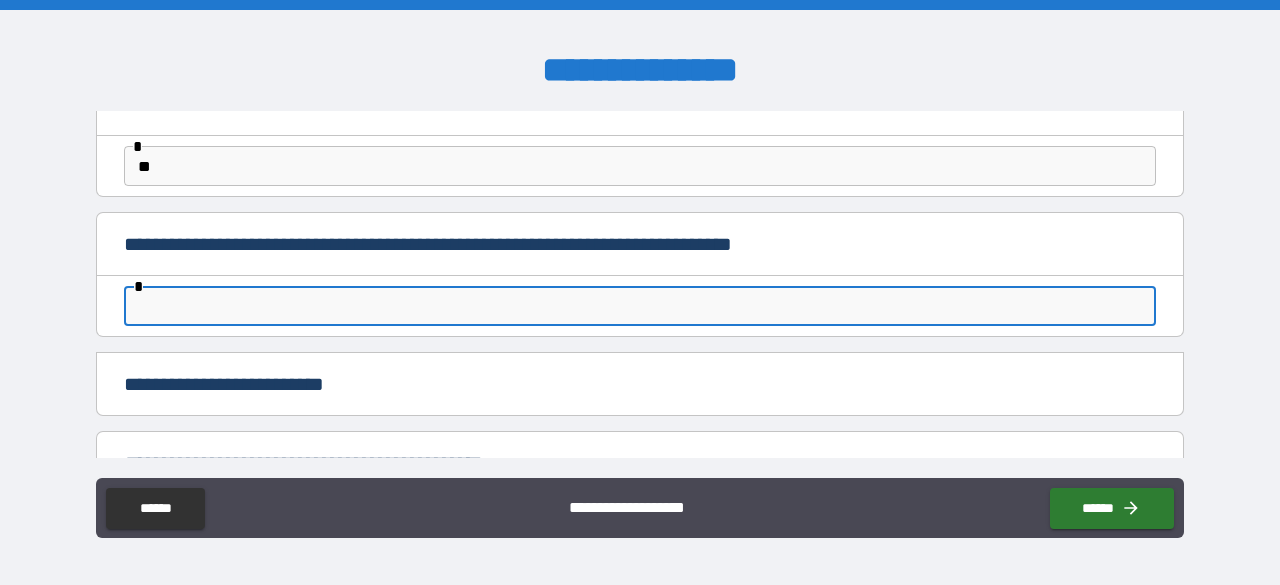 click at bounding box center [640, 306] 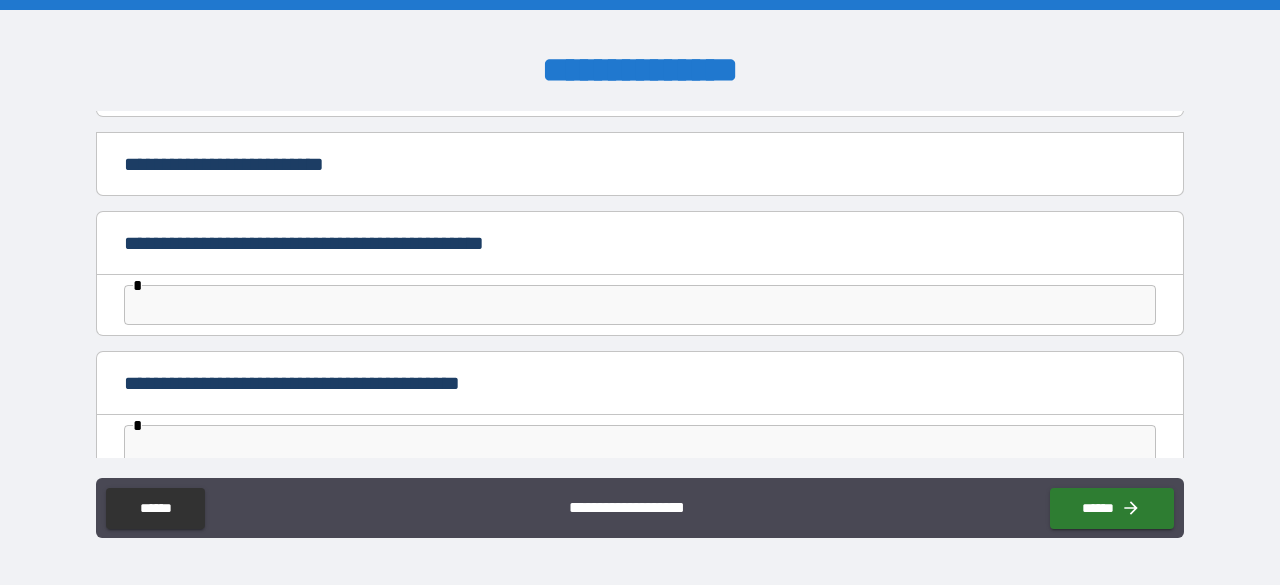 scroll, scrollTop: 2763, scrollLeft: 0, axis: vertical 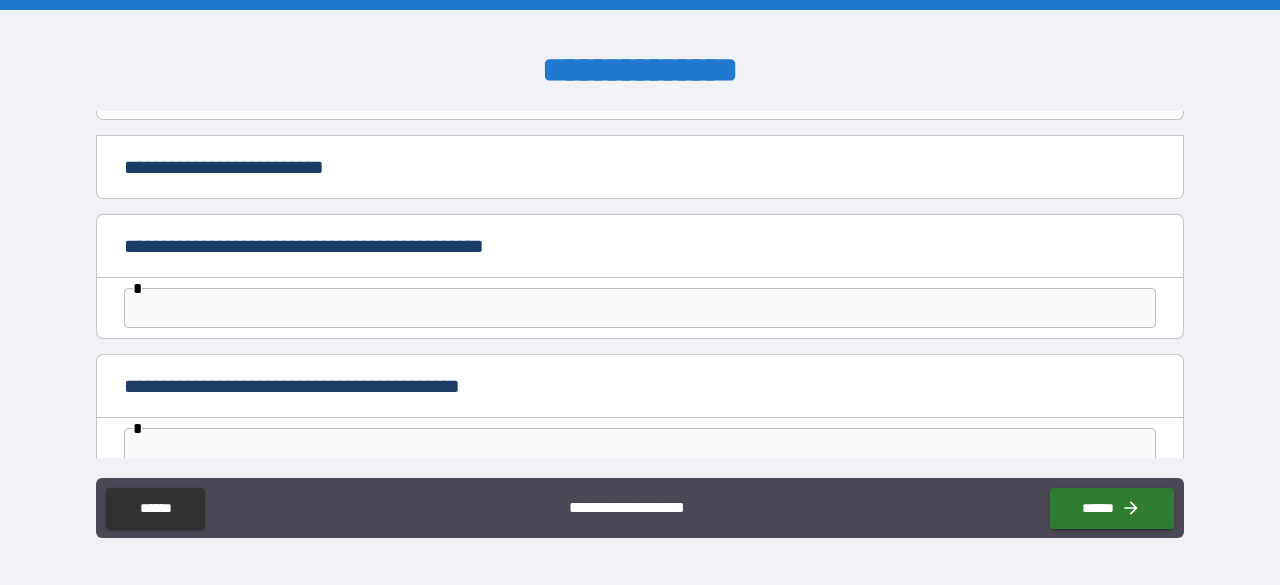 type on "**" 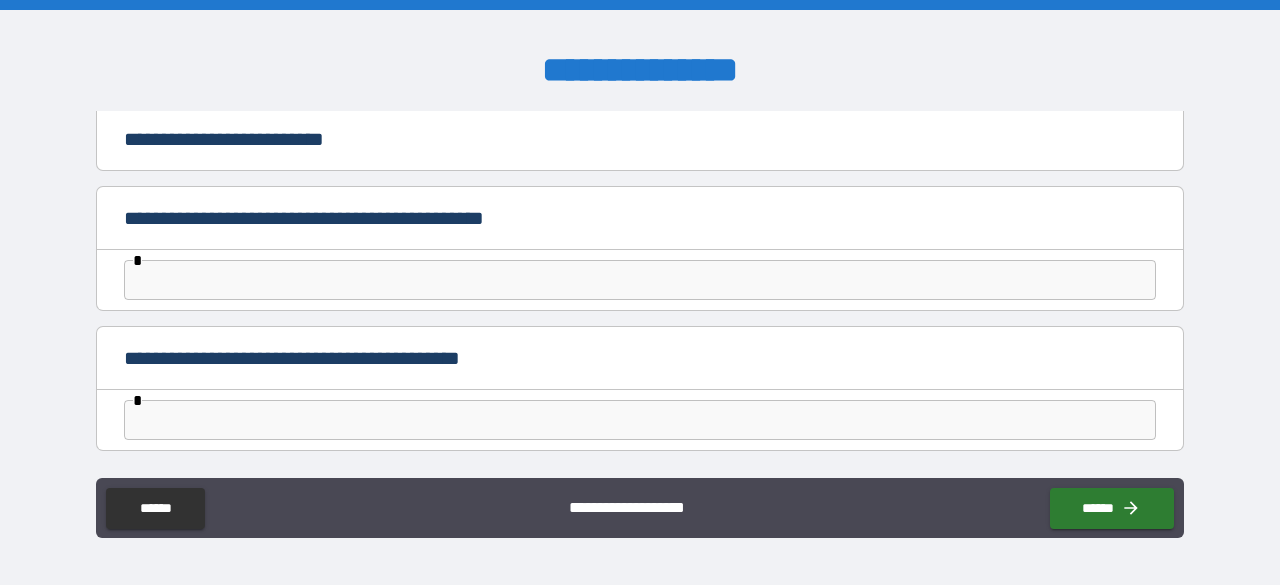 click at bounding box center [640, 280] 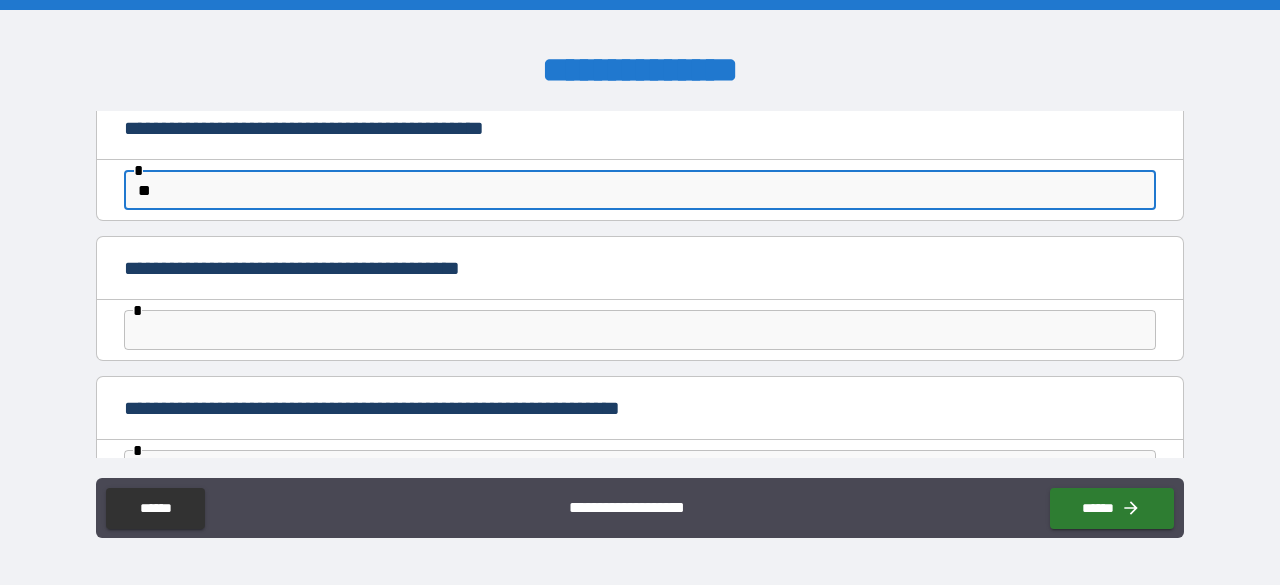 scroll, scrollTop: 2883, scrollLeft: 0, axis: vertical 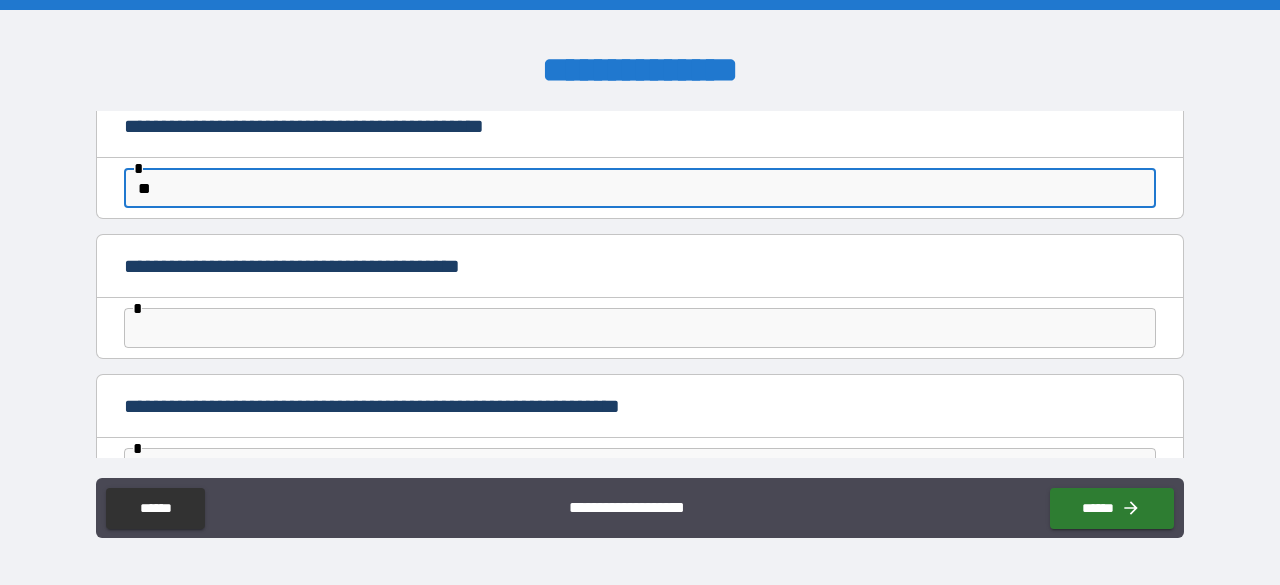 type on "**" 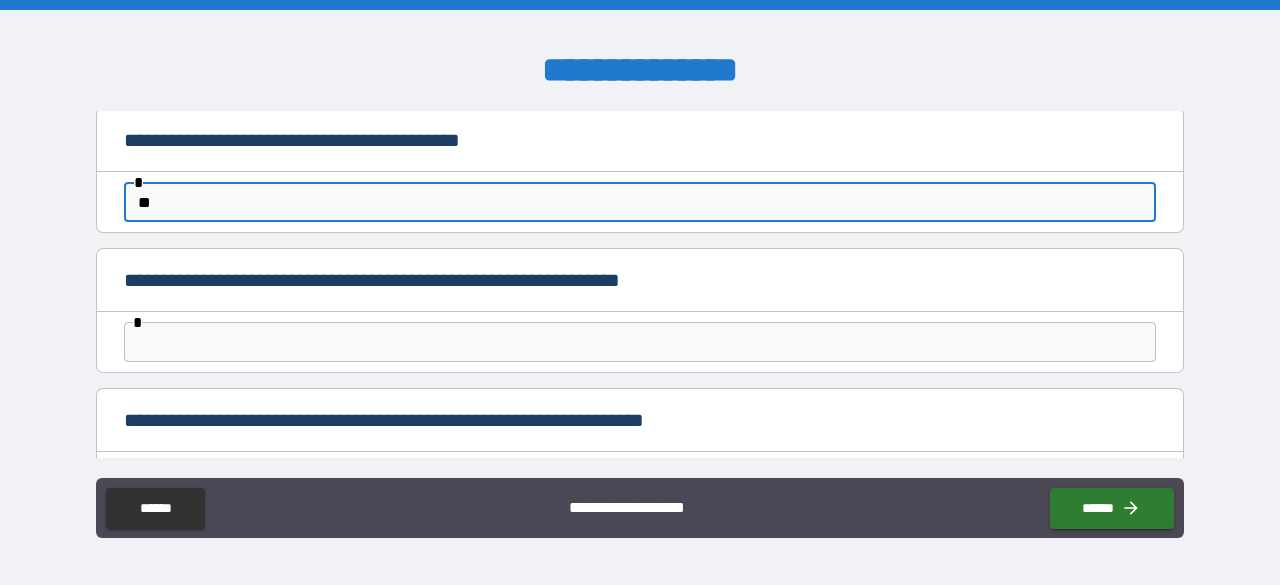 scroll, scrollTop: 3010, scrollLeft: 0, axis: vertical 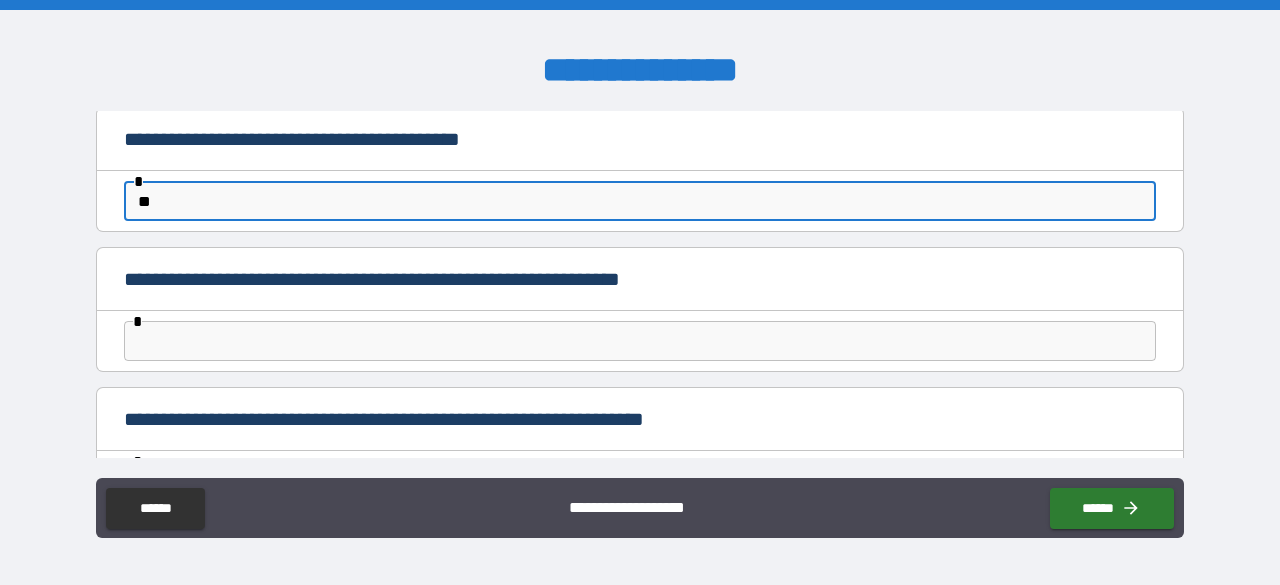 type on "**" 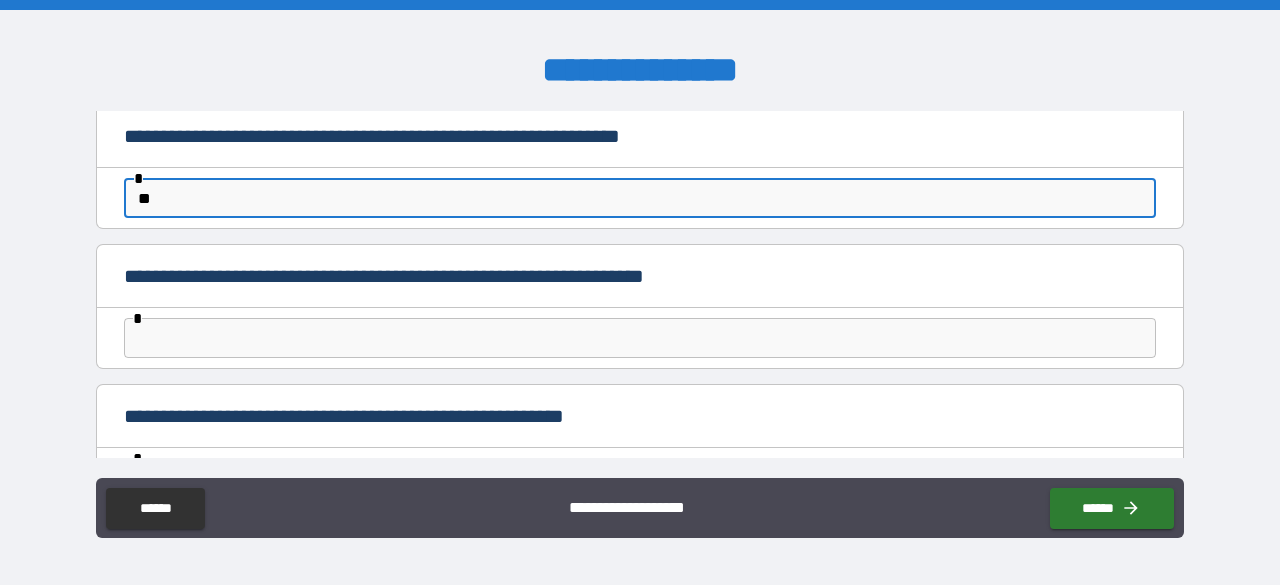scroll, scrollTop: 3156, scrollLeft: 0, axis: vertical 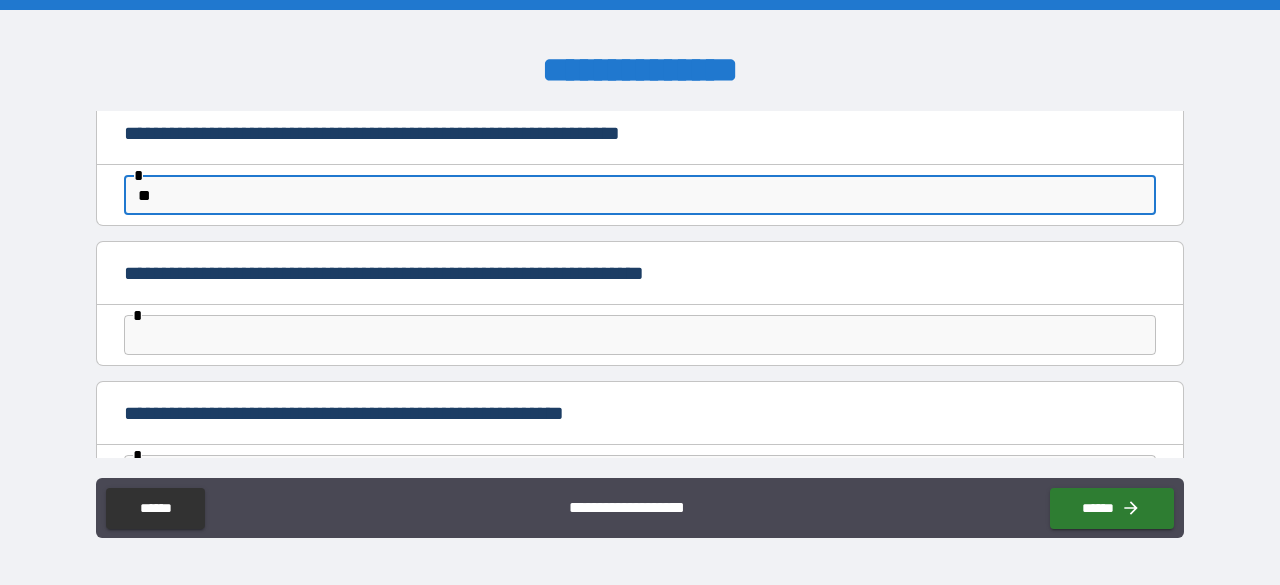 type on "**" 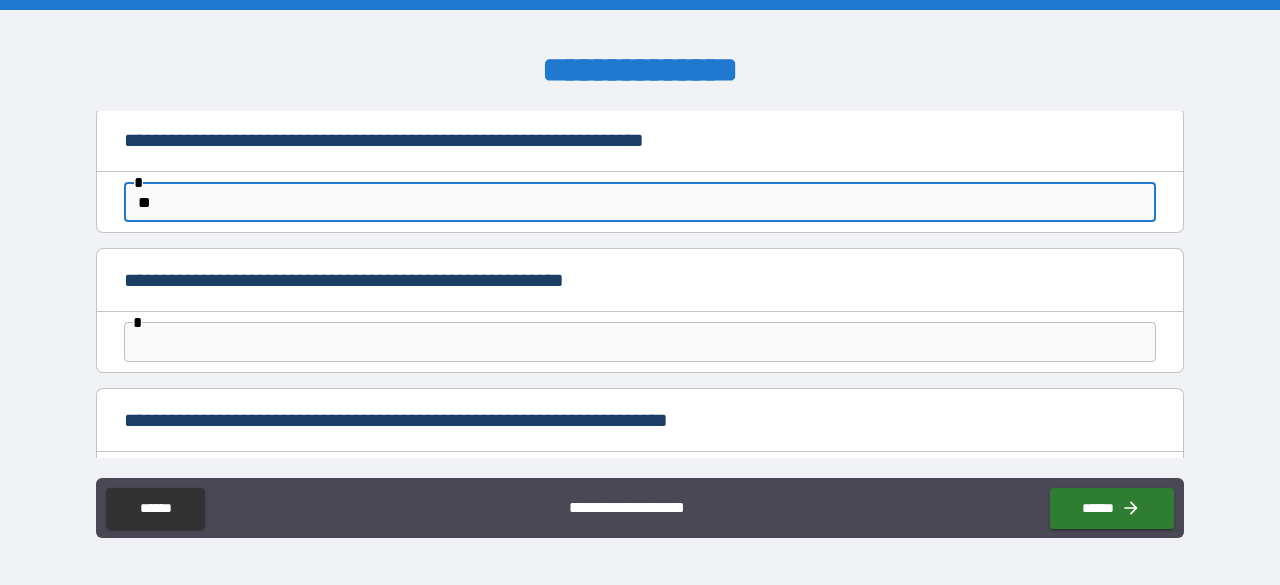scroll, scrollTop: 3290, scrollLeft: 0, axis: vertical 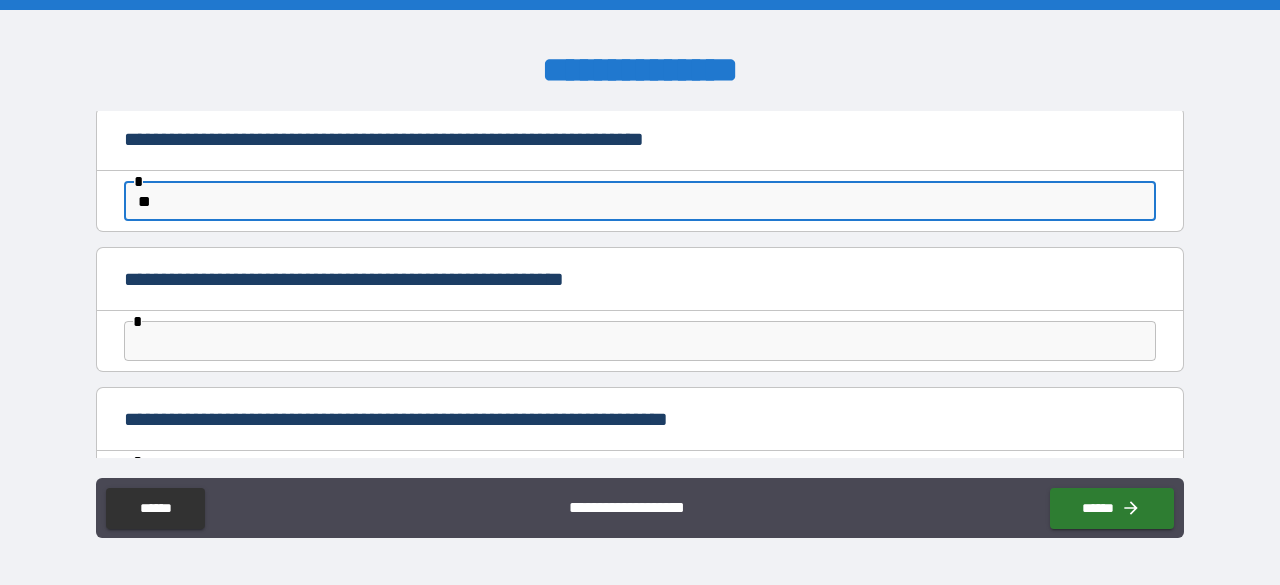 type on "**" 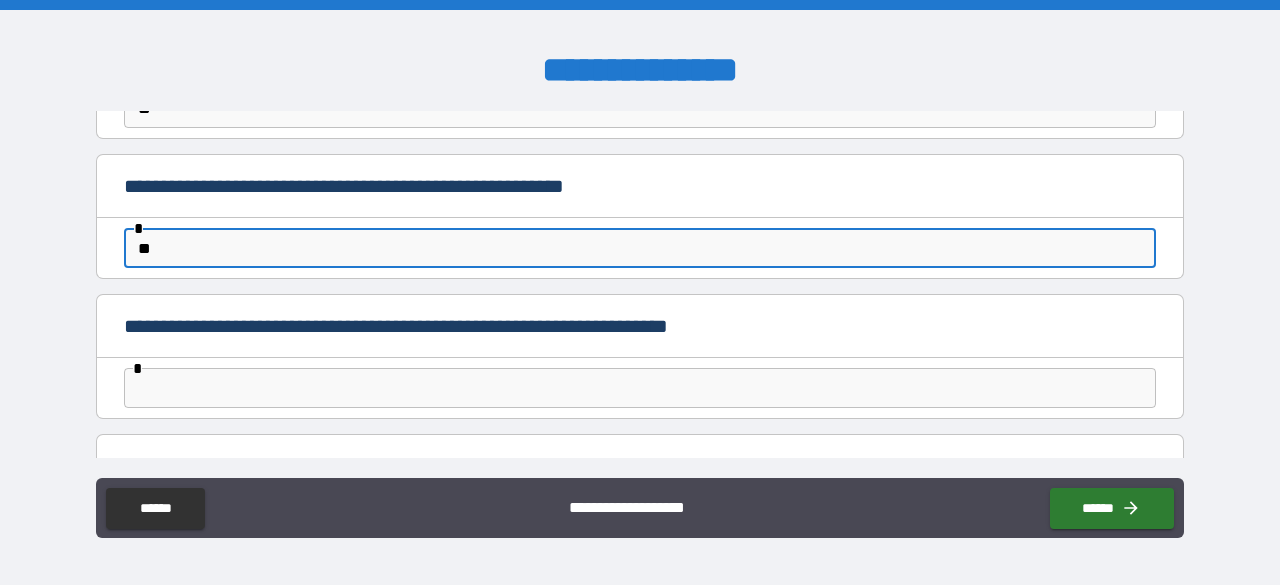 scroll, scrollTop: 3384, scrollLeft: 0, axis: vertical 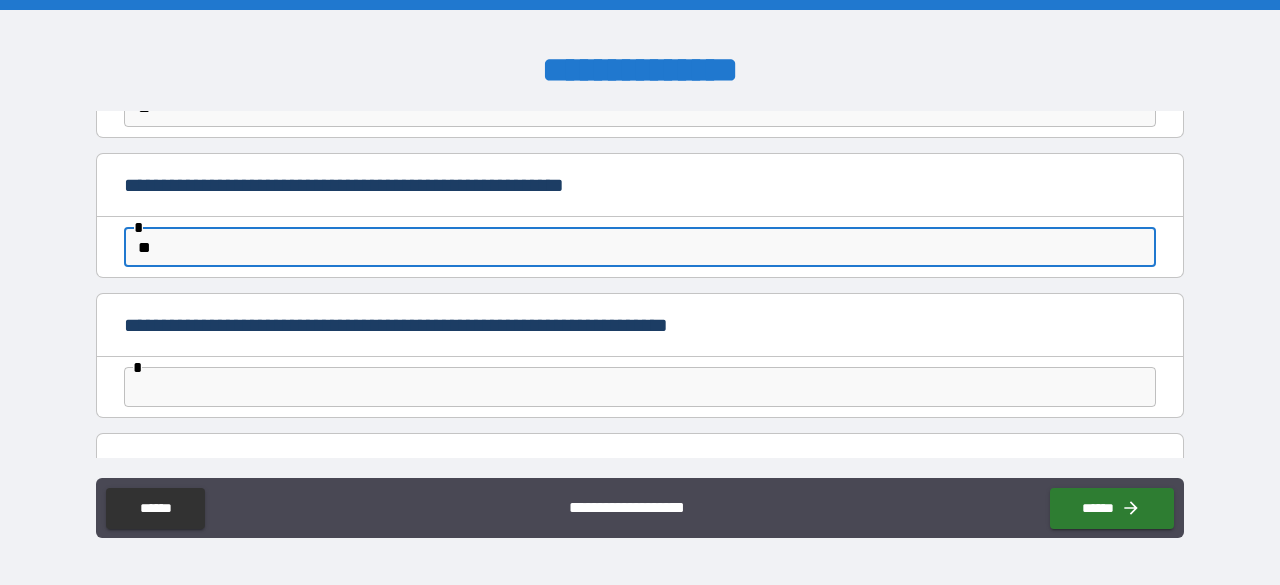 type on "**" 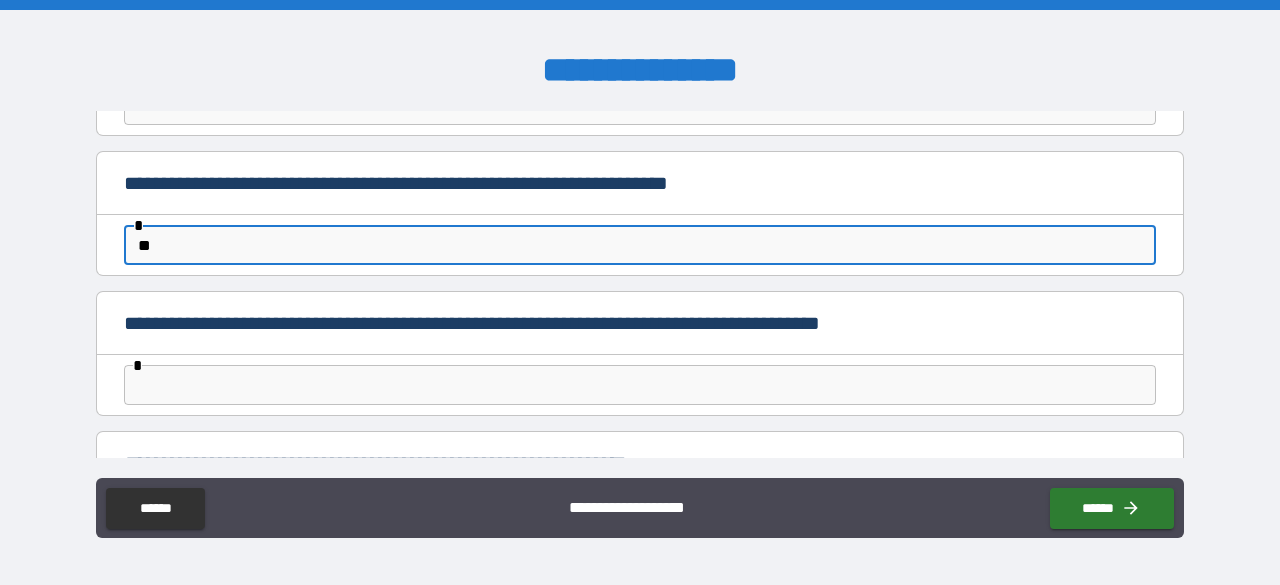 scroll, scrollTop: 3529, scrollLeft: 0, axis: vertical 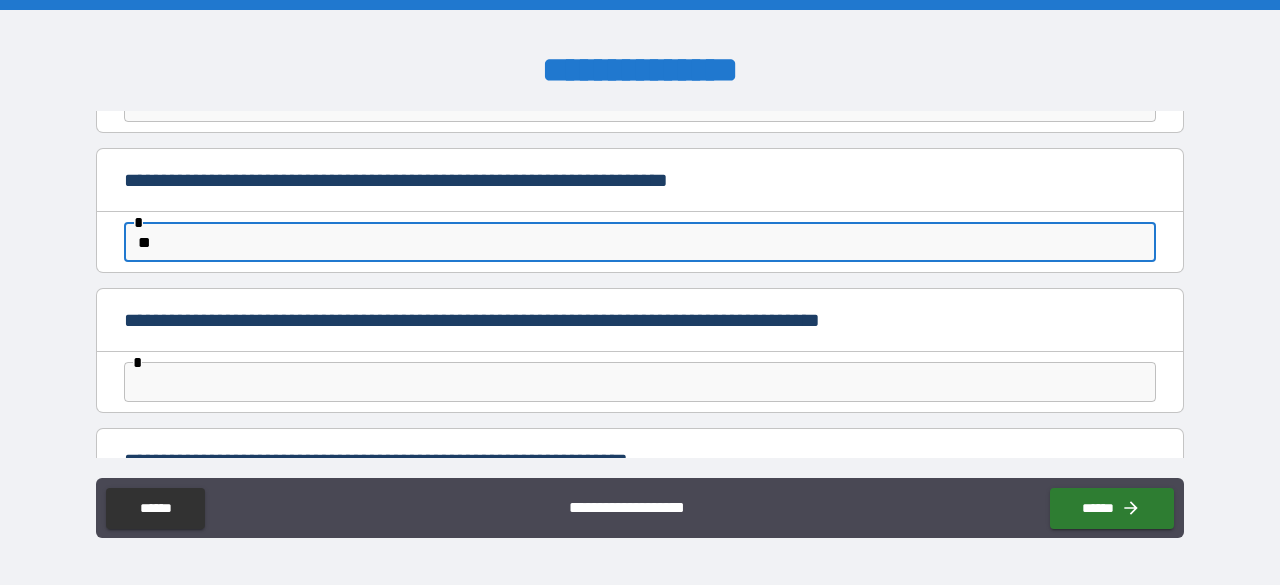 type on "**" 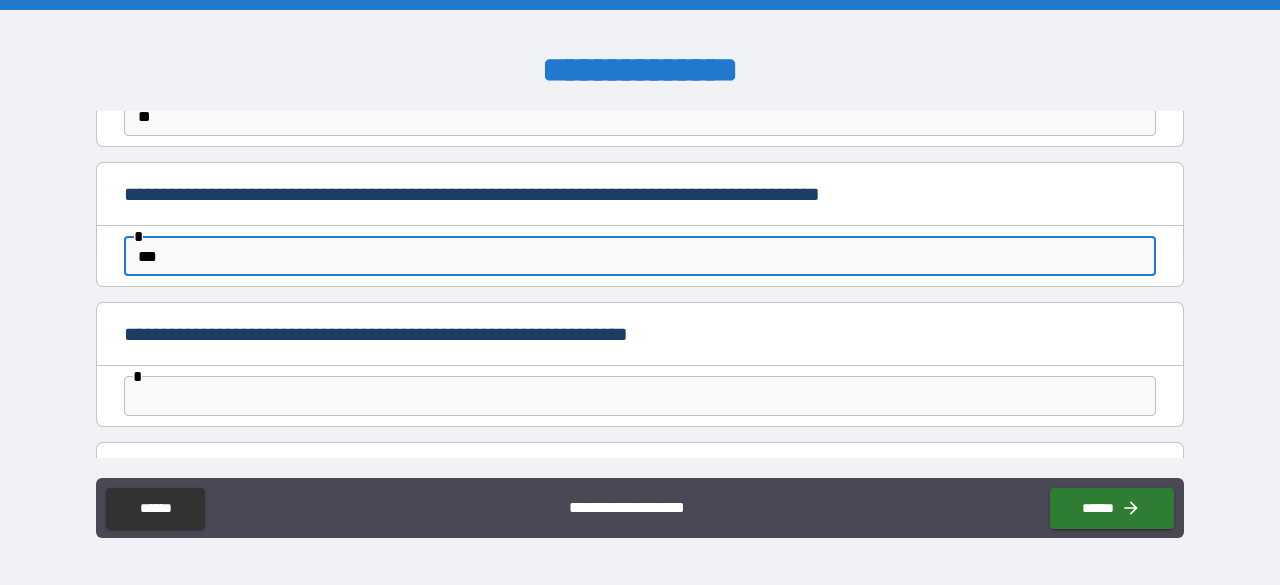 scroll, scrollTop: 3660, scrollLeft: 0, axis: vertical 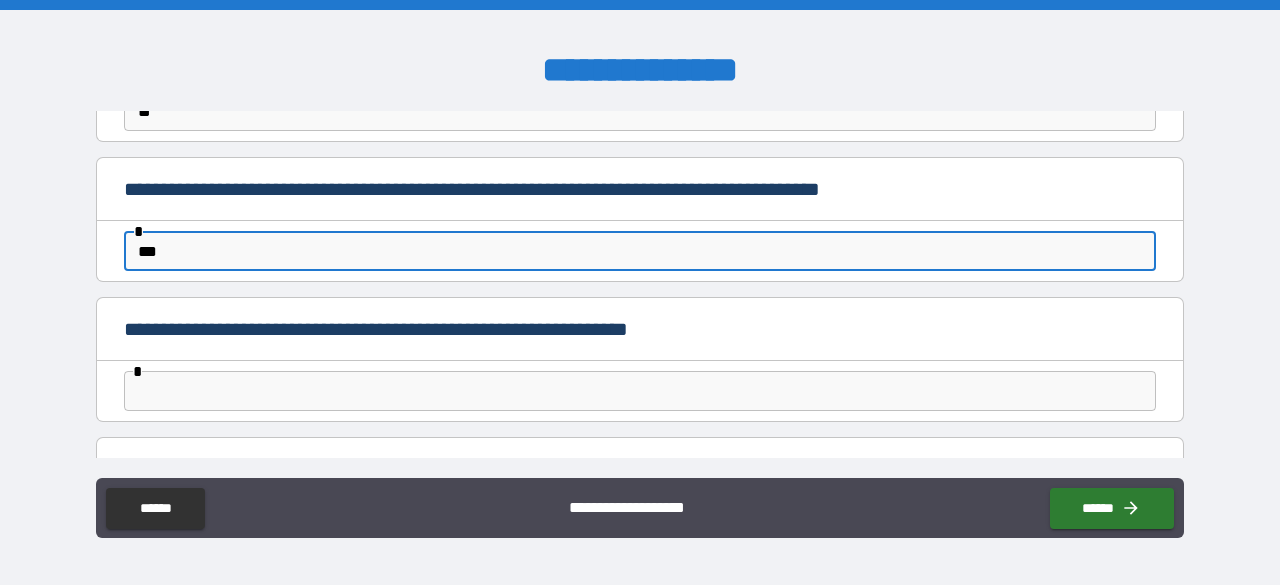 type on "***" 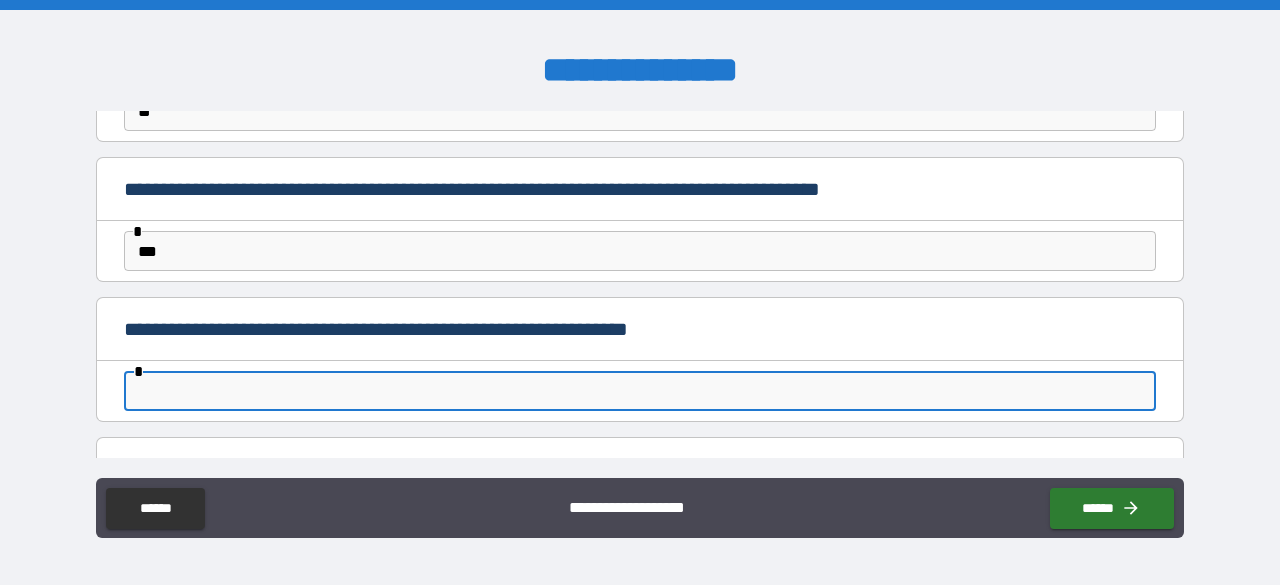 click at bounding box center (640, 391) 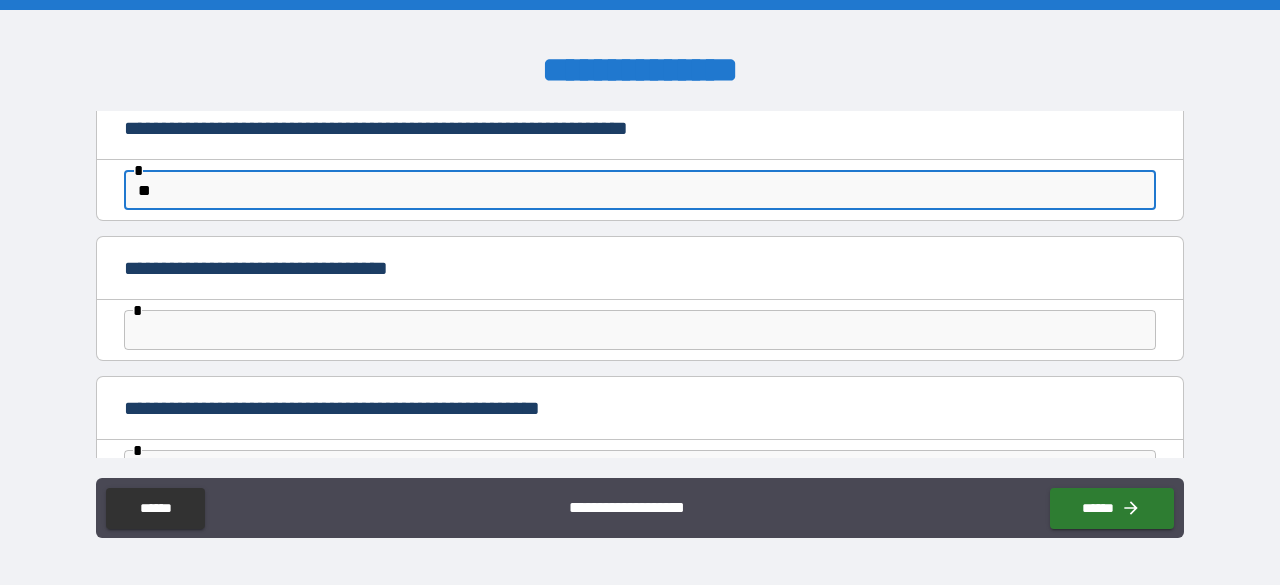 scroll, scrollTop: 3862, scrollLeft: 0, axis: vertical 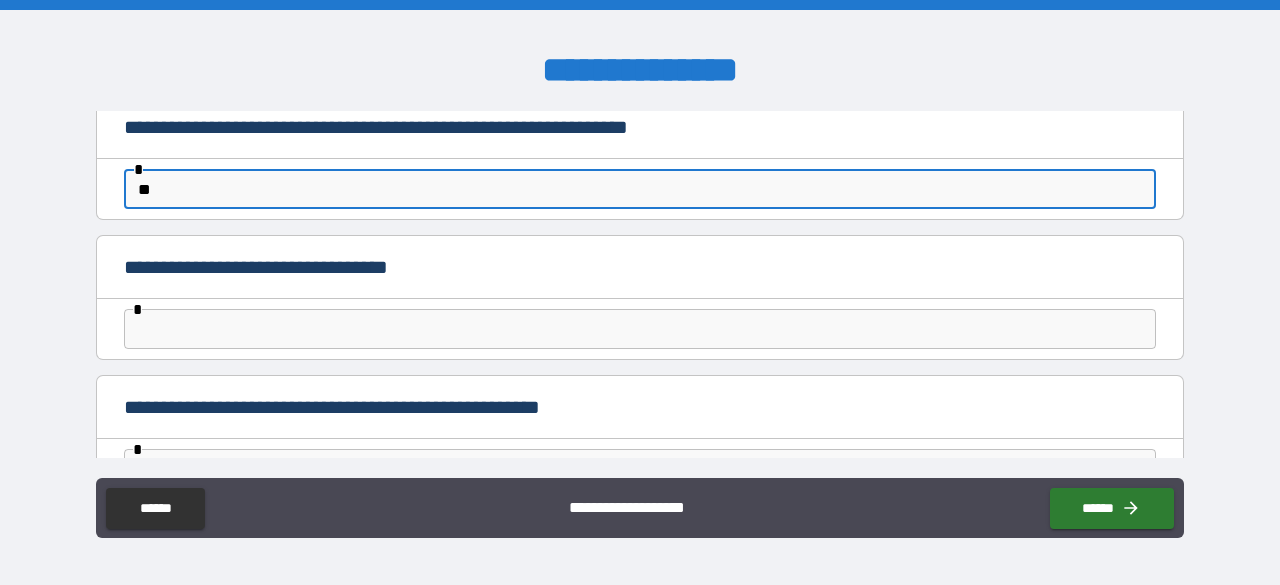 type on "**" 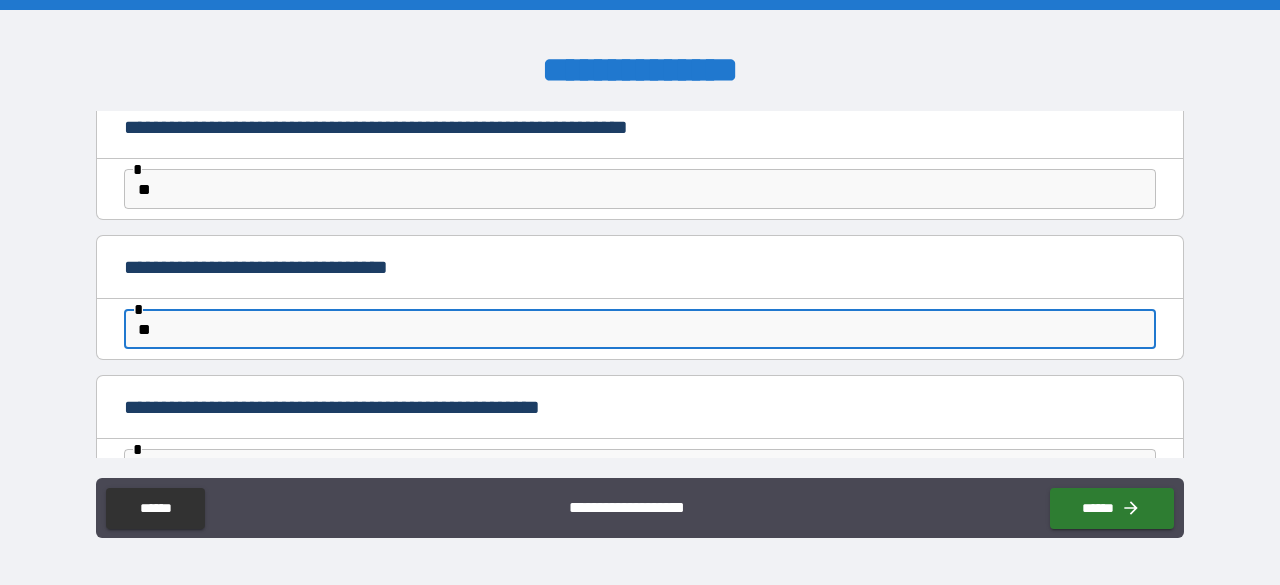 scroll, scrollTop: 3962, scrollLeft: 0, axis: vertical 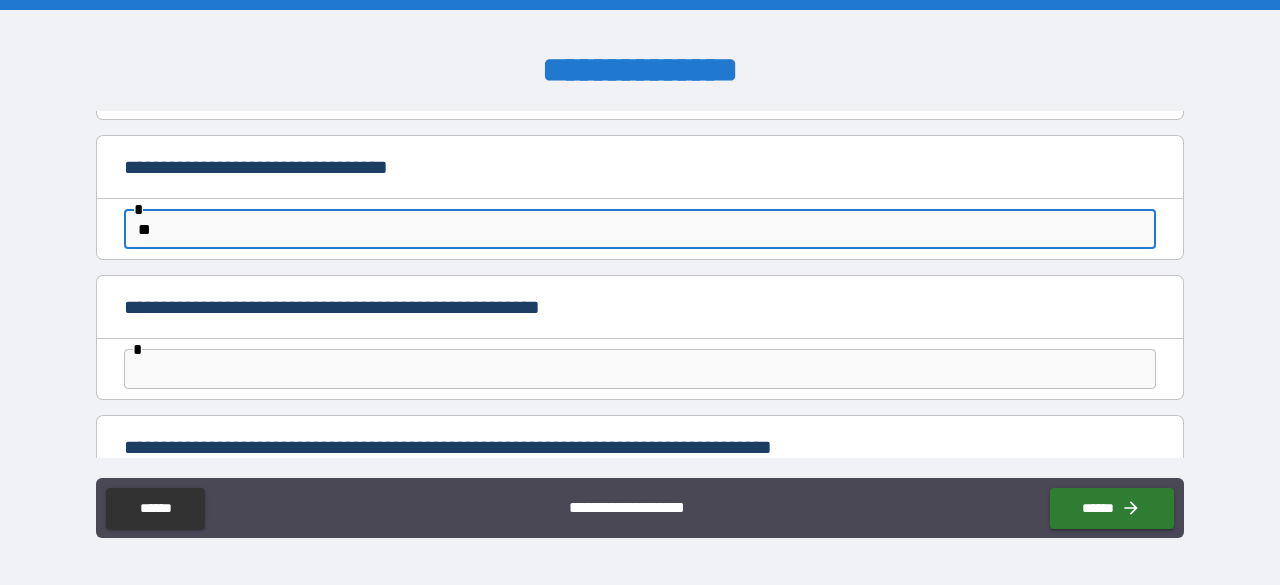 type on "**" 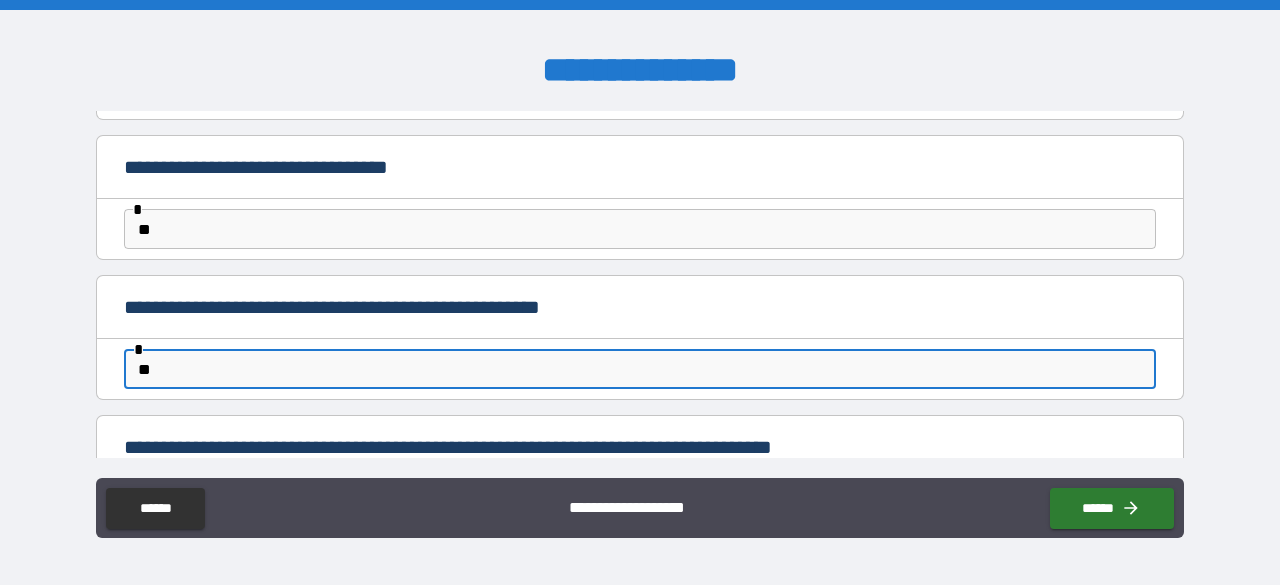 scroll, scrollTop: 4047, scrollLeft: 0, axis: vertical 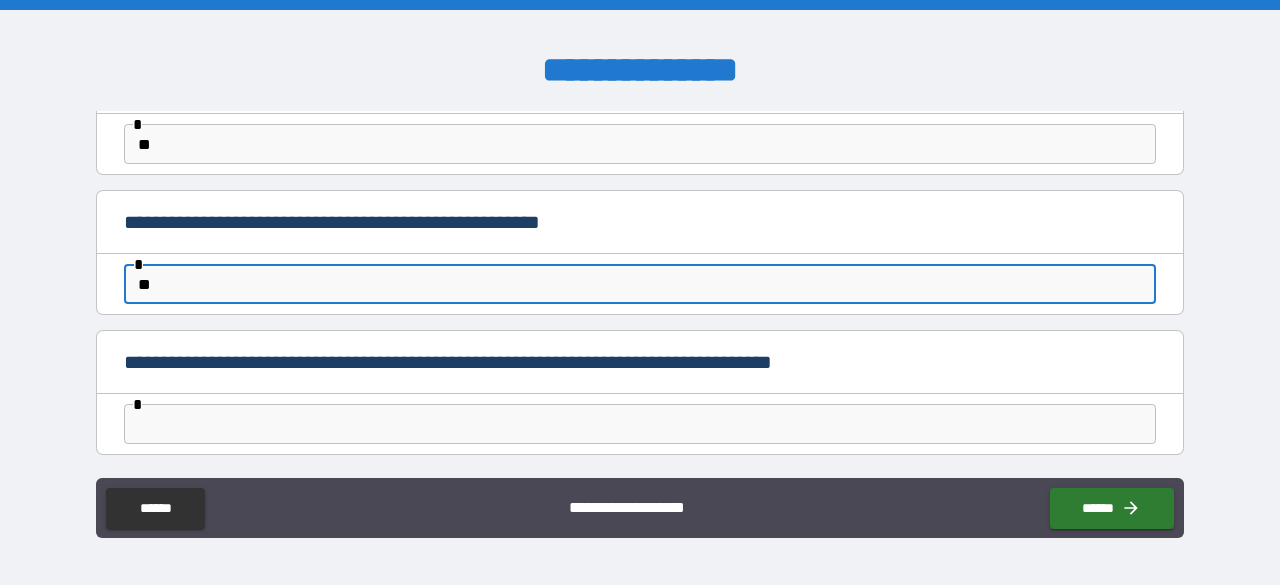 type on "**" 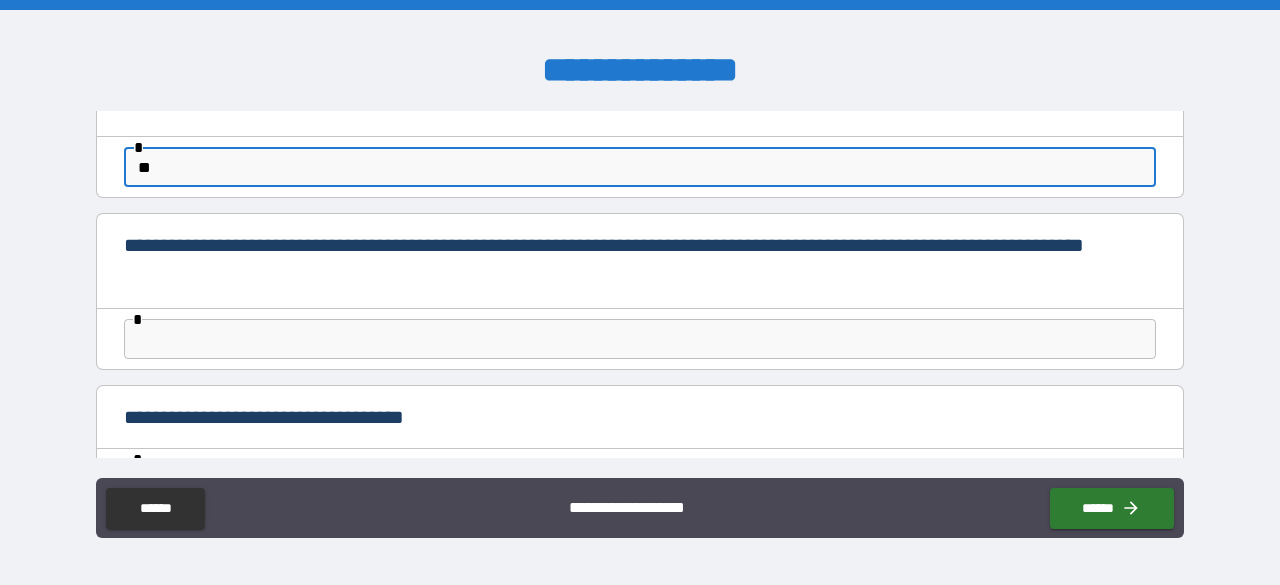 scroll, scrollTop: 4306, scrollLeft: 0, axis: vertical 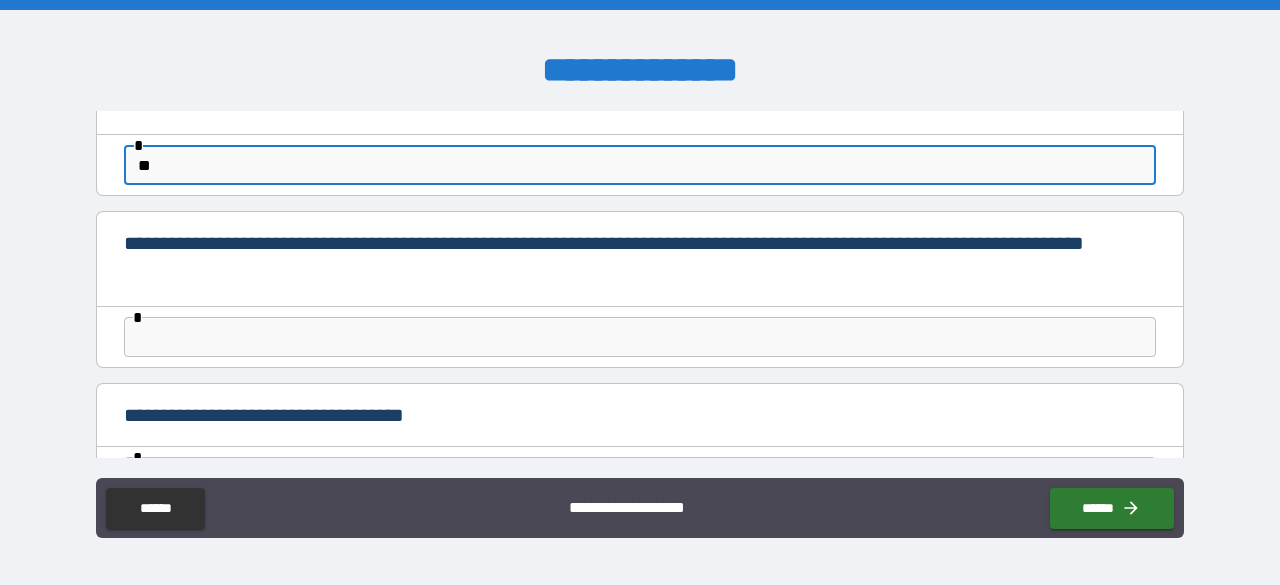 type on "**" 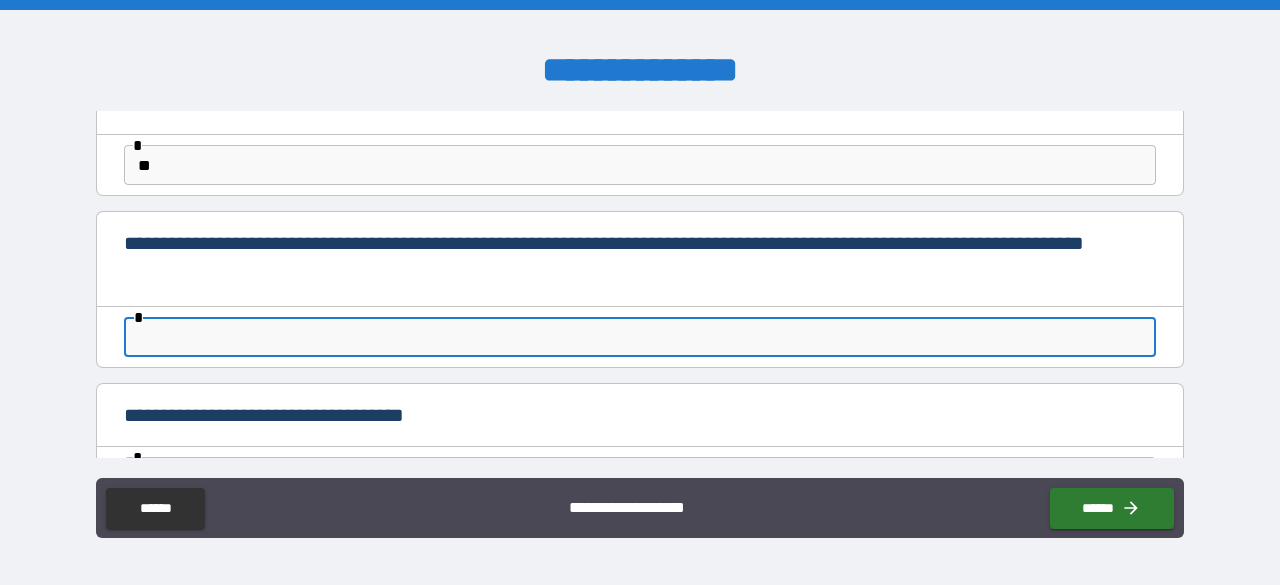 click at bounding box center (640, 337) 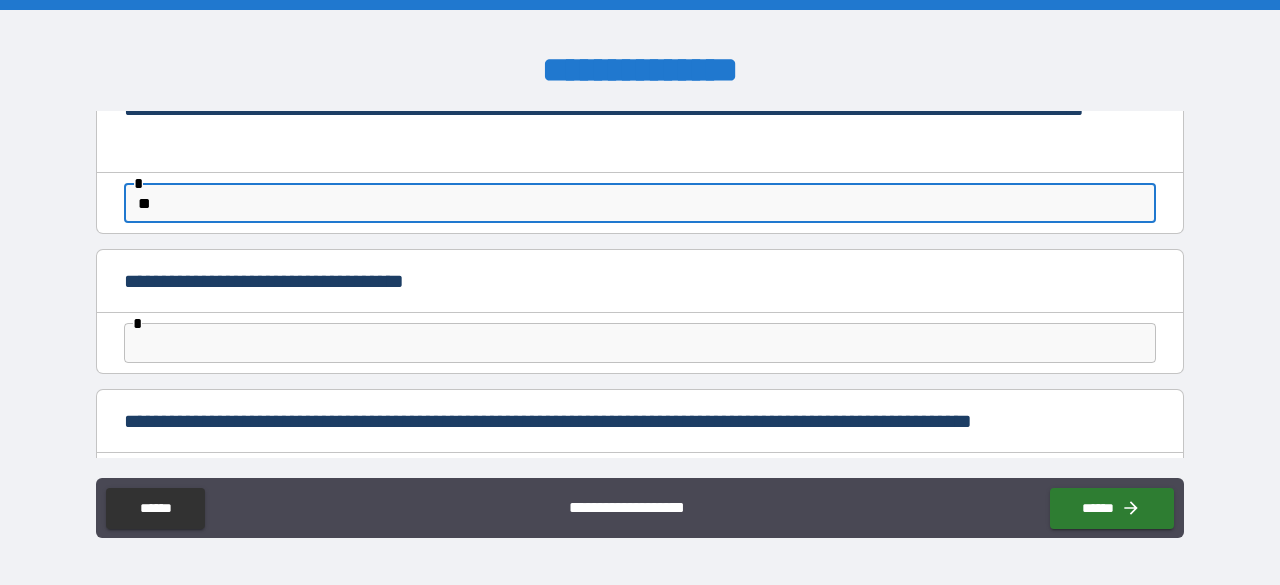 scroll, scrollTop: 4441, scrollLeft: 0, axis: vertical 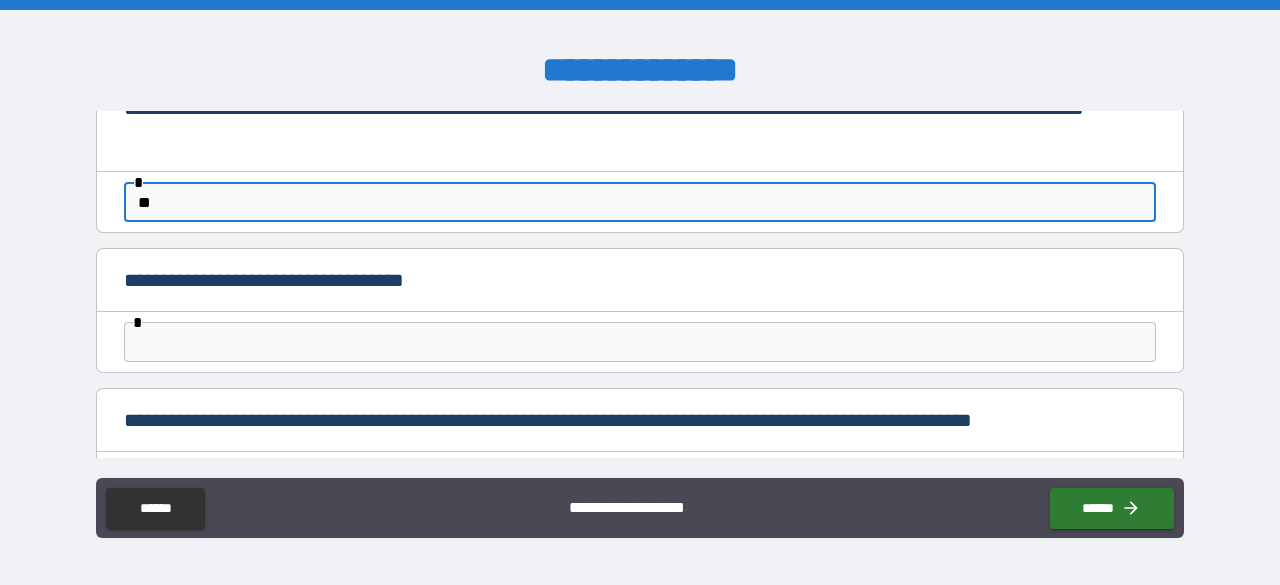 type on "**" 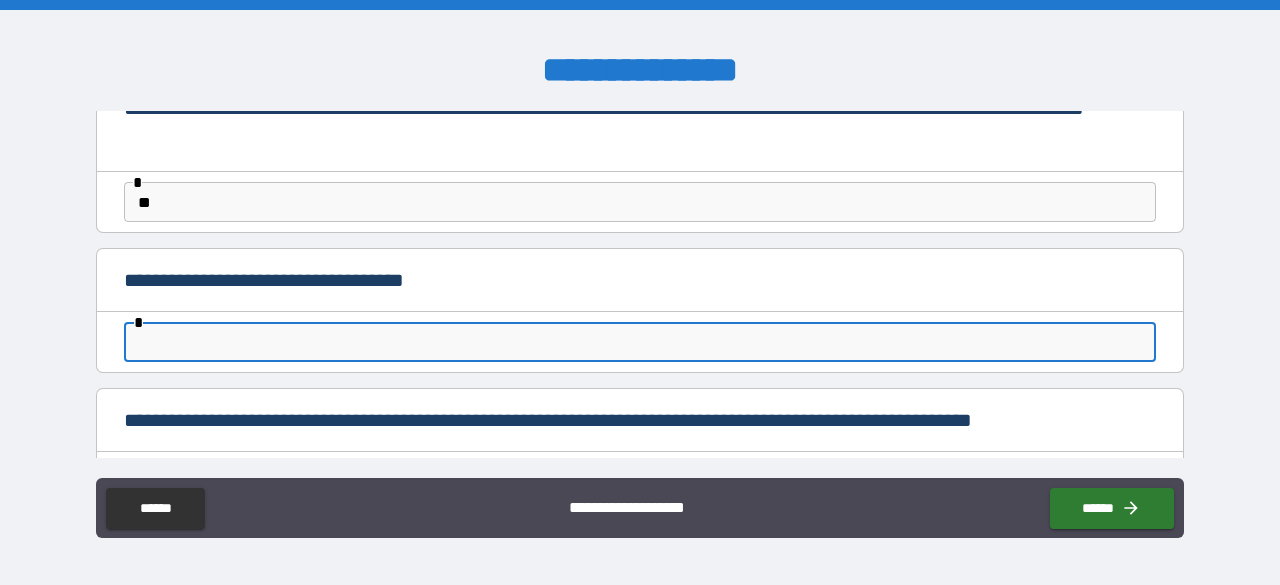 click at bounding box center [640, 342] 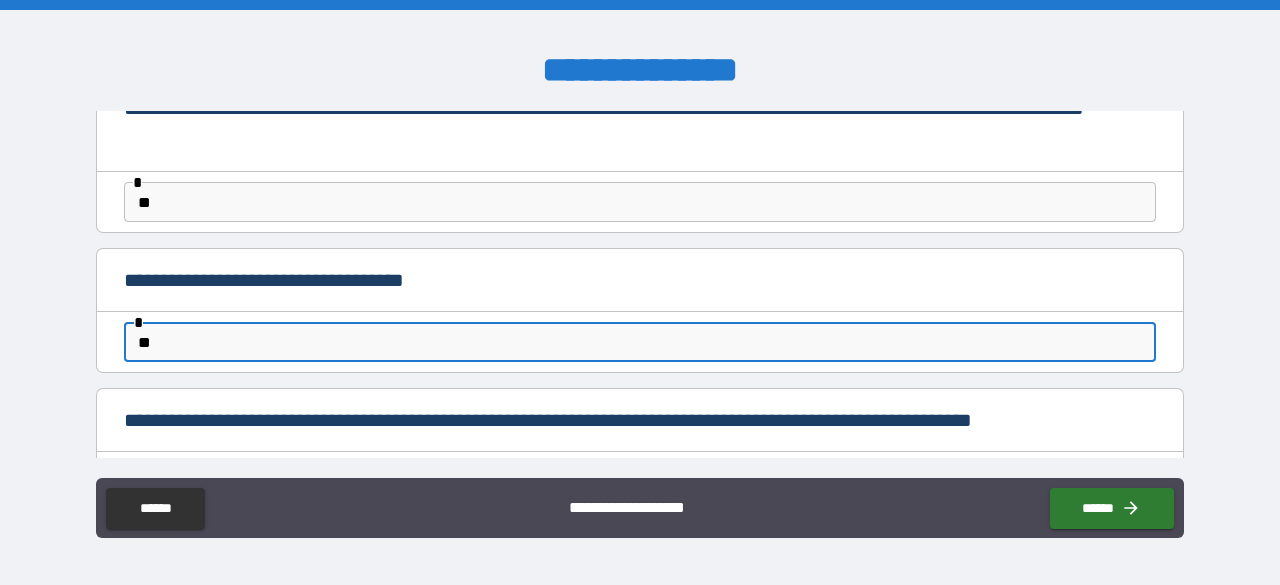scroll, scrollTop: 4603, scrollLeft: 0, axis: vertical 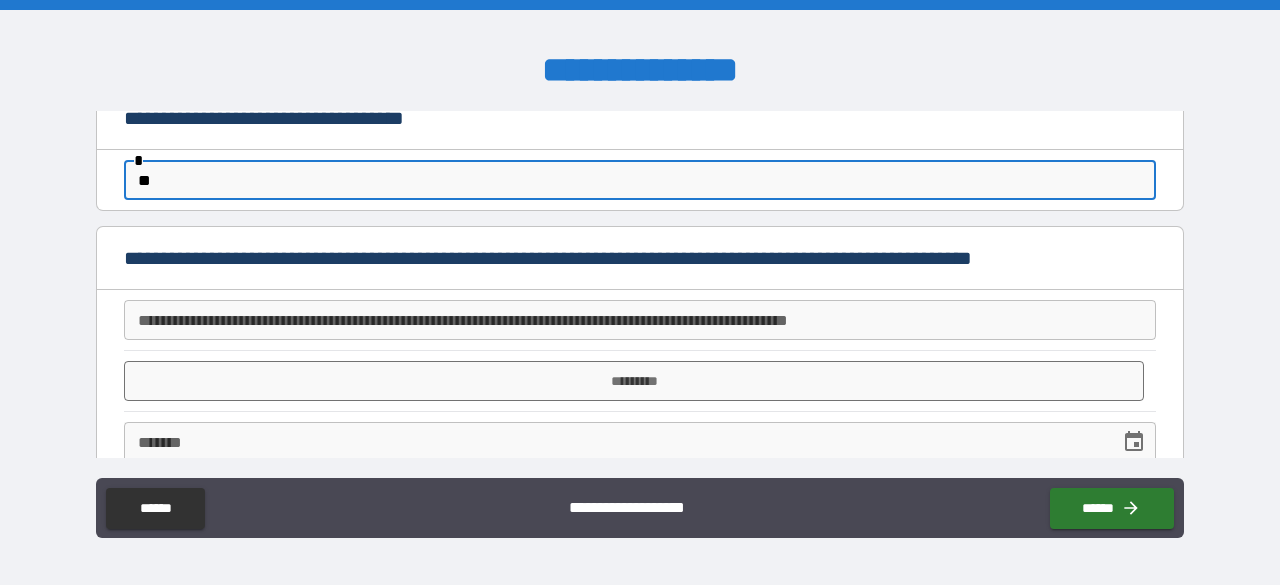 type on "**" 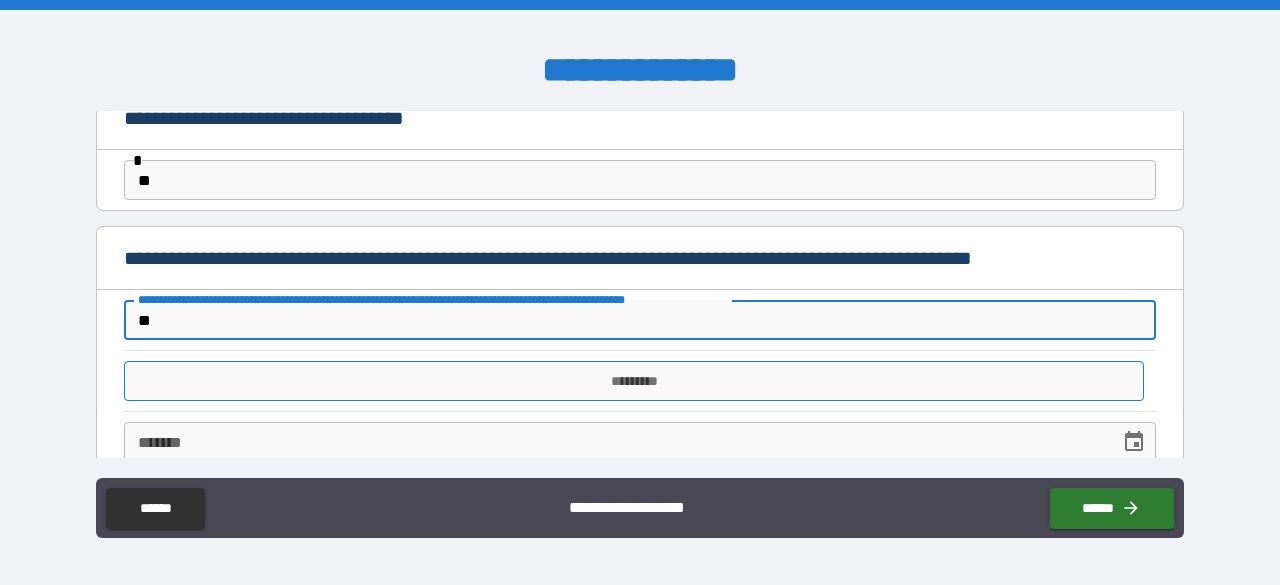 type on "**" 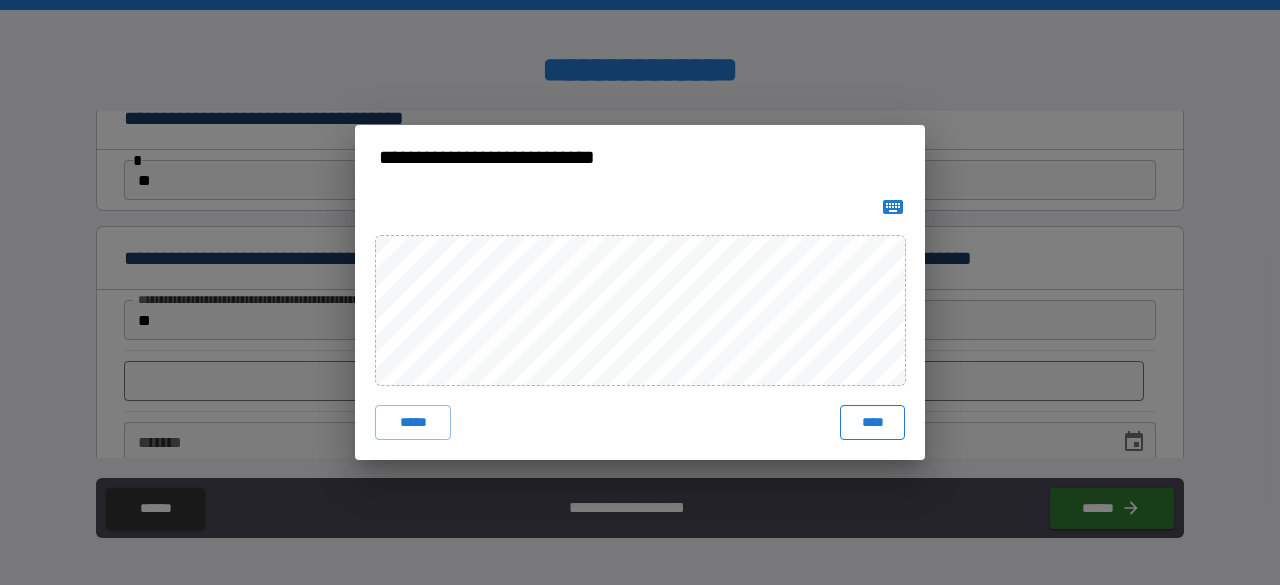 click on "****" at bounding box center [872, 423] 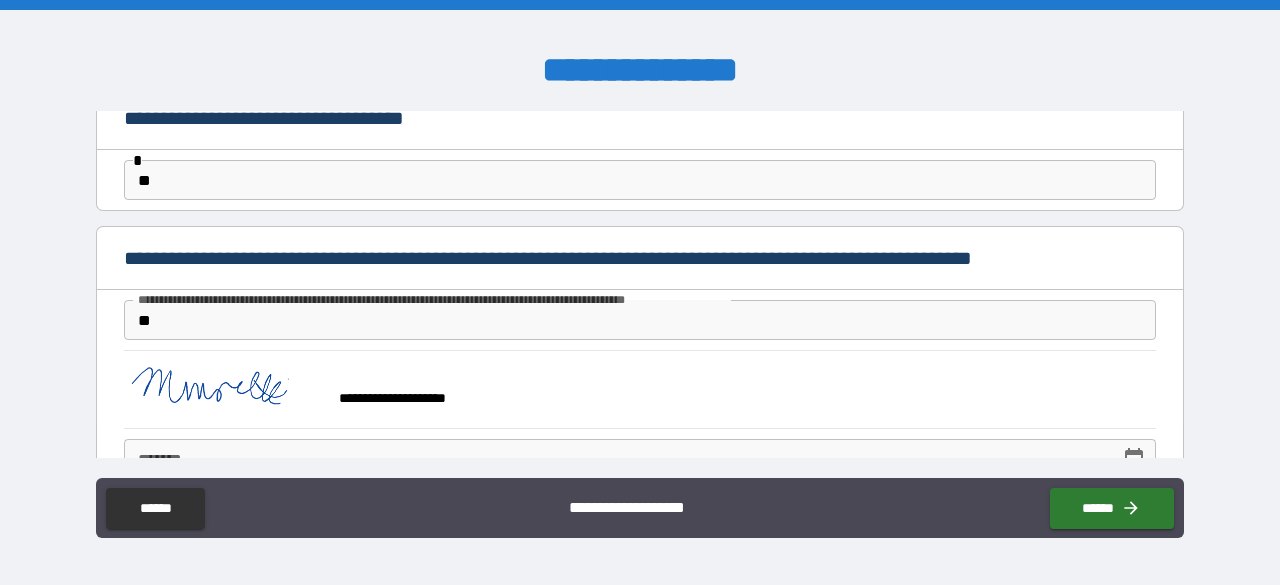 click at bounding box center [1134, 459] 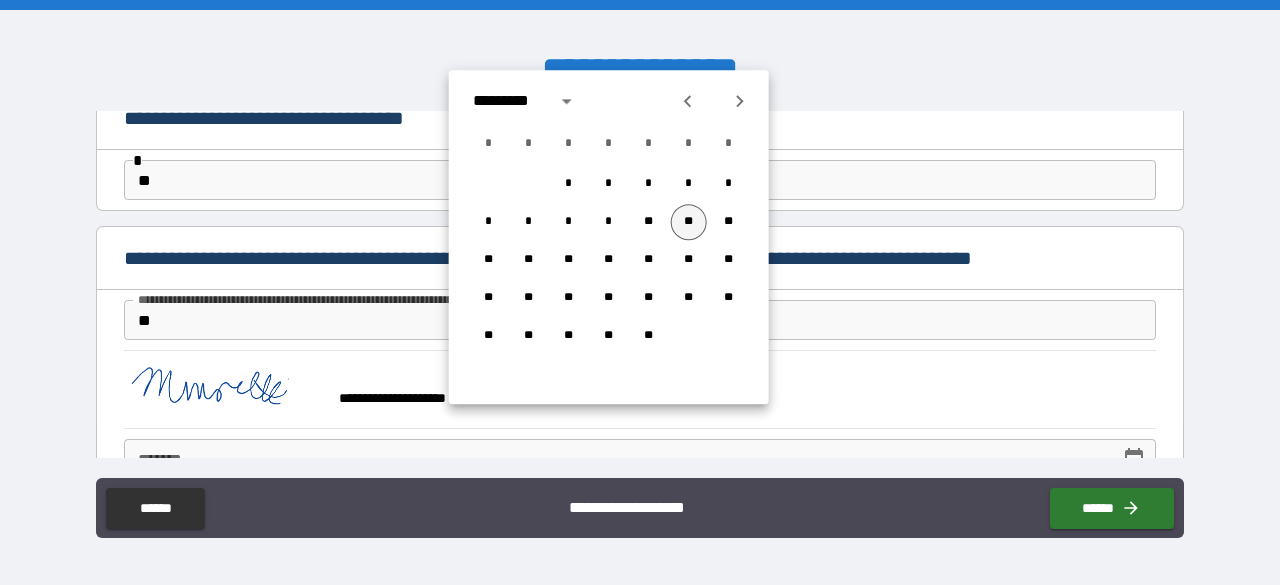 click on "**" at bounding box center (689, 222) 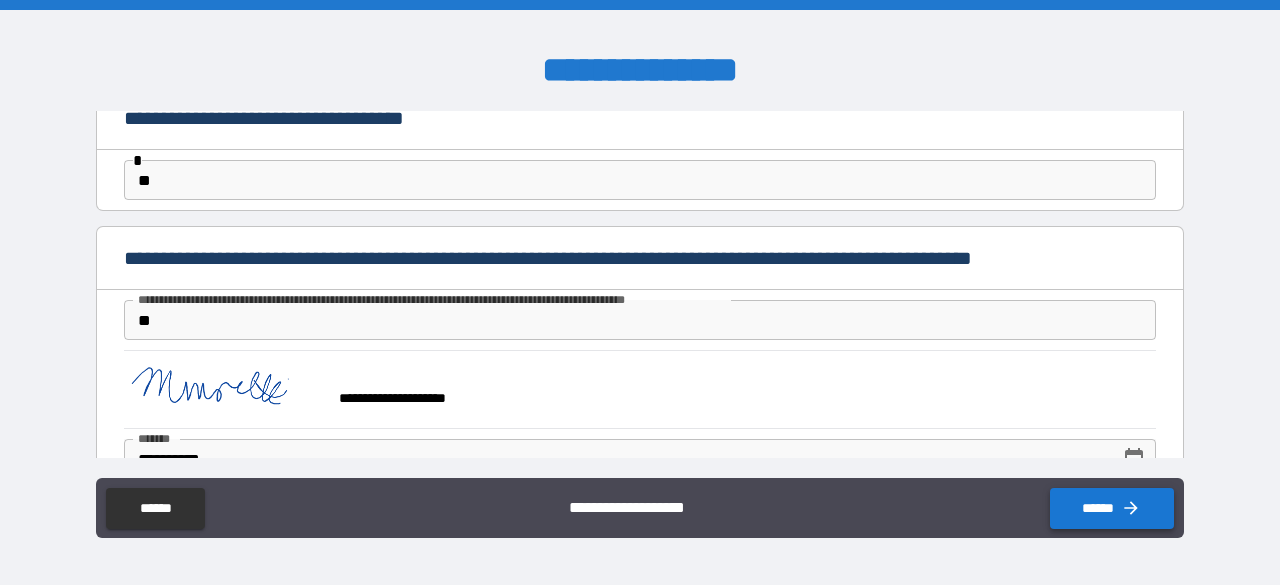 click on "******" at bounding box center [1112, 508] 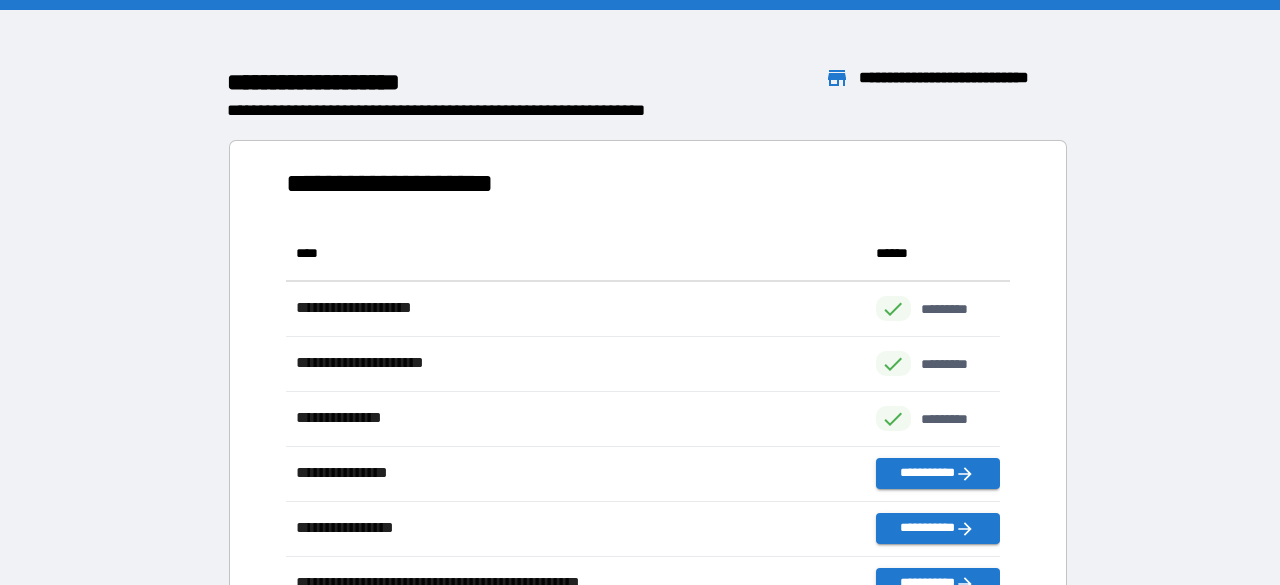 scroll, scrollTop: 16, scrollLeft: 16, axis: both 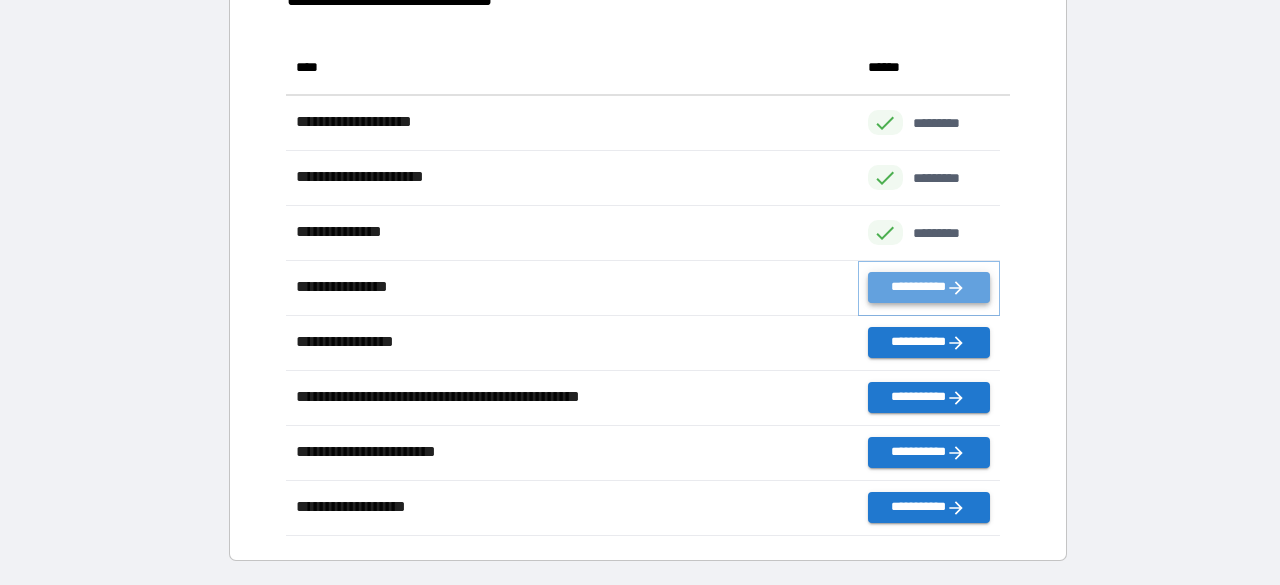 click on "**********" at bounding box center (929, 287) 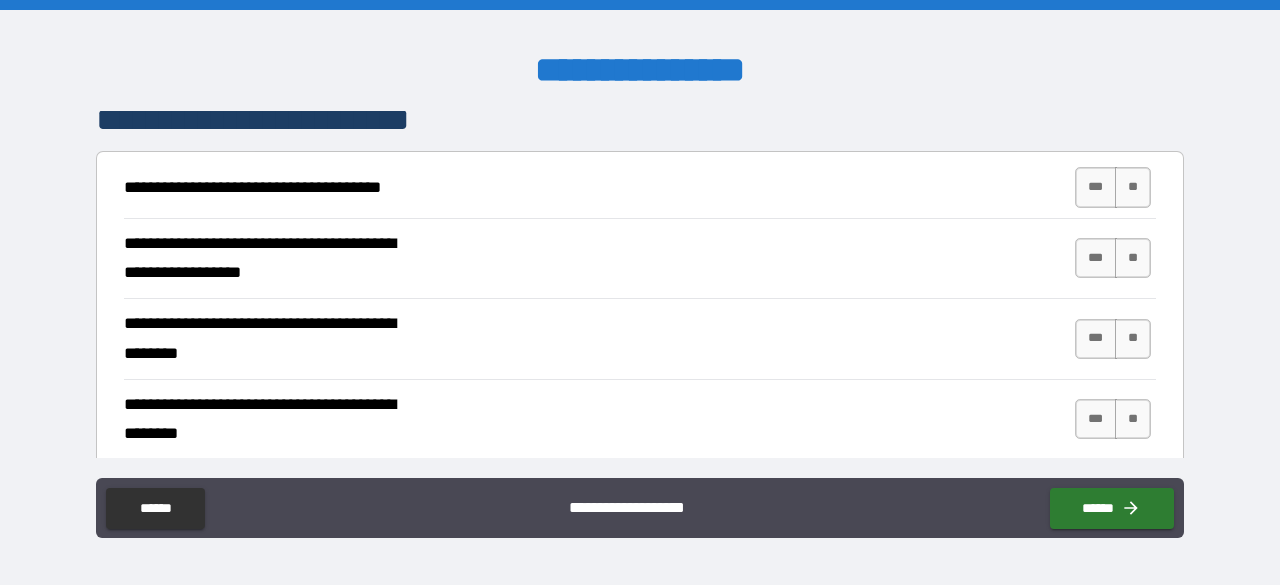 scroll, scrollTop: 383, scrollLeft: 0, axis: vertical 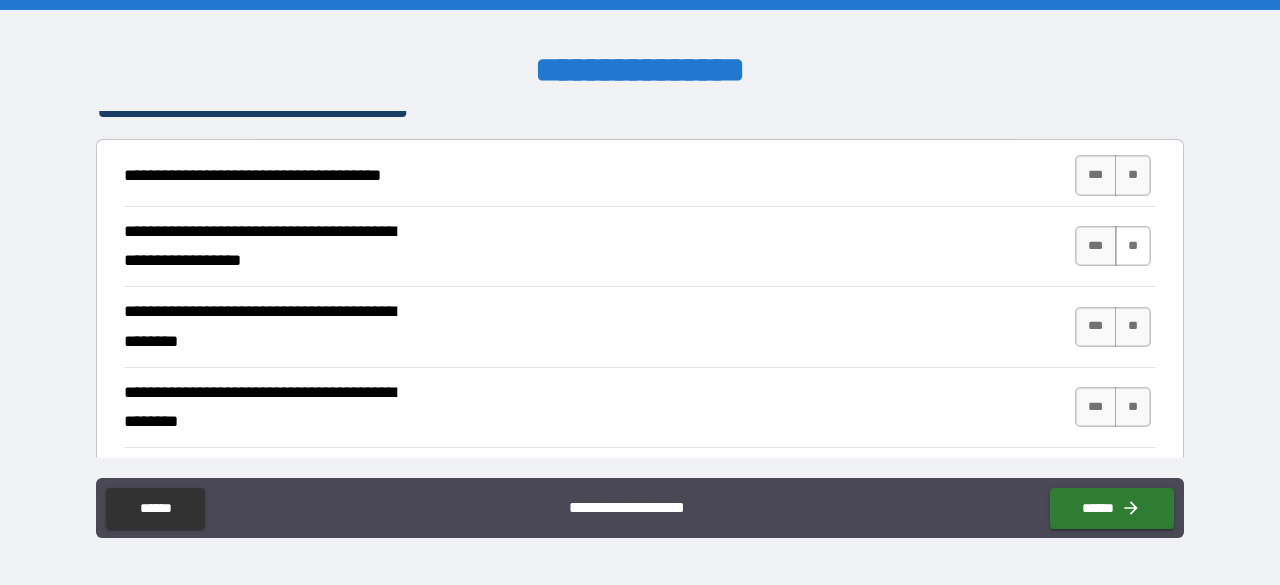 click on "**" at bounding box center [1133, 246] 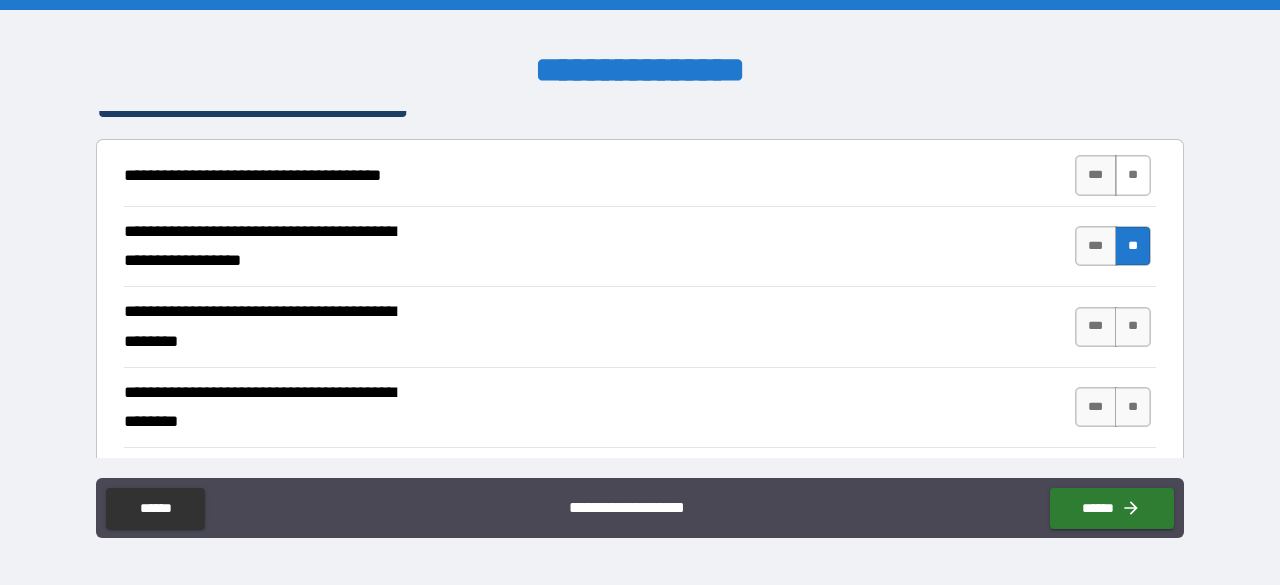 click on "**" at bounding box center [1133, 175] 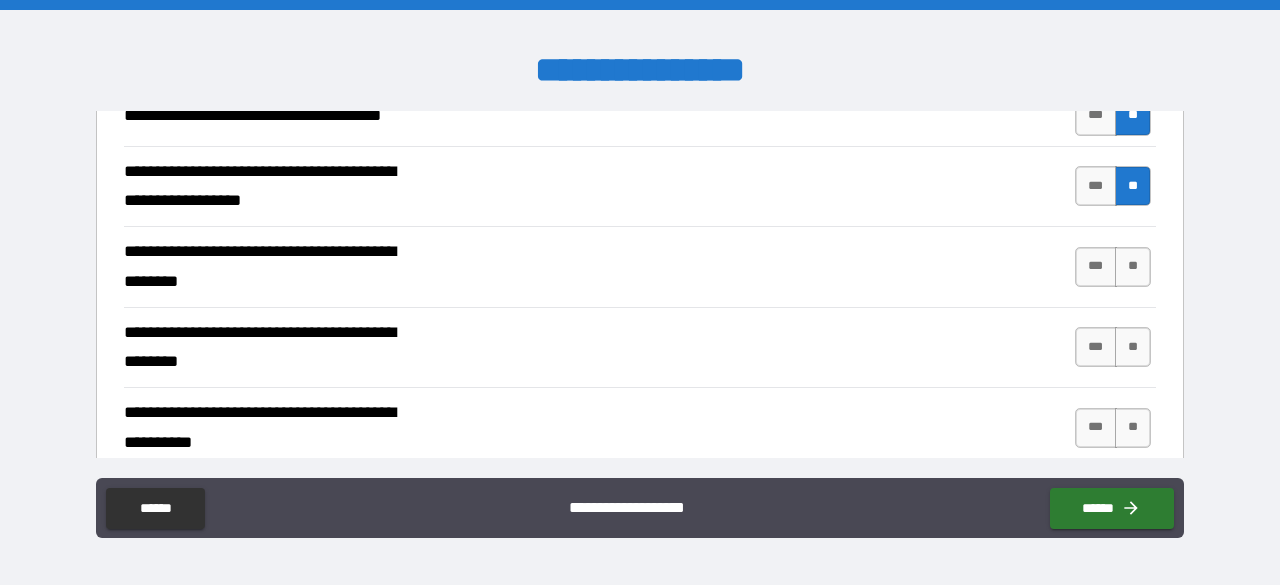 scroll, scrollTop: 451, scrollLeft: 0, axis: vertical 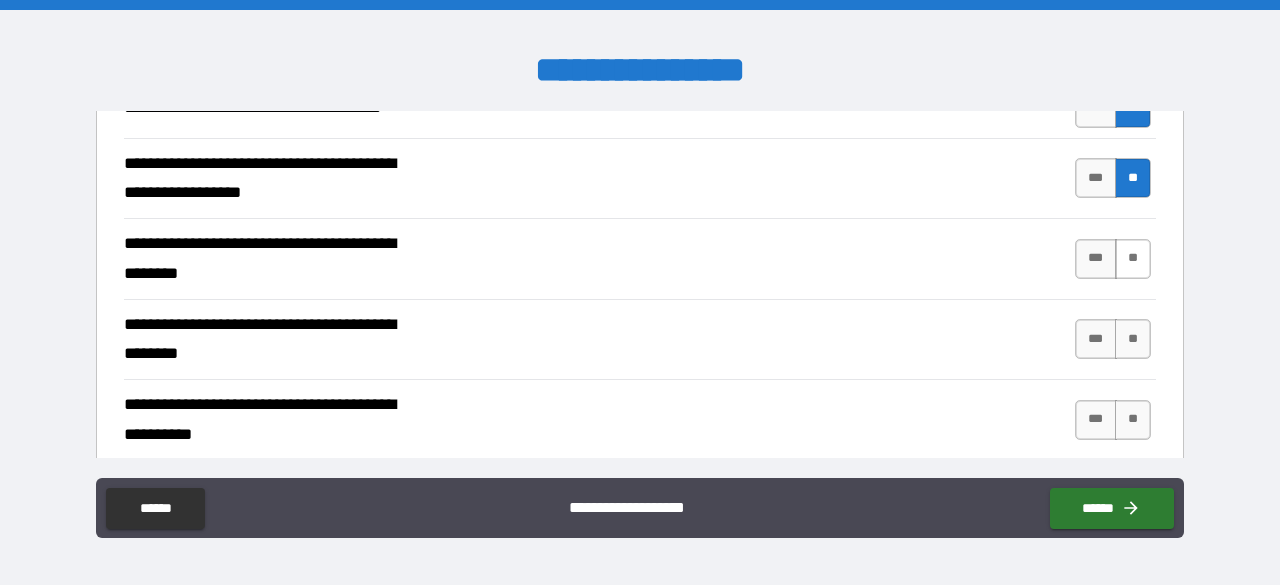 click on "**" at bounding box center (1133, 259) 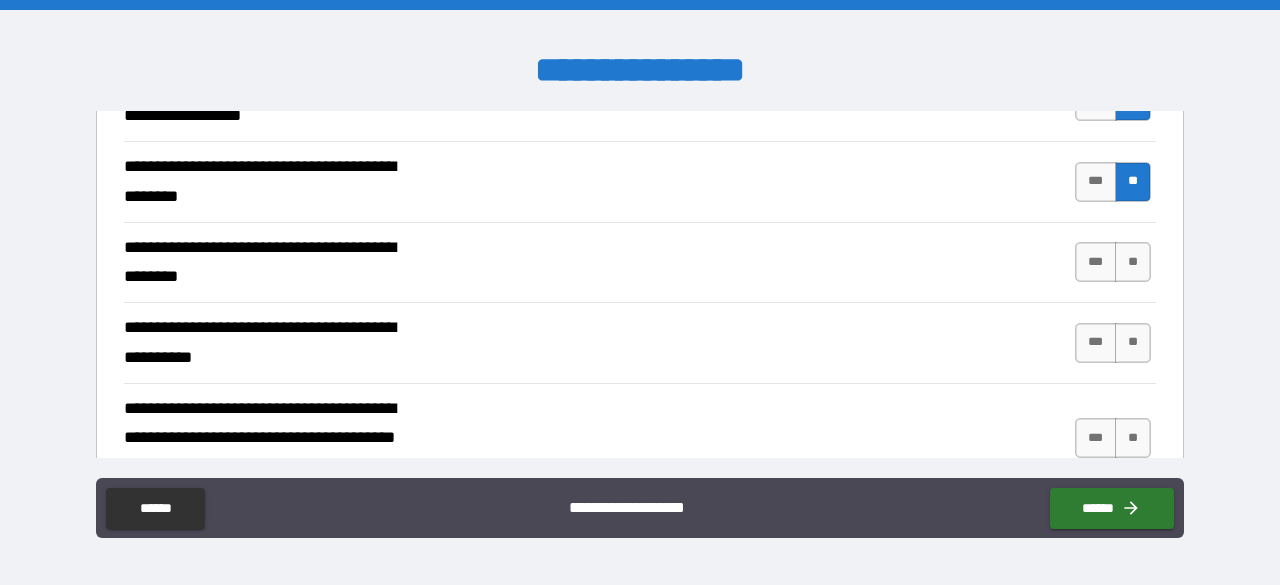 scroll, scrollTop: 529, scrollLeft: 0, axis: vertical 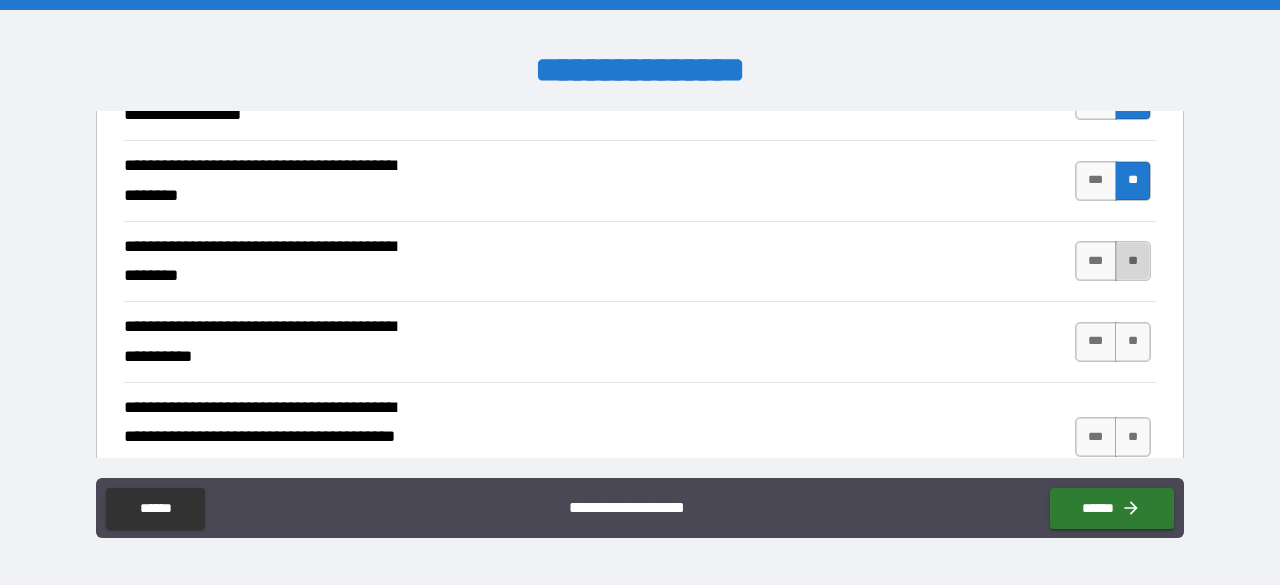 click on "**" at bounding box center (1133, 261) 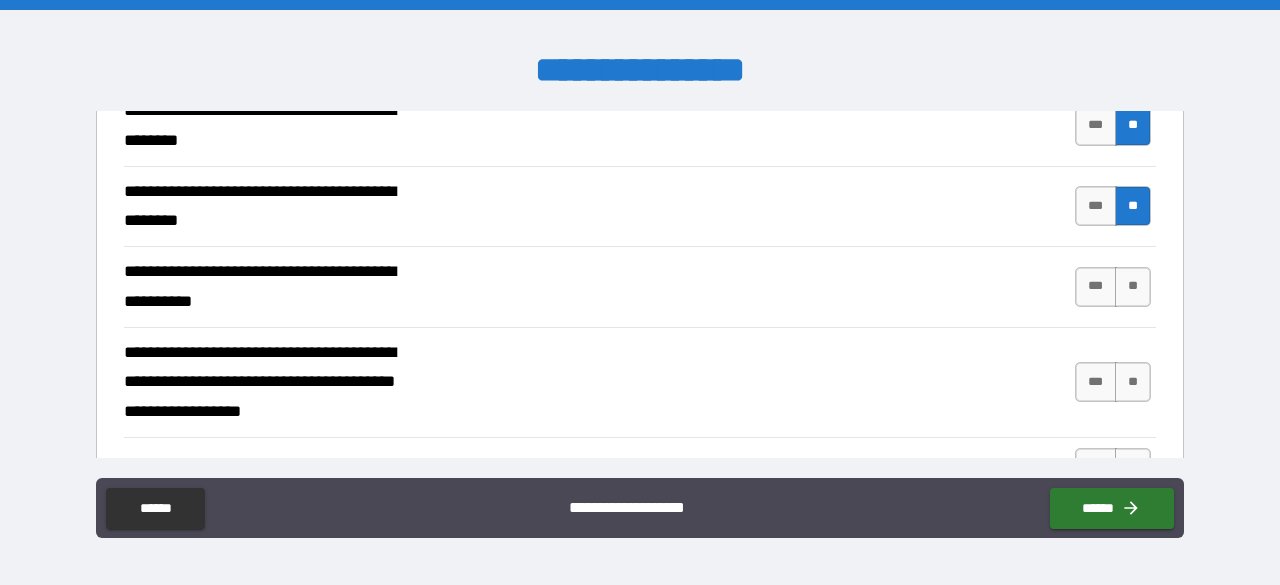 scroll, scrollTop: 585, scrollLeft: 0, axis: vertical 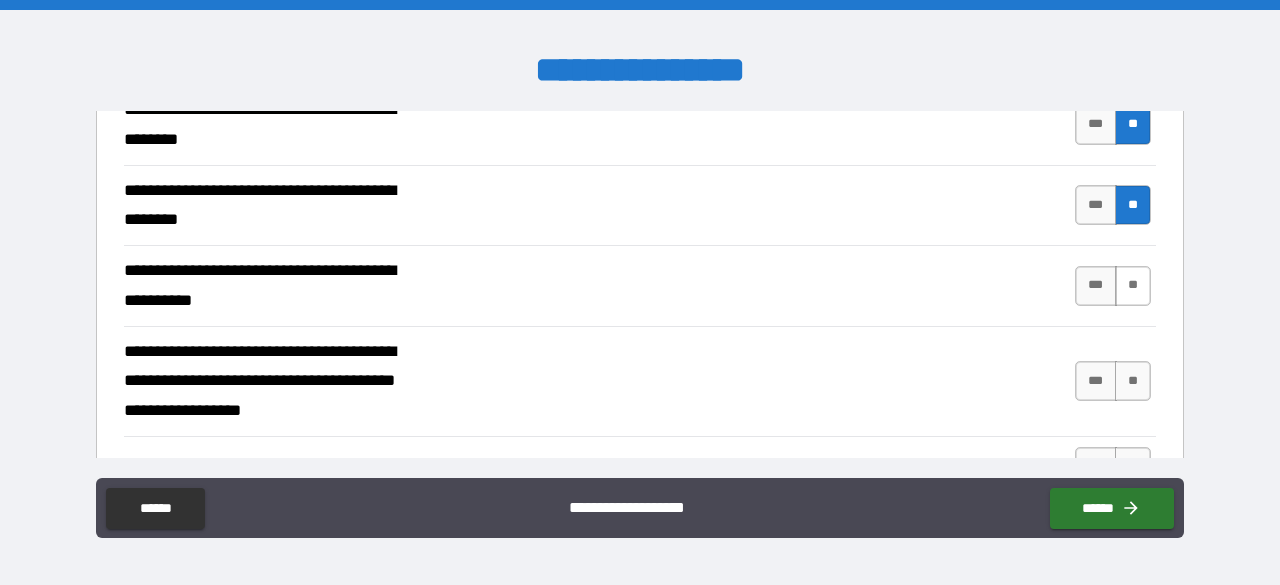 click on "**" at bounding box center (1133, 286) 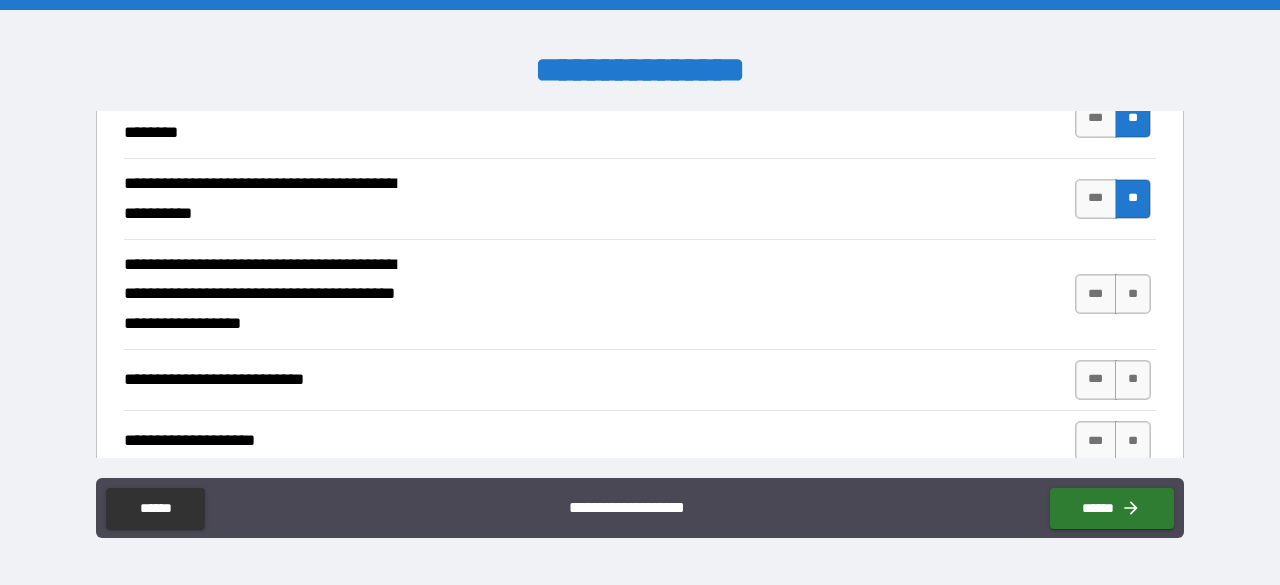 scroll, scrollTop: 694, scrollLeft: 0, axis: vertical 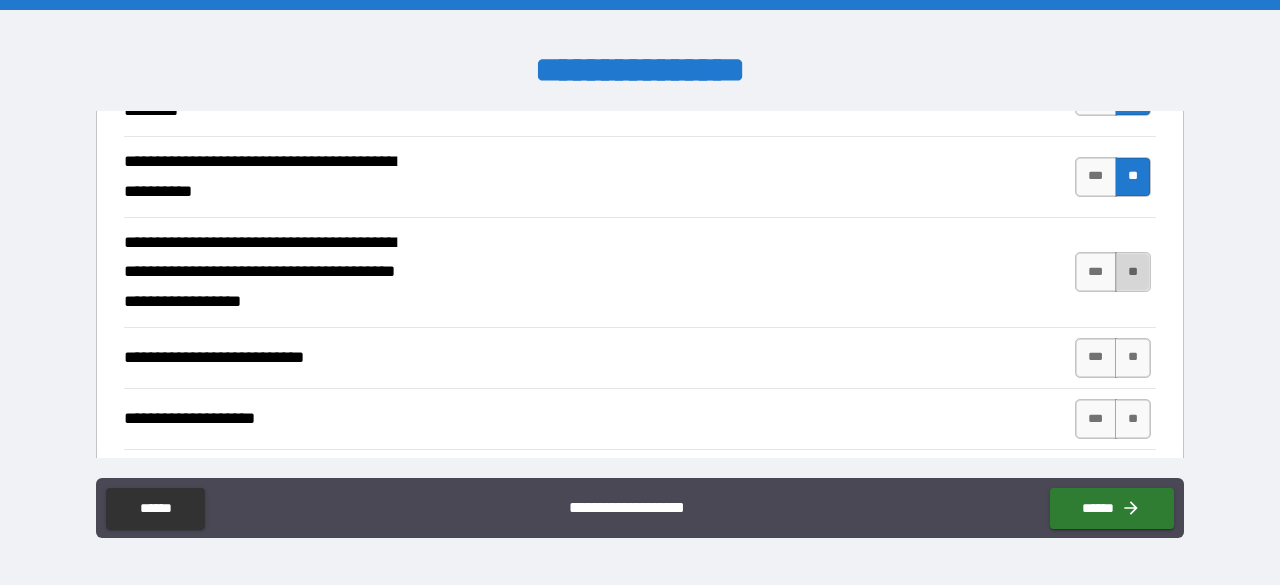 click on "**" at bounding box center [1133, 272] 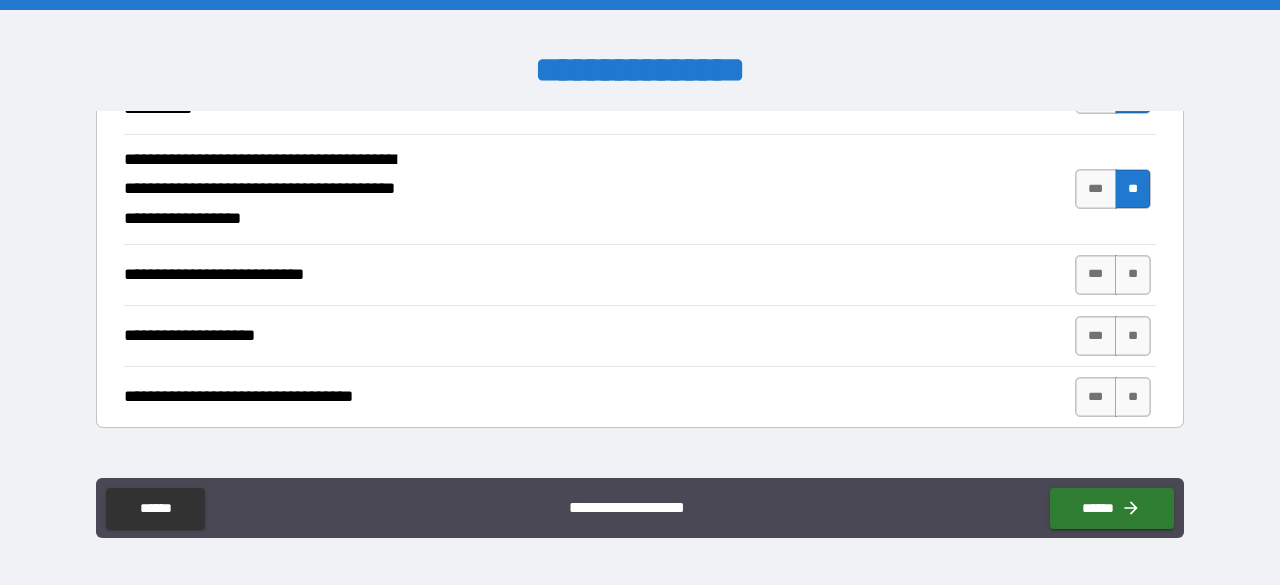 scroll, scrollTop: 784, scrollLeft: 0, axis: vertical 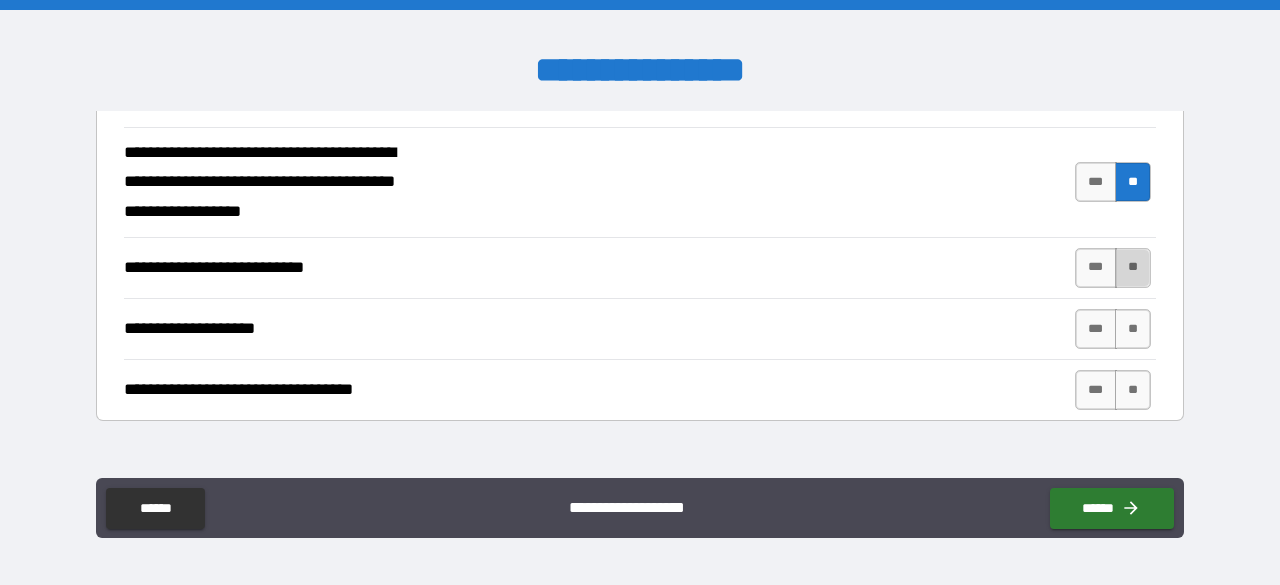 click on "**" at bounding box center [1133, 268] 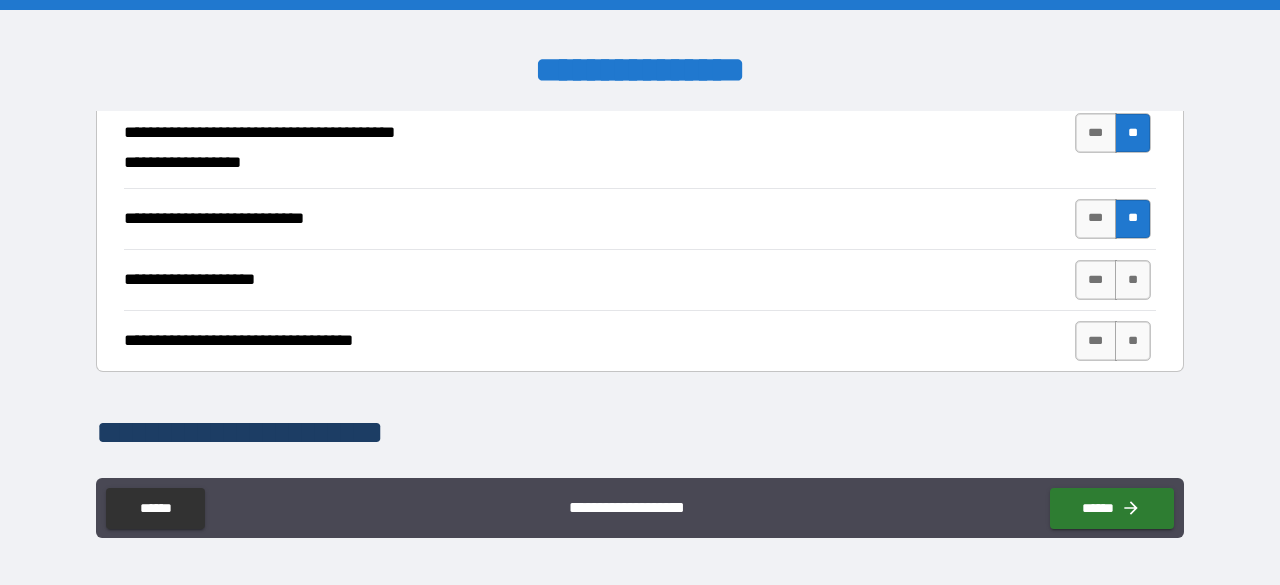 scroll, scrollTop: 834, scrollLeft: 0, axis: vertical 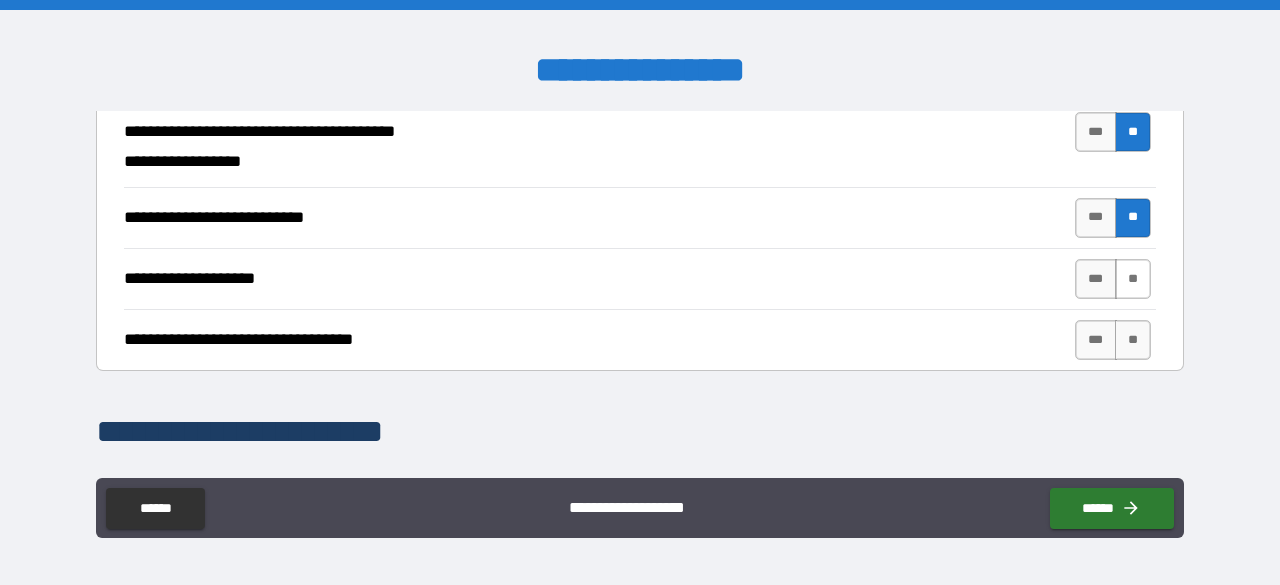 click on "**" at bounding box center [1133, 279] 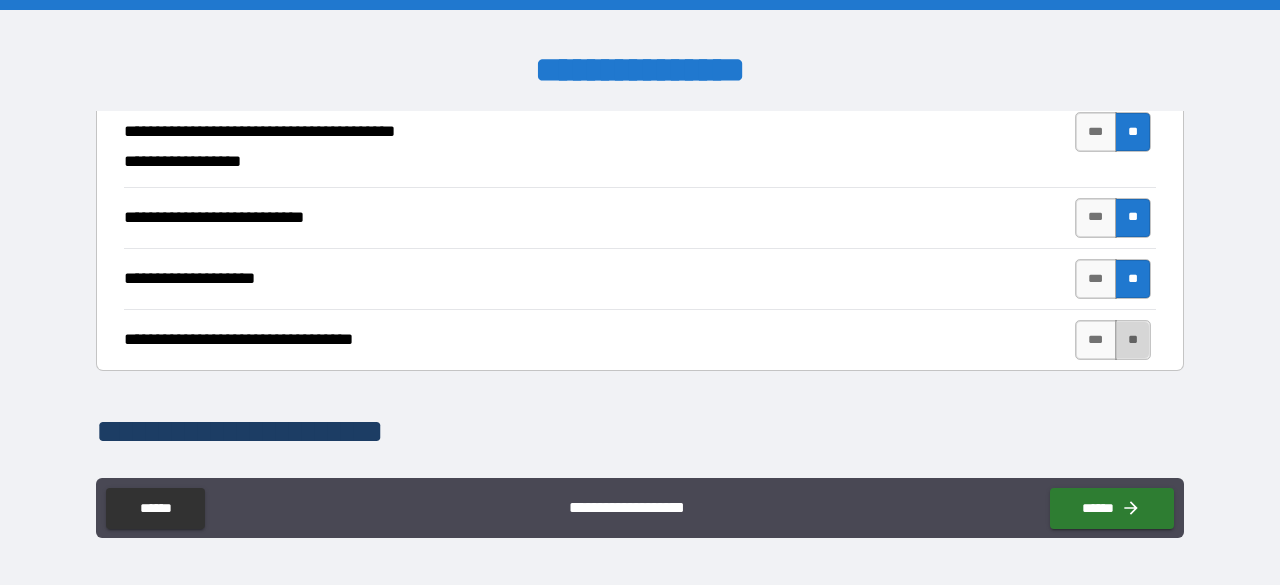 click on "**" at bounding box center (1133, 340) 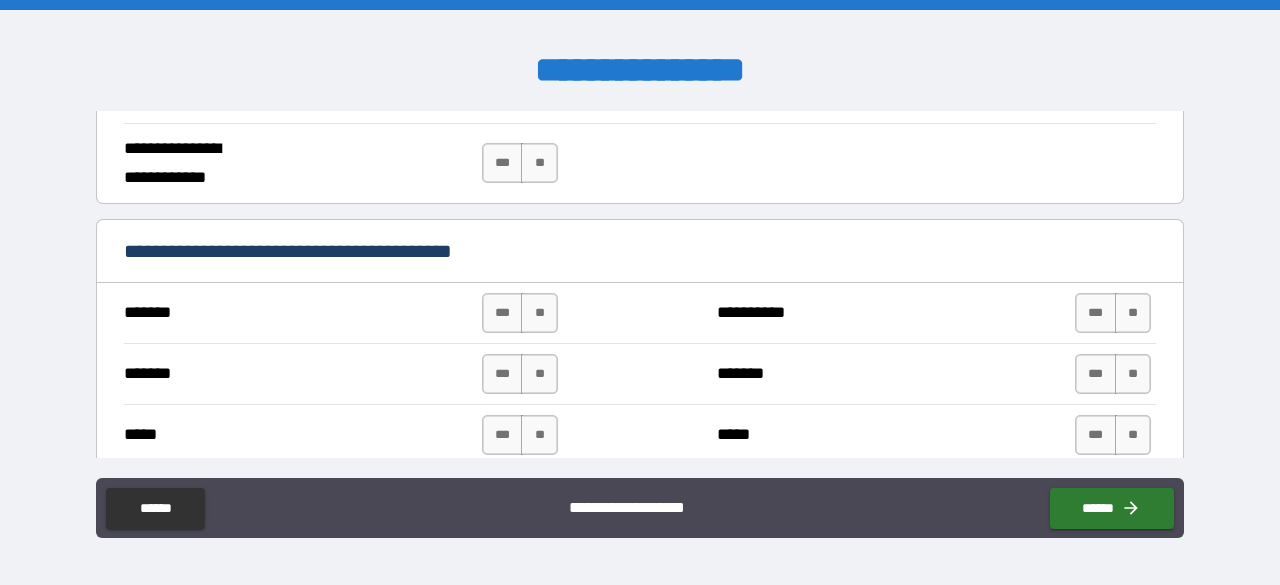 scroll, scrollTop: 1343, scrollLeft: 0, axis: vertical 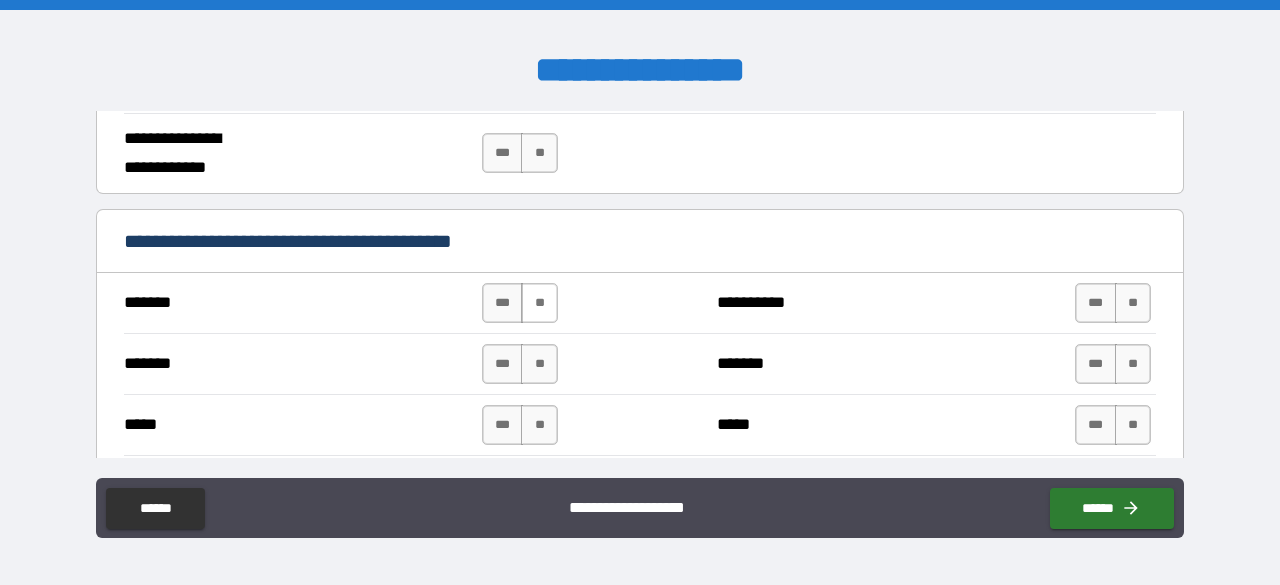 click on "**" at bounding box center (539, 303) 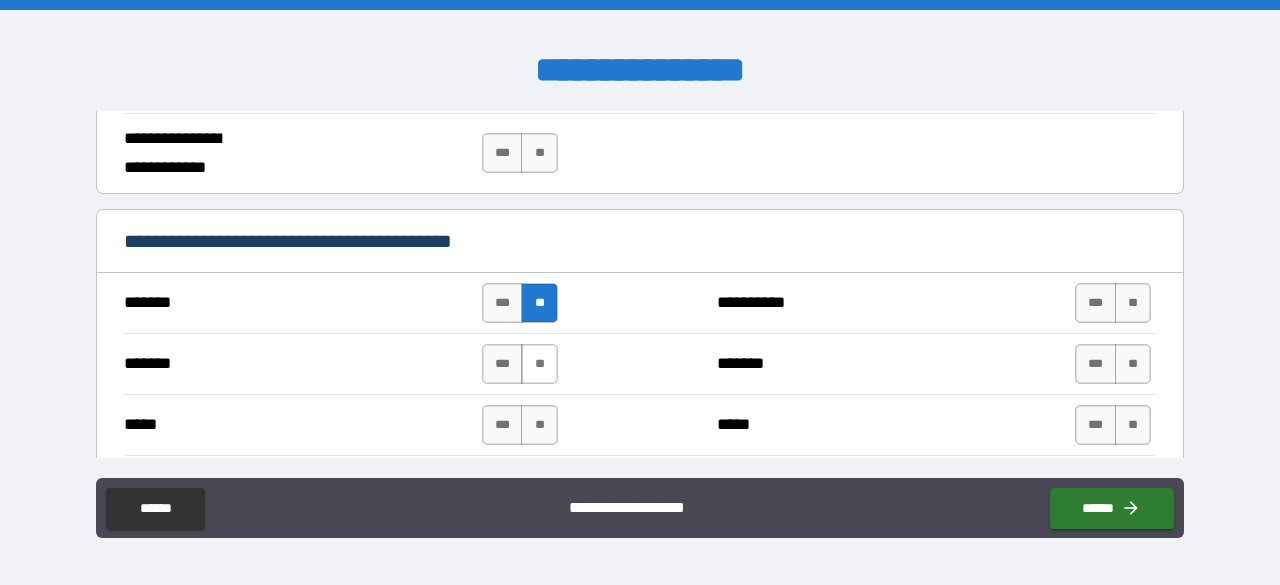 click on "**" at bounding box center (539, 364) 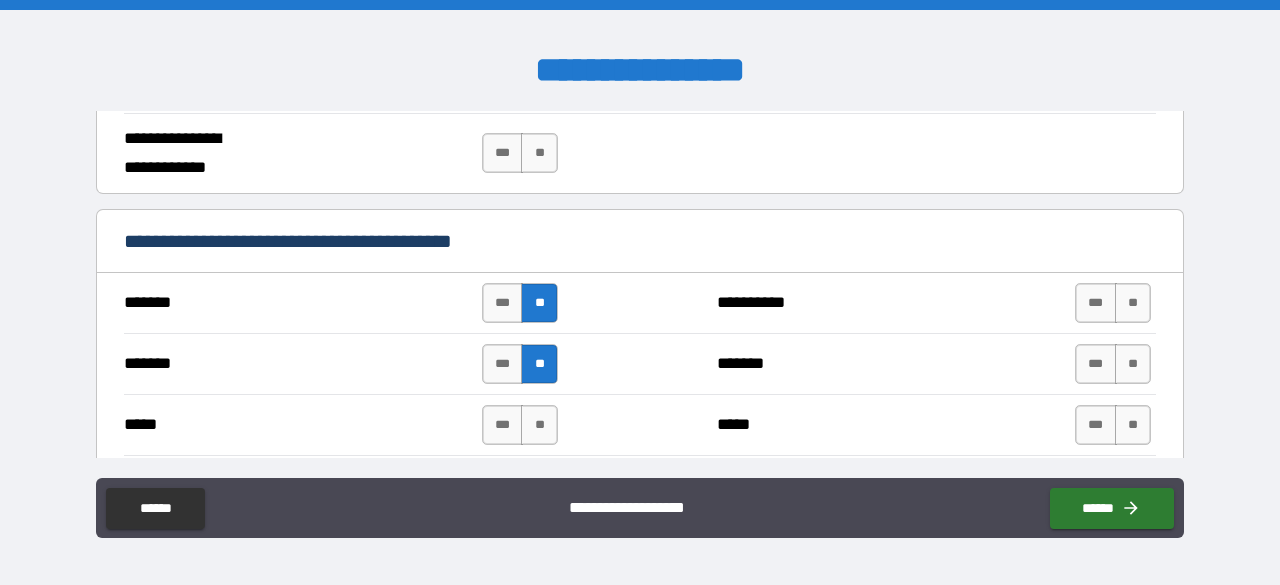 scroll, scrollTop: 1493, scrollLeft: 0, axis: vertical 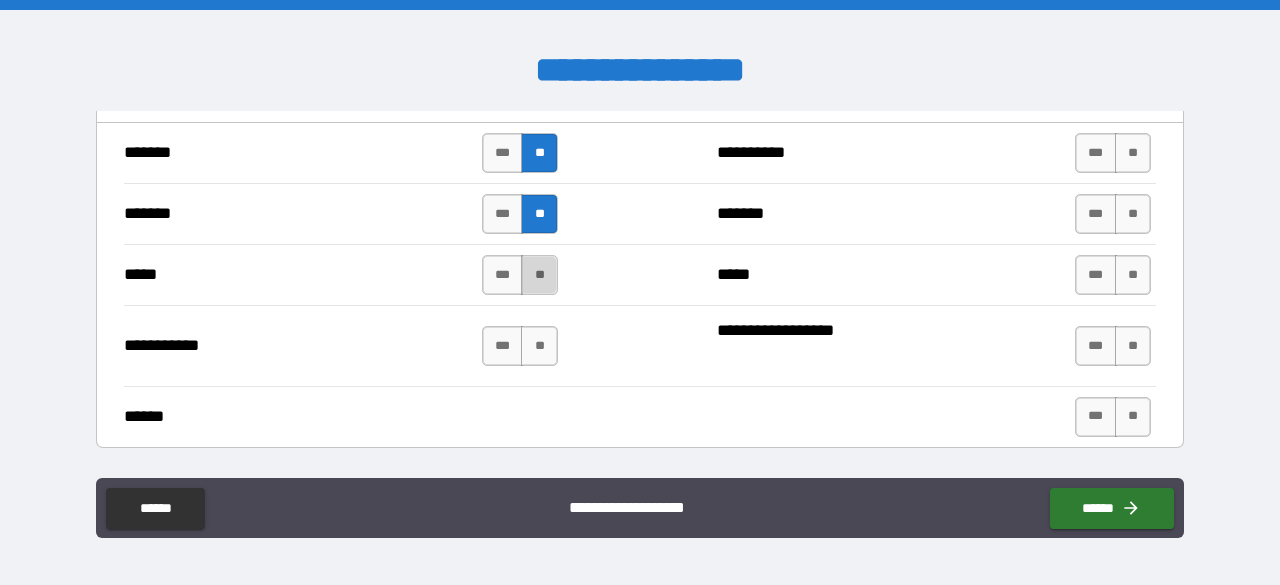 click on "**" at bounding box center (539, 275) 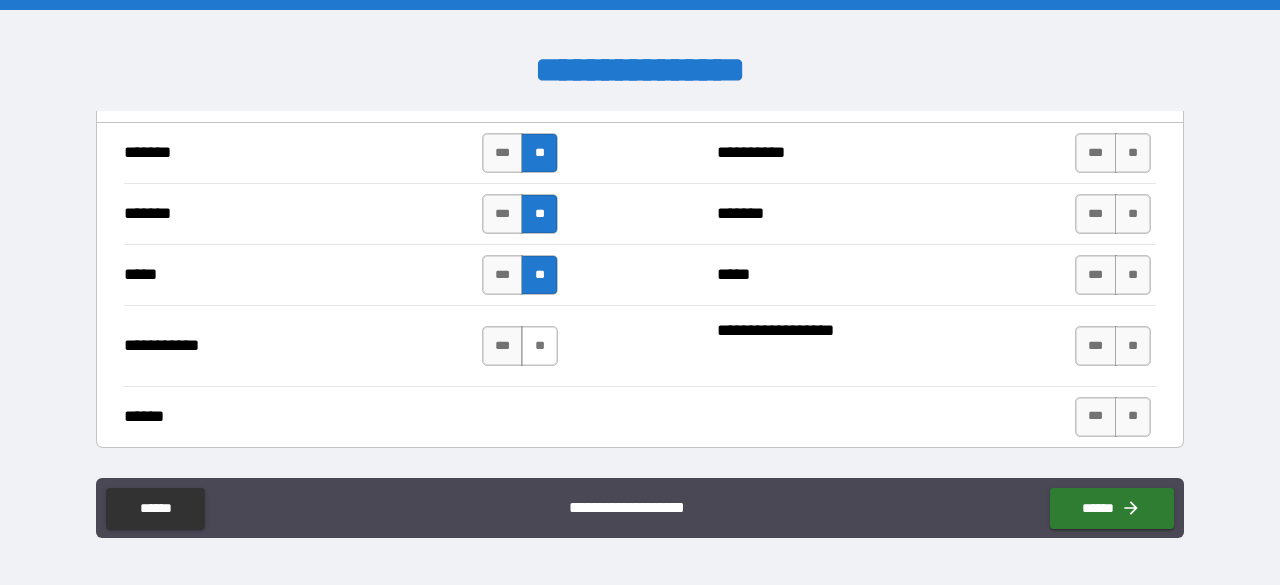 click on "**" at bounding box center [539, 346] 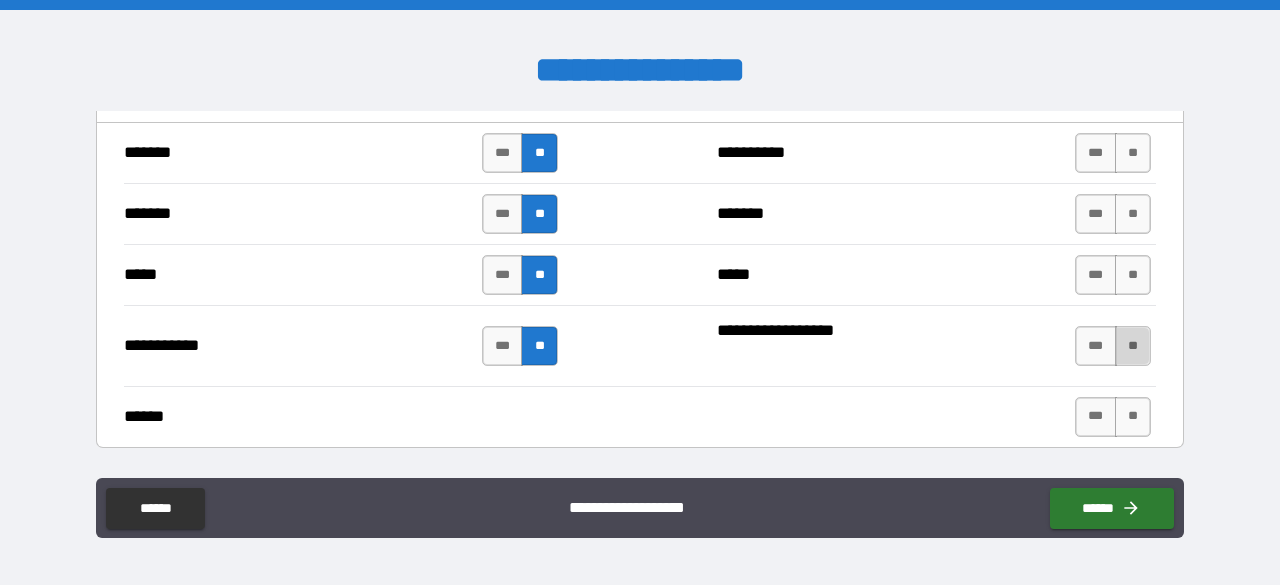 click on "**" at bounding box center [1133, 346] 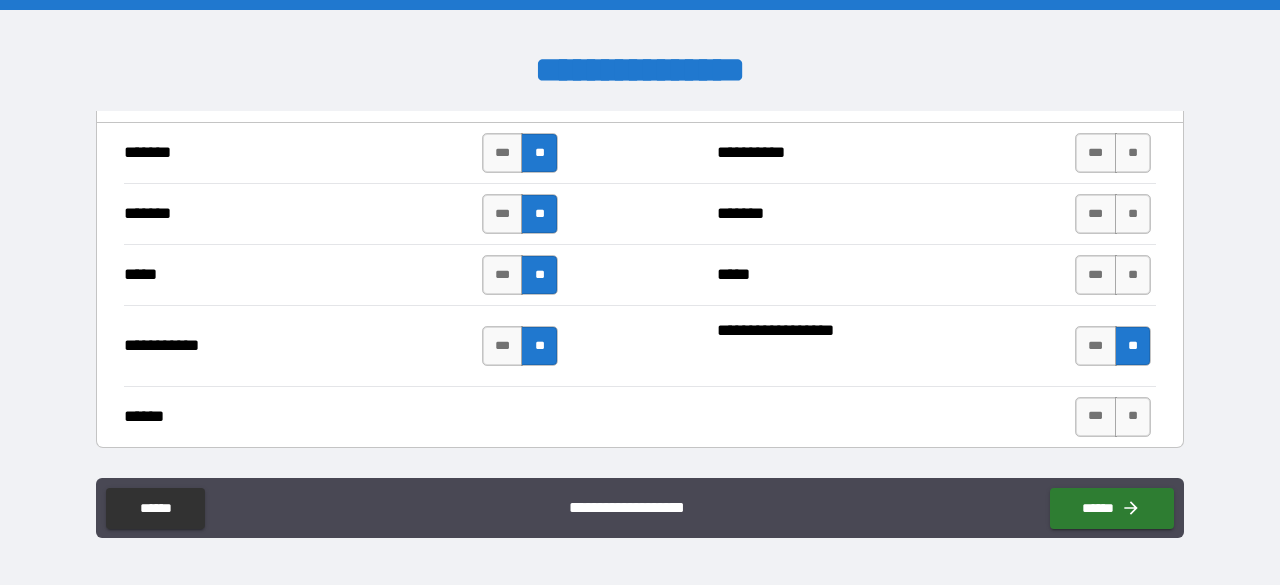 click on "***** *** ** ***** *** **" at bounding box center [640, 274] 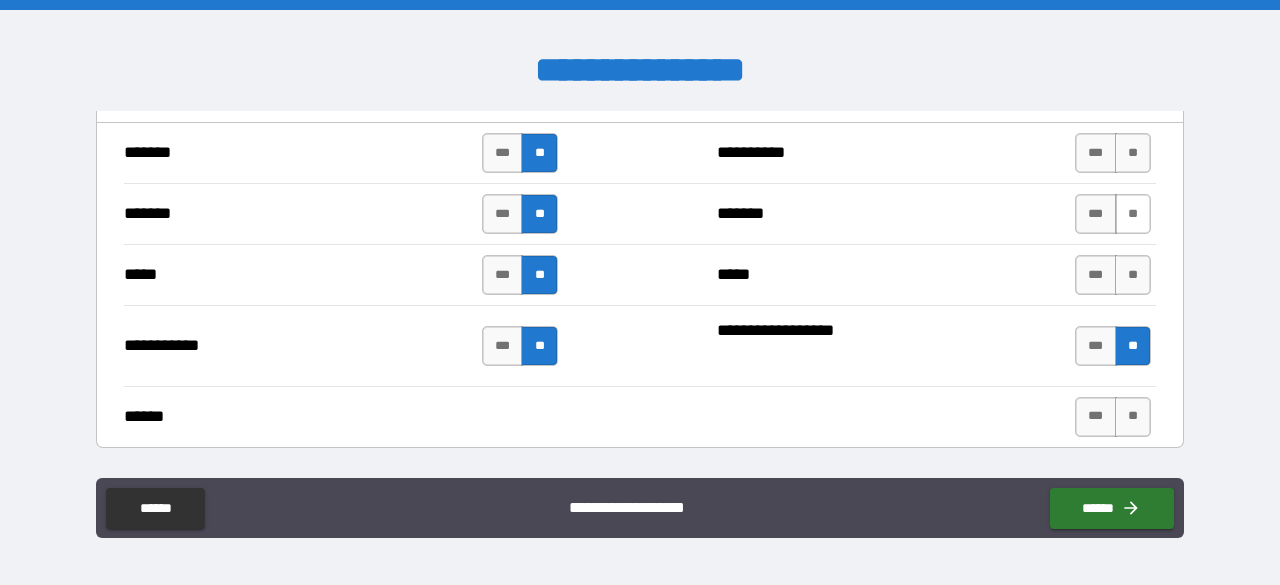 click on "**" at bounding box center [1133, 214] 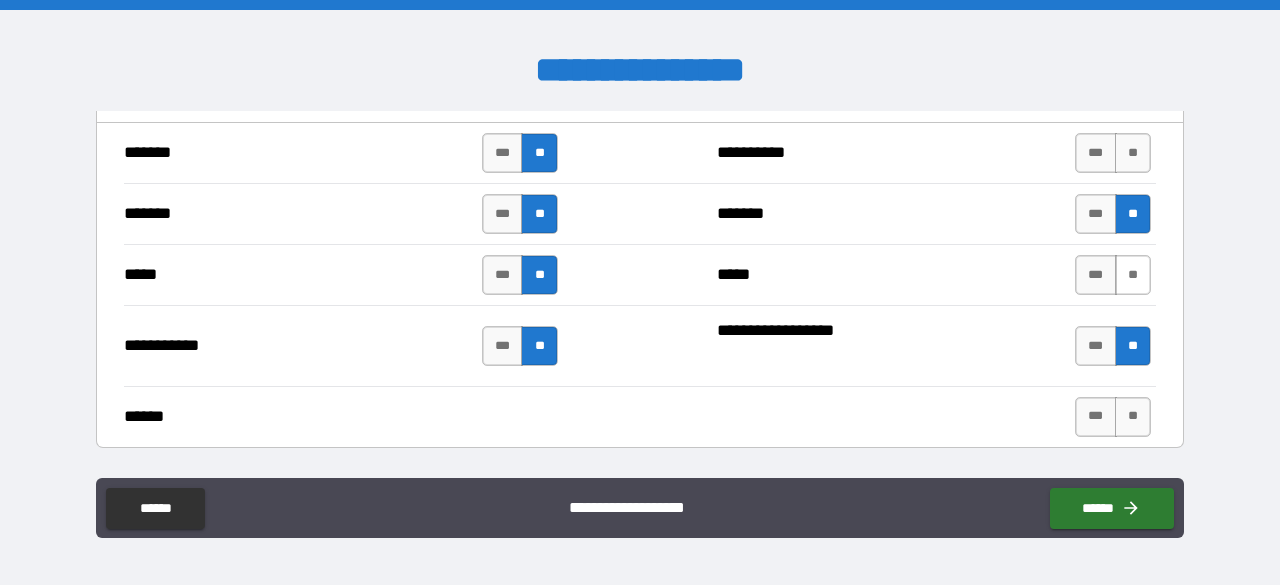 click on "**" at bounding box center [1133, 275] 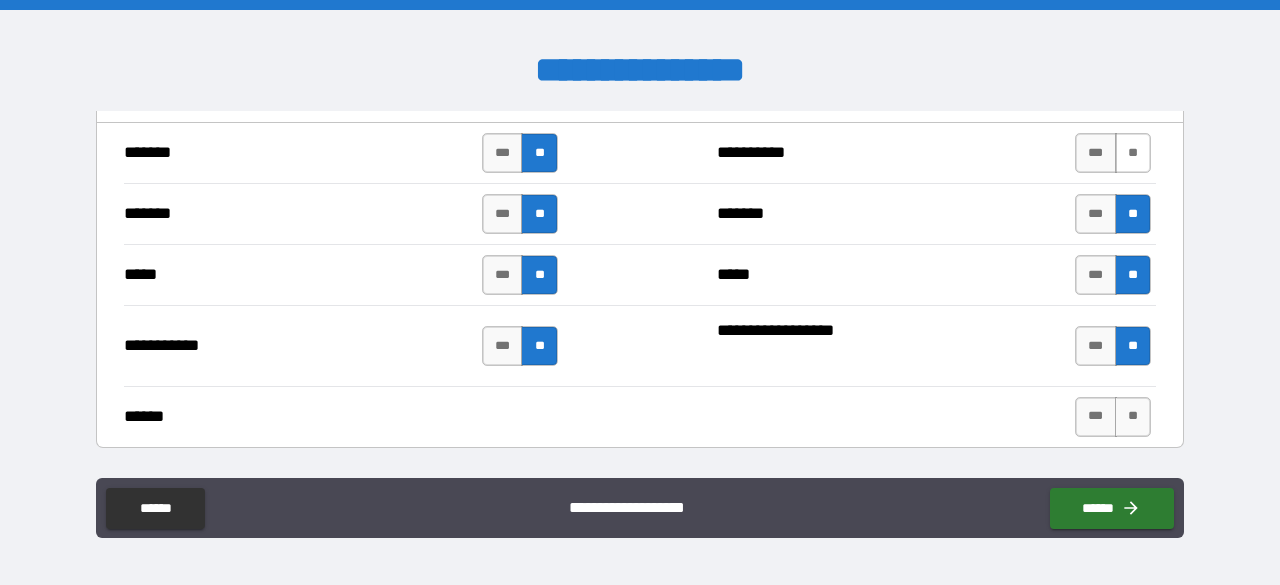 click on "**" at bounding box center (1133, 153) 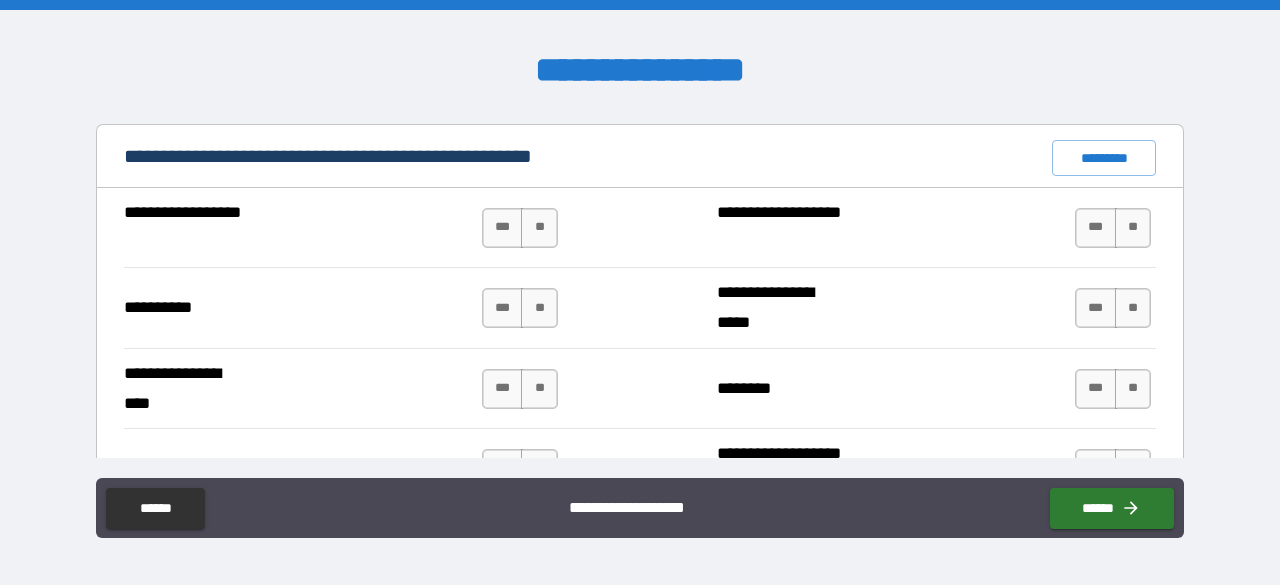 scroll, scrollTop: 1925, scrollLeft: 0, axis: vertical 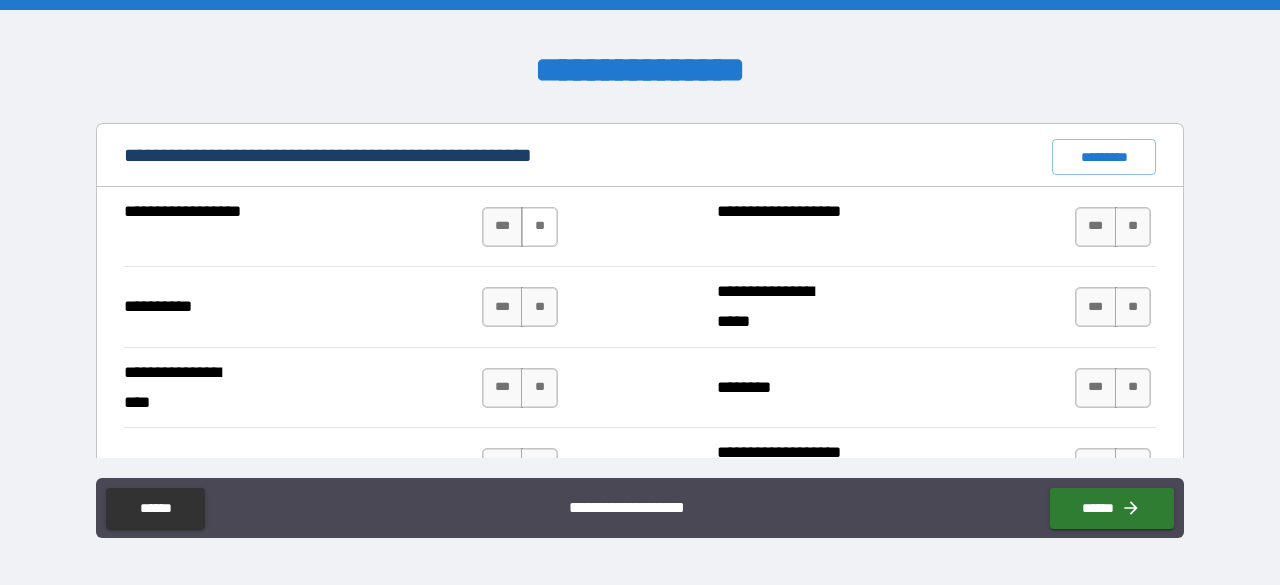 click on "**" at bounding box center (539, 227) 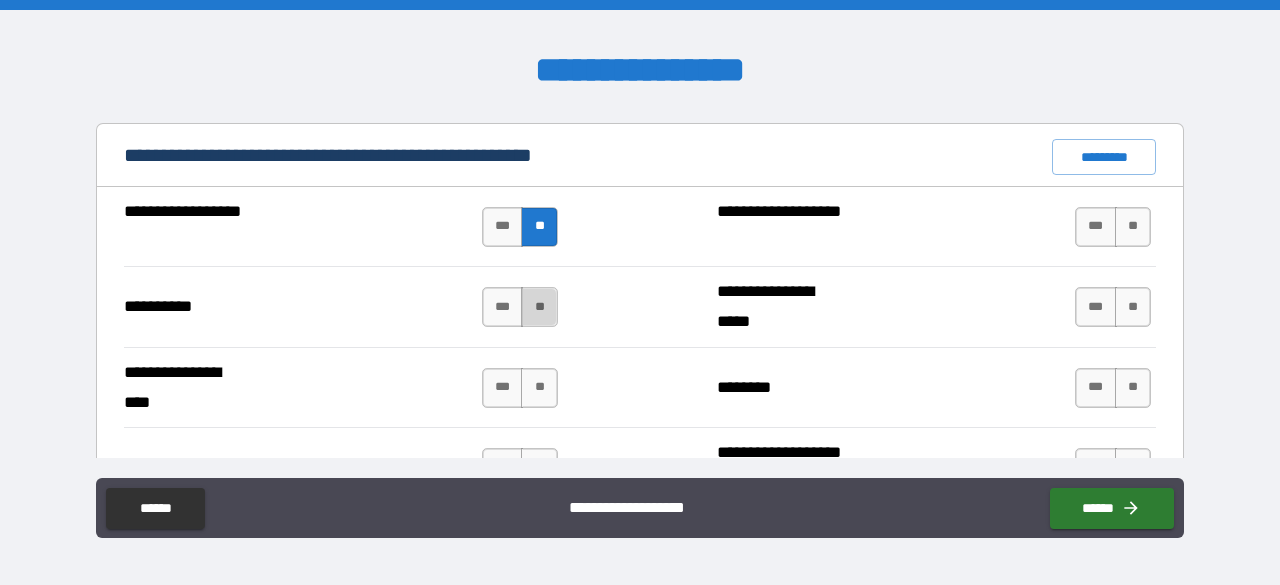 click on "**" at bounding box center (539, 307) 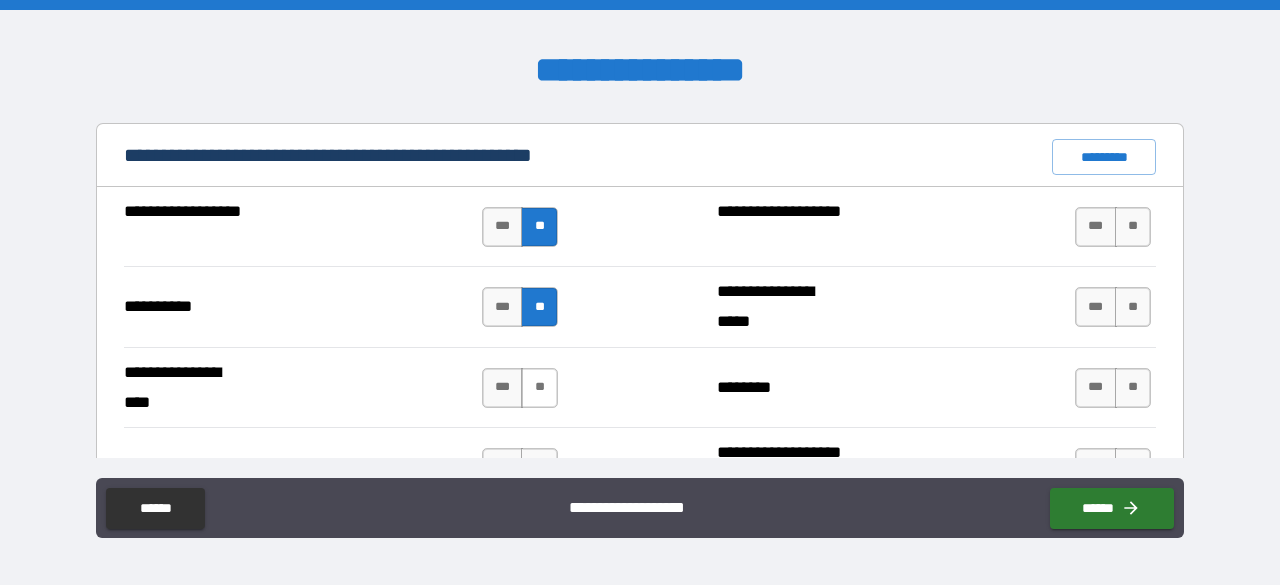 click on "**" at bounding box center [539, 388] 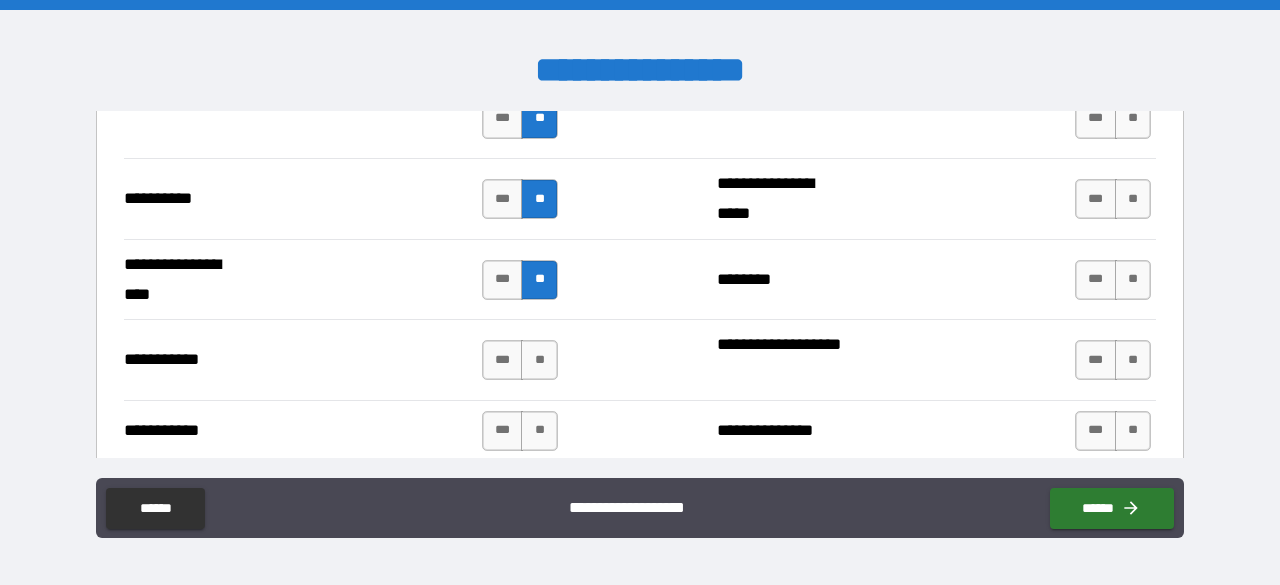 scroll, scrollTop: 2055, scrollLeft: 0, axis: vertical 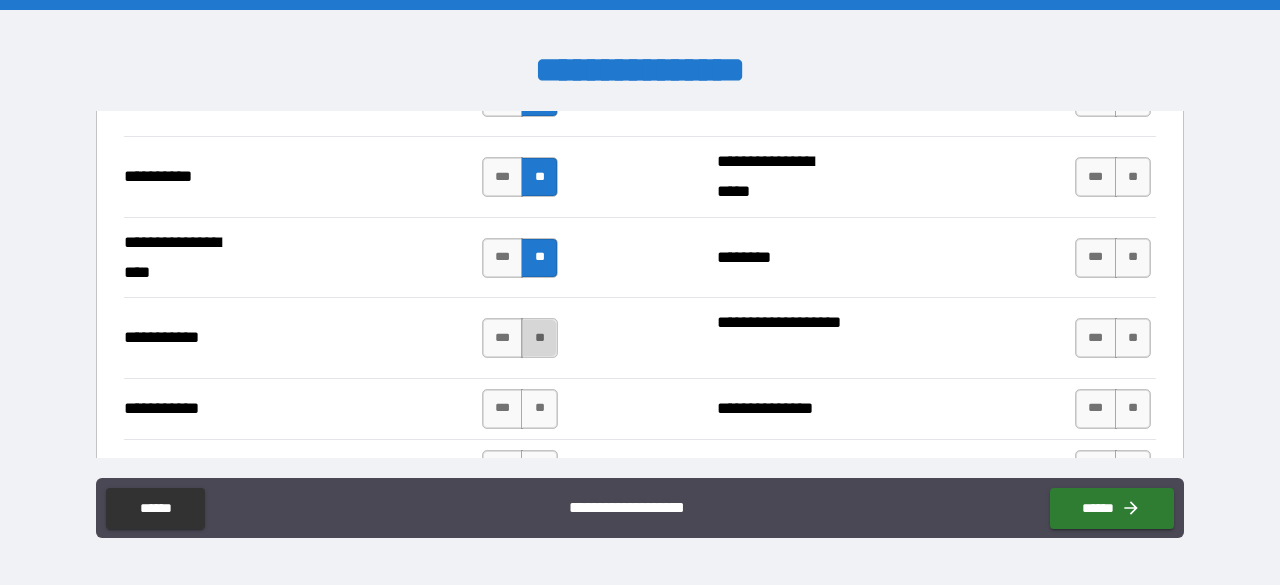 click on "**" at bounding box center (539, 338) 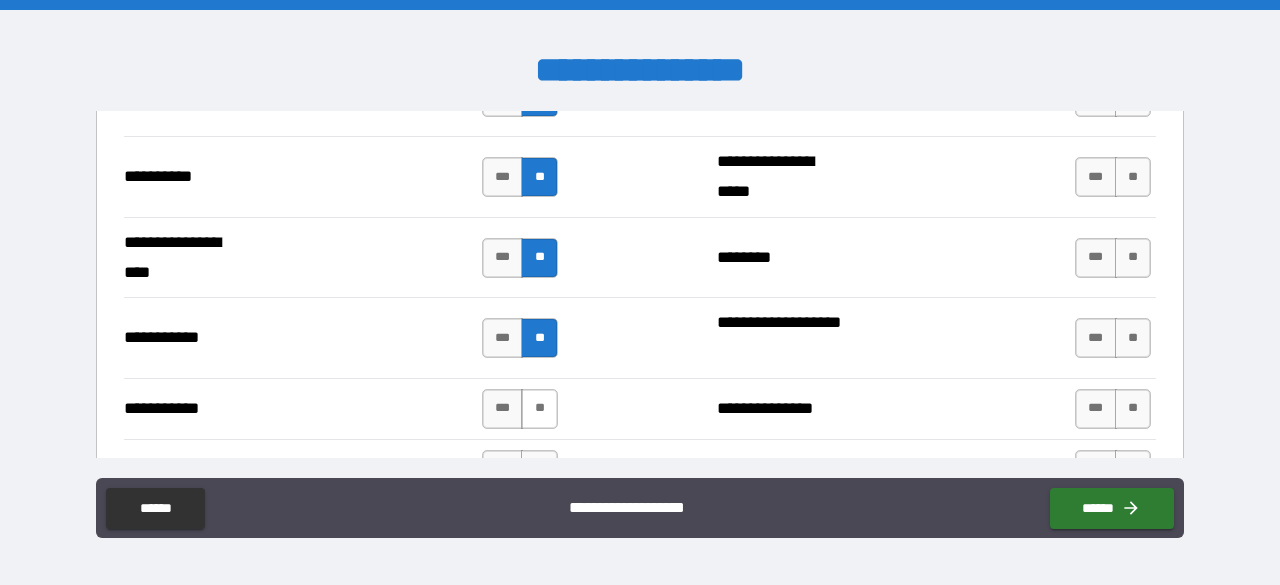 click on "**" at bounding box center [539, 409] 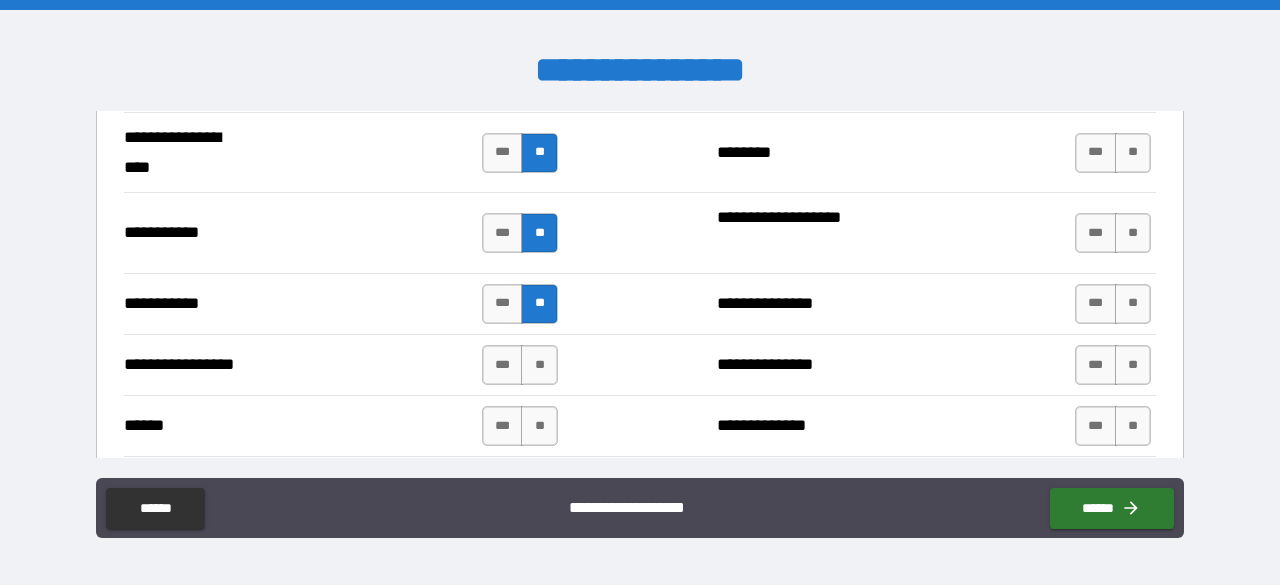 scroll, scrollTop: 2167, scrollLeft: 0, axis: vertical 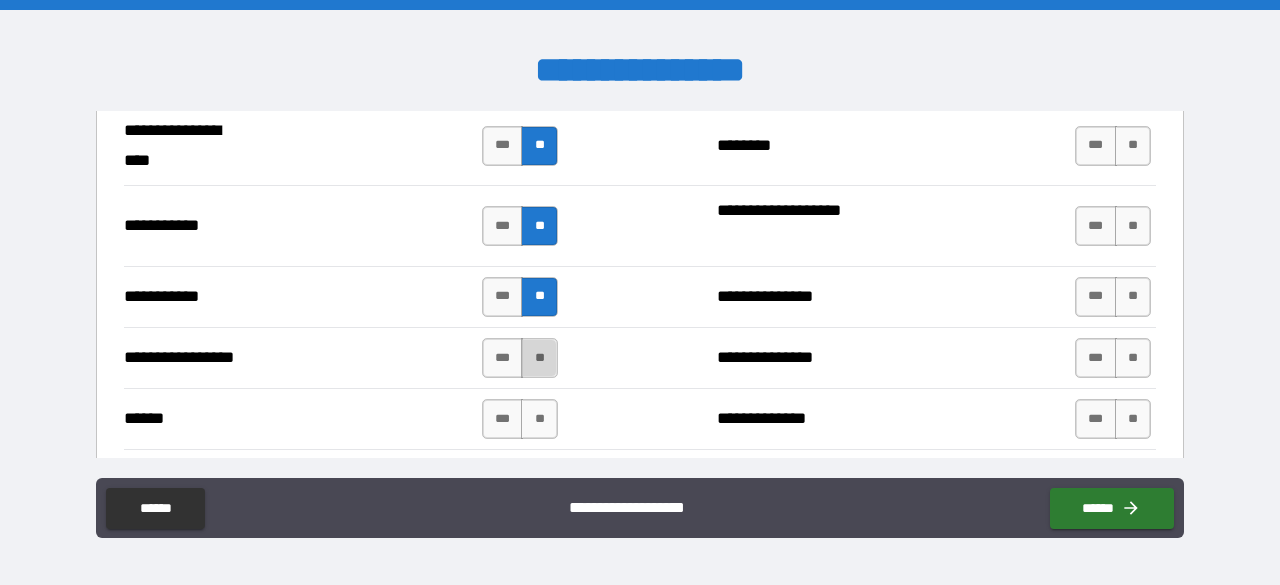 click on "**" at bounding box center [539, 358] 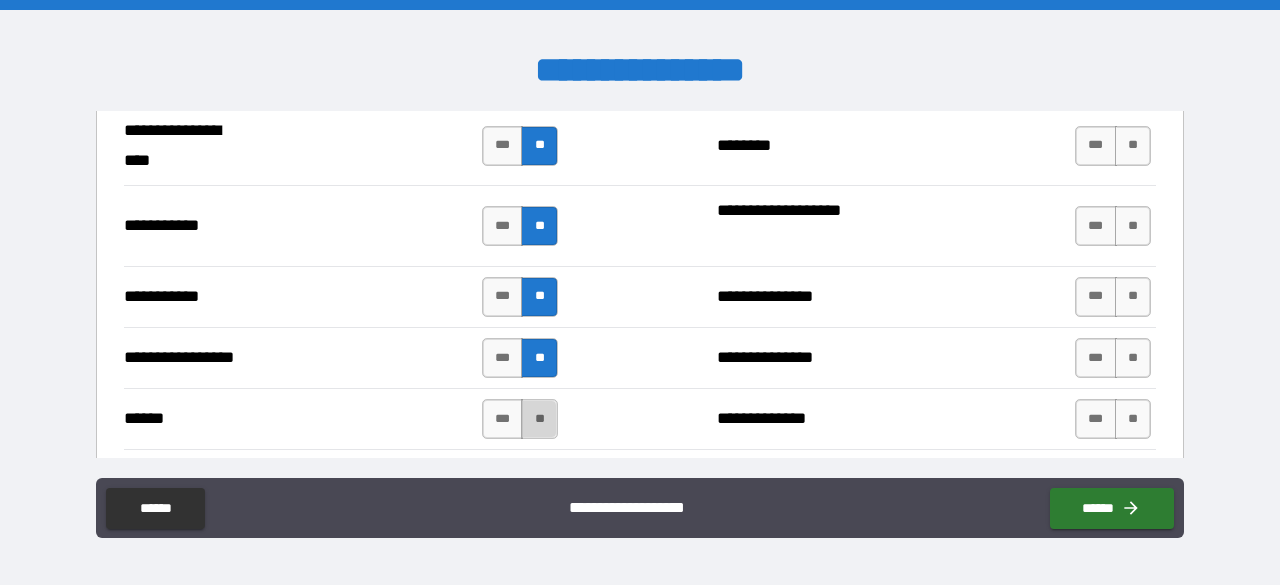 click on "**" at bounding box center (539, 419) 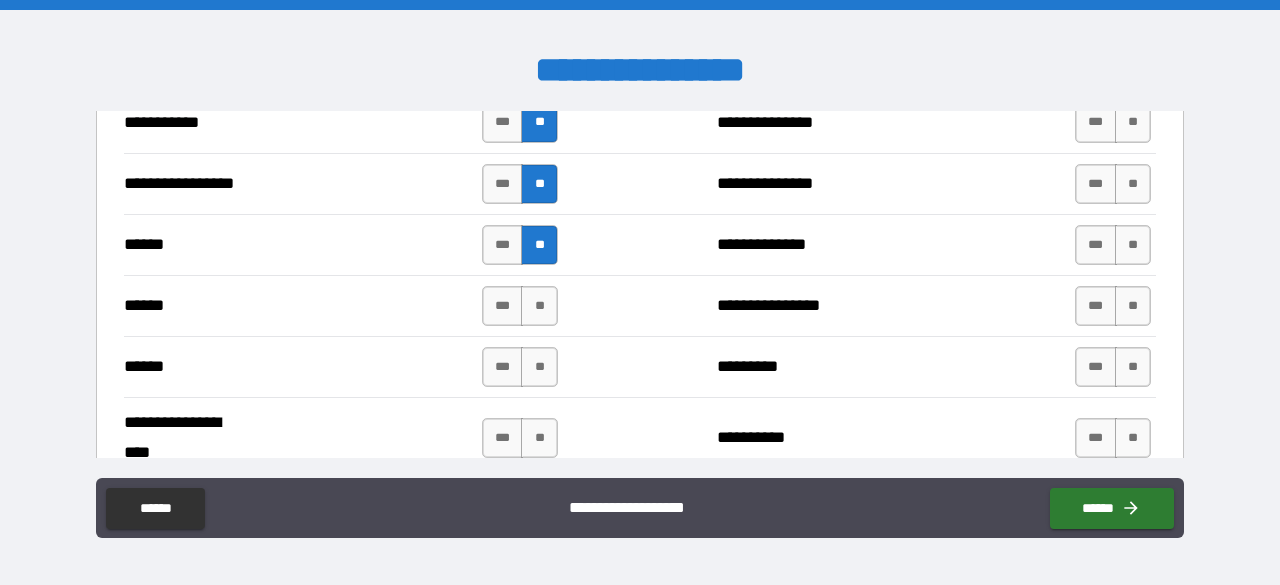 scroll, scrollTop: 2344, scrollLeft: 0, axis: vertical 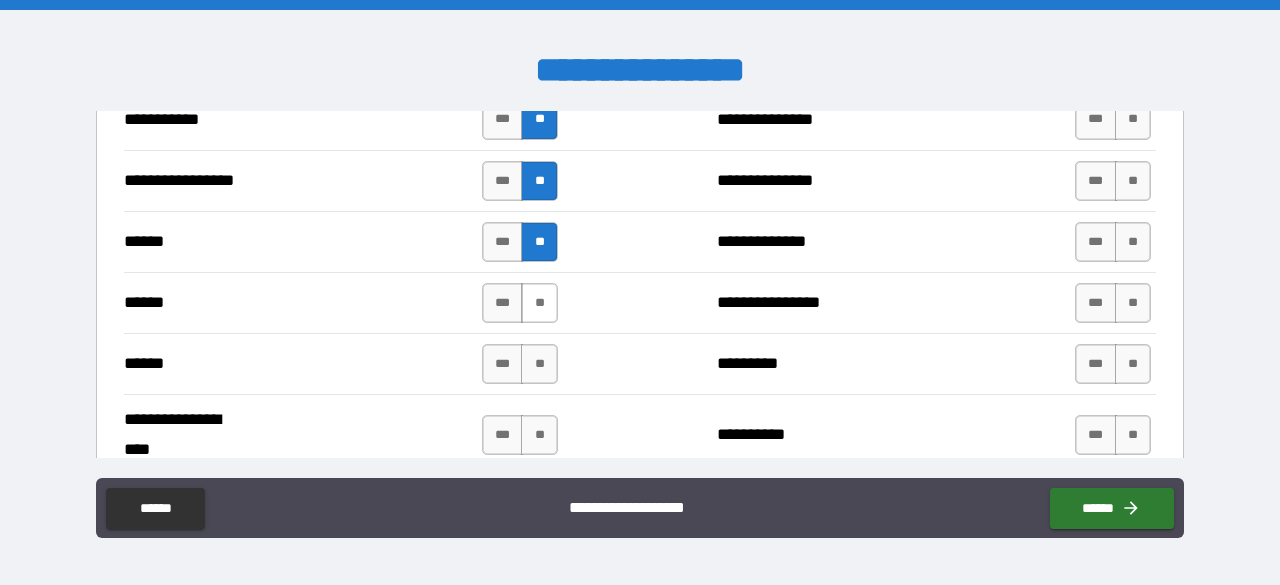 click on "**" at bounding box center [539, 303] 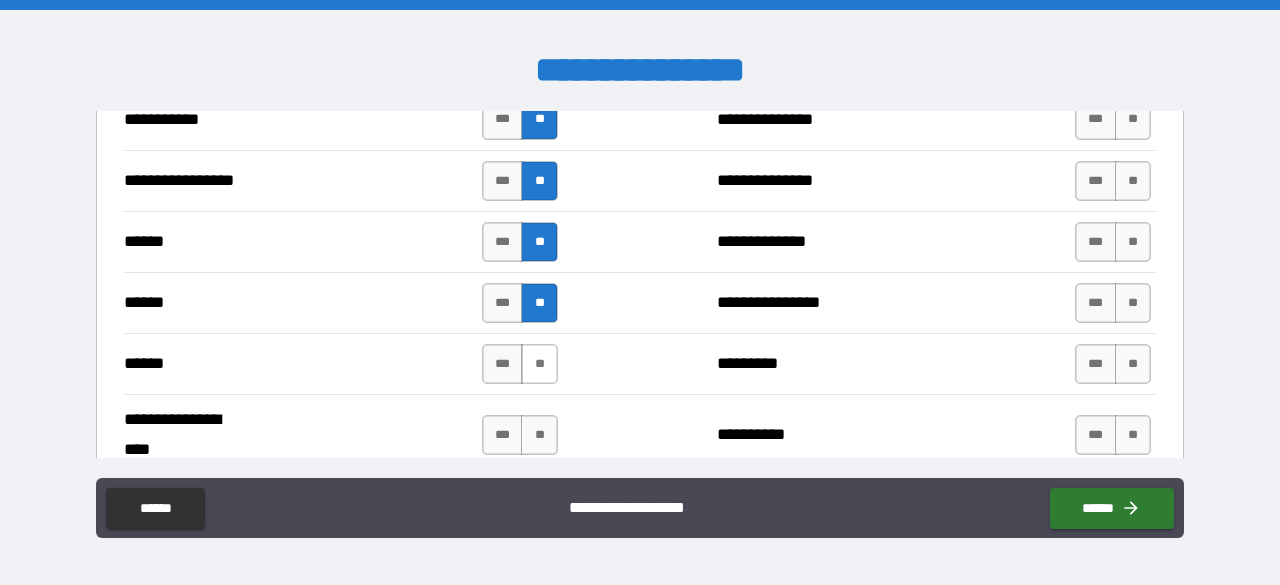 click on "**" at bounding box center (539, 364) 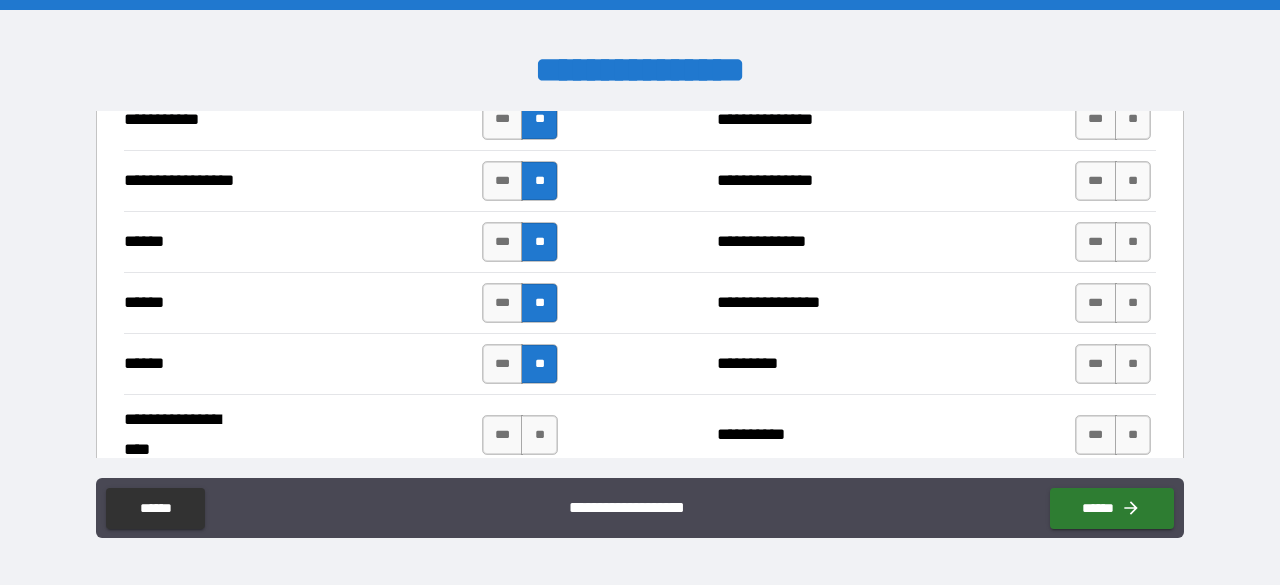 click on "*** **" at bounding box center (520, 435) 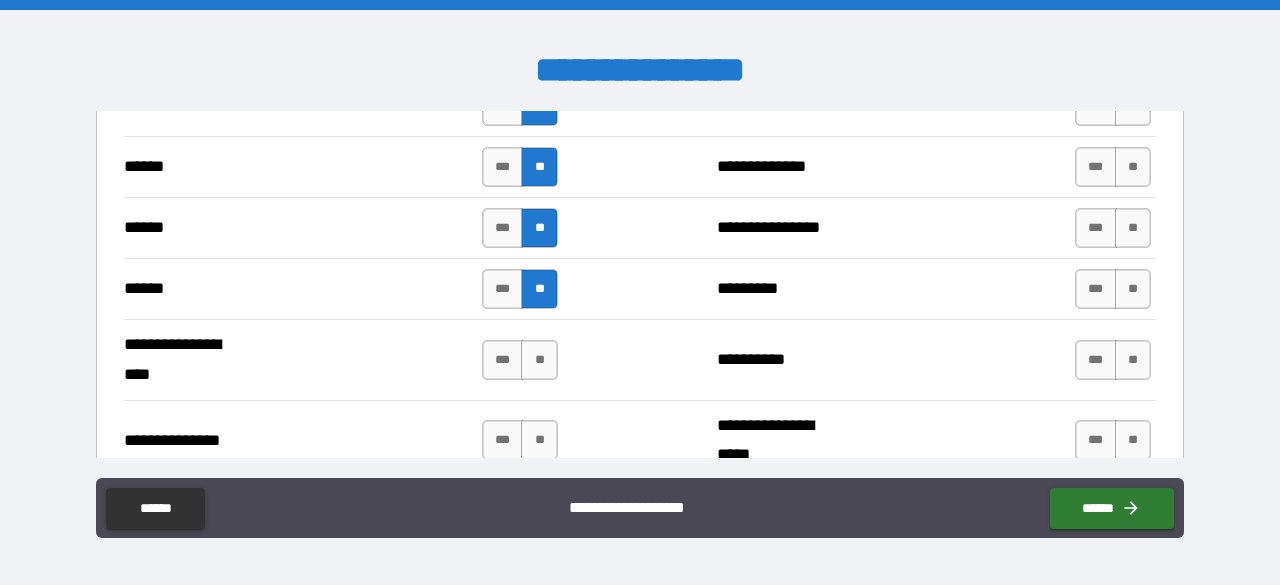 scroll, scrollTop: 2420, scrollLeft: 0, axis: vertical 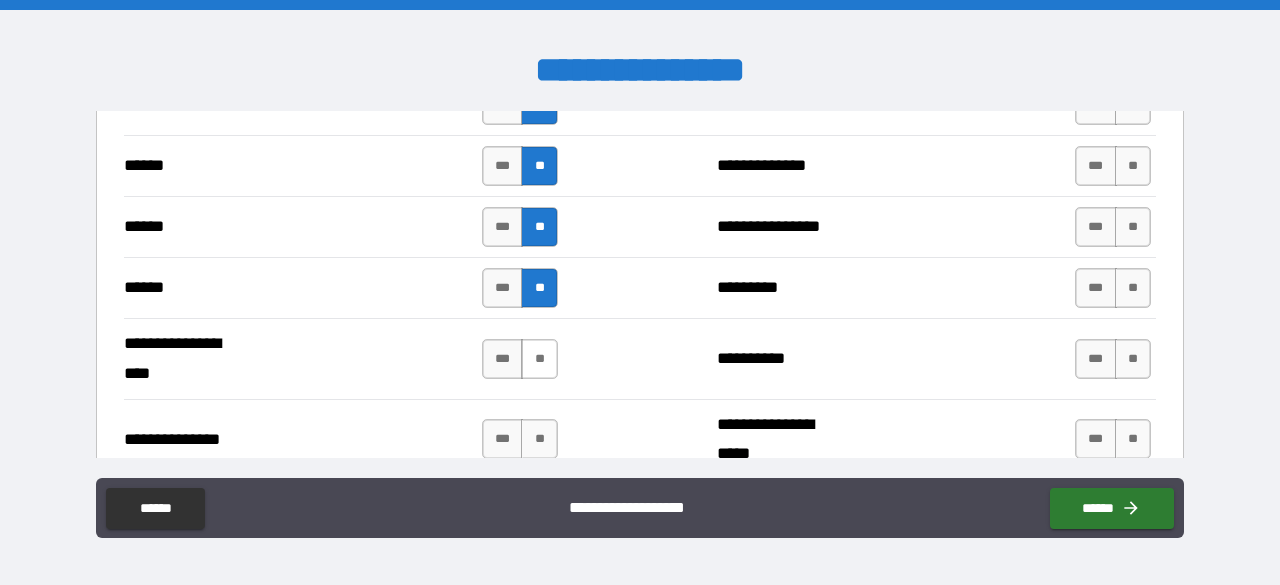 click on "**" at bounding box center [539, 359] 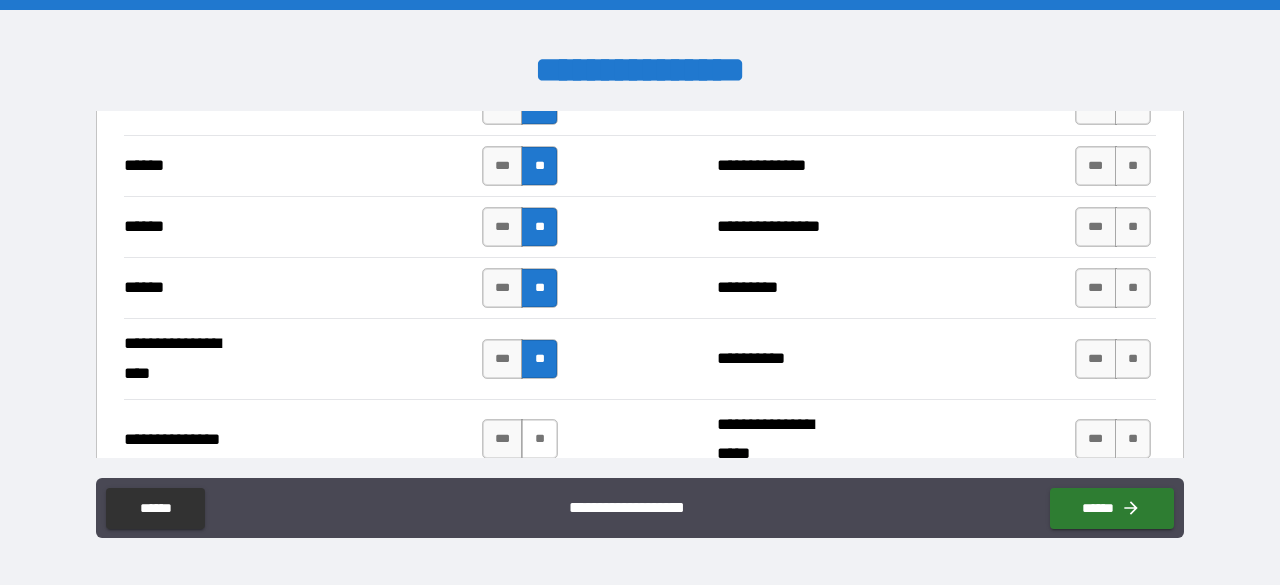 click on "**" at bounding box center (539, 439) 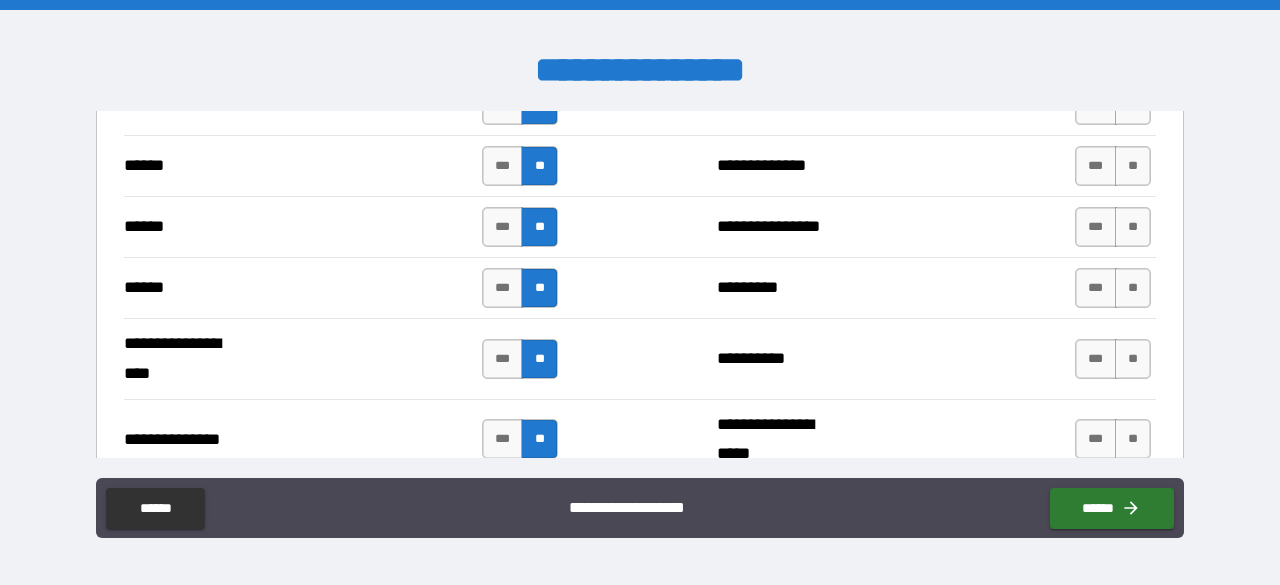 scroll, scrollTop: 2583, scrollLeft: 0, axis: vertical 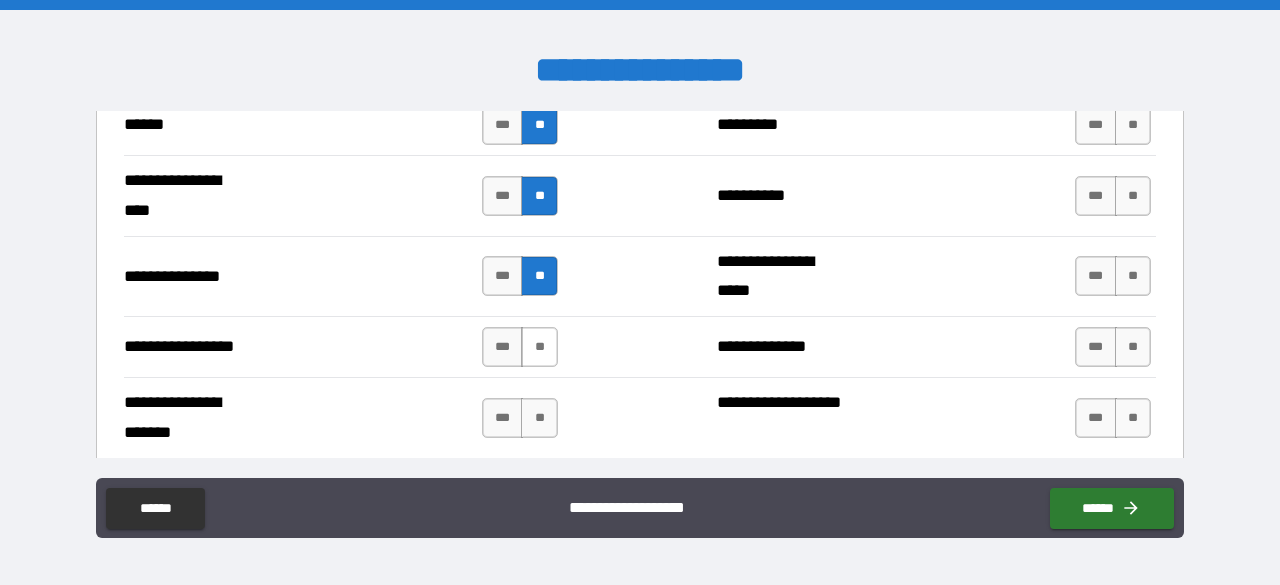 click on "**" at bounding box center [539, 347] 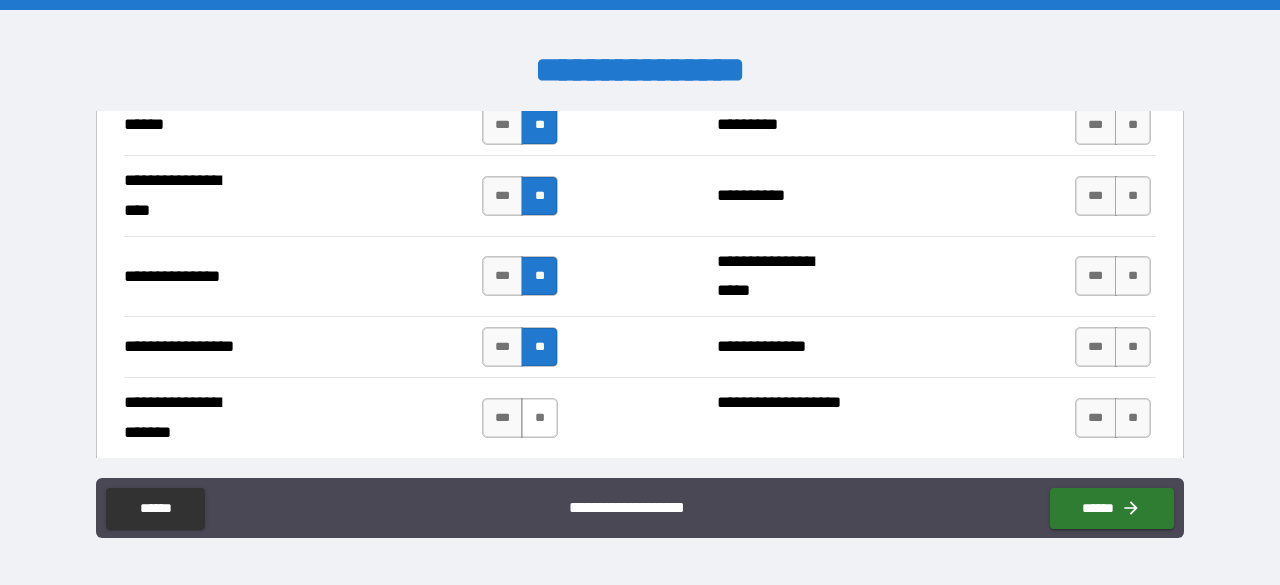 click on "**" at bounding box center [539, 418] 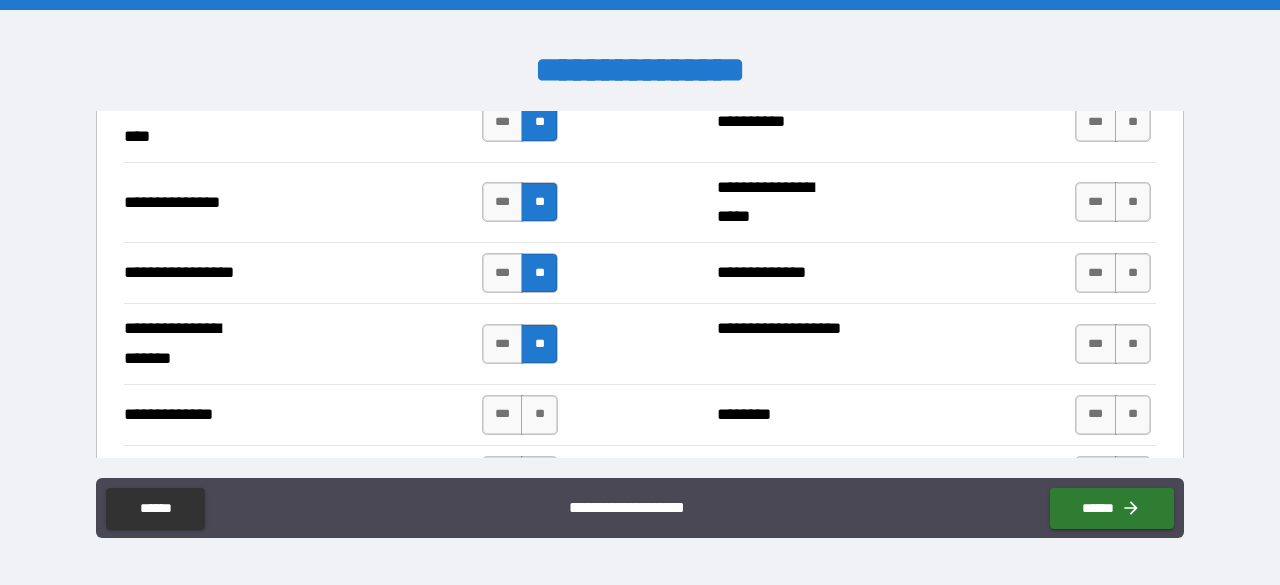scroll, scrollTop: 2679, scrollLeft: 0, axis: vertical 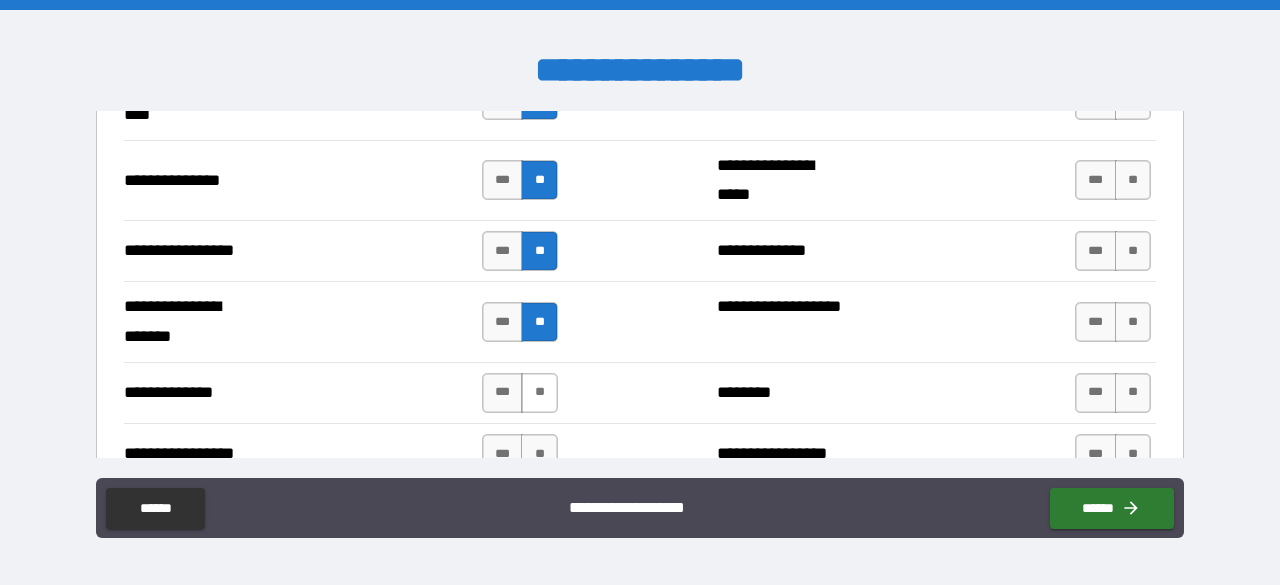 click on "**" at bounding box center (539, 393) 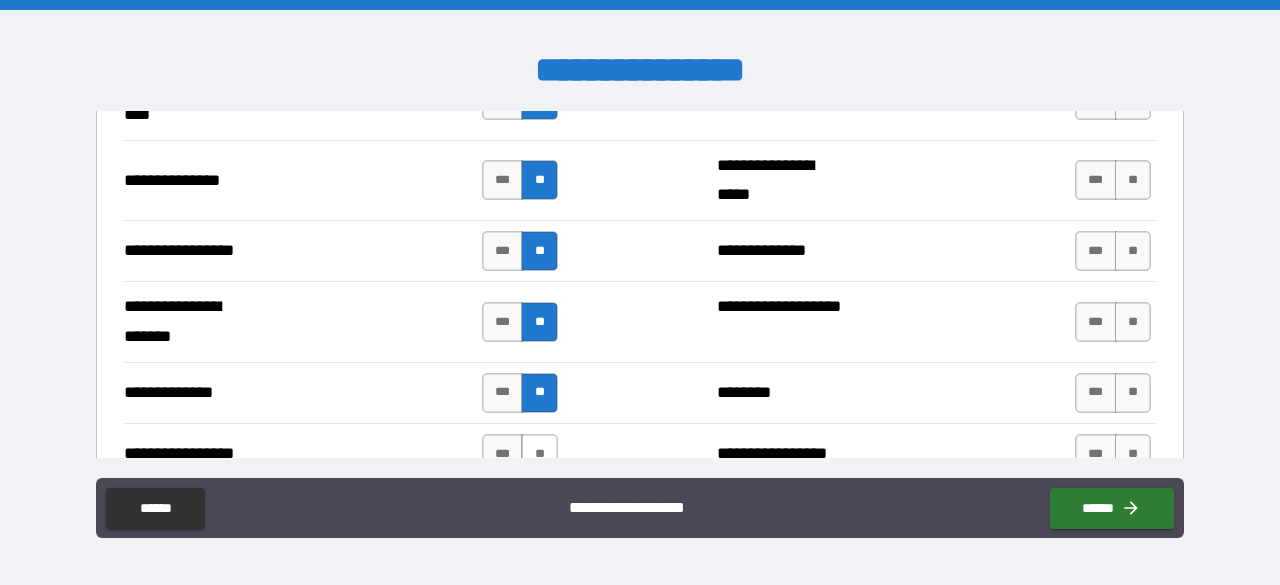 click on "**" at bounding box center (539, 454) 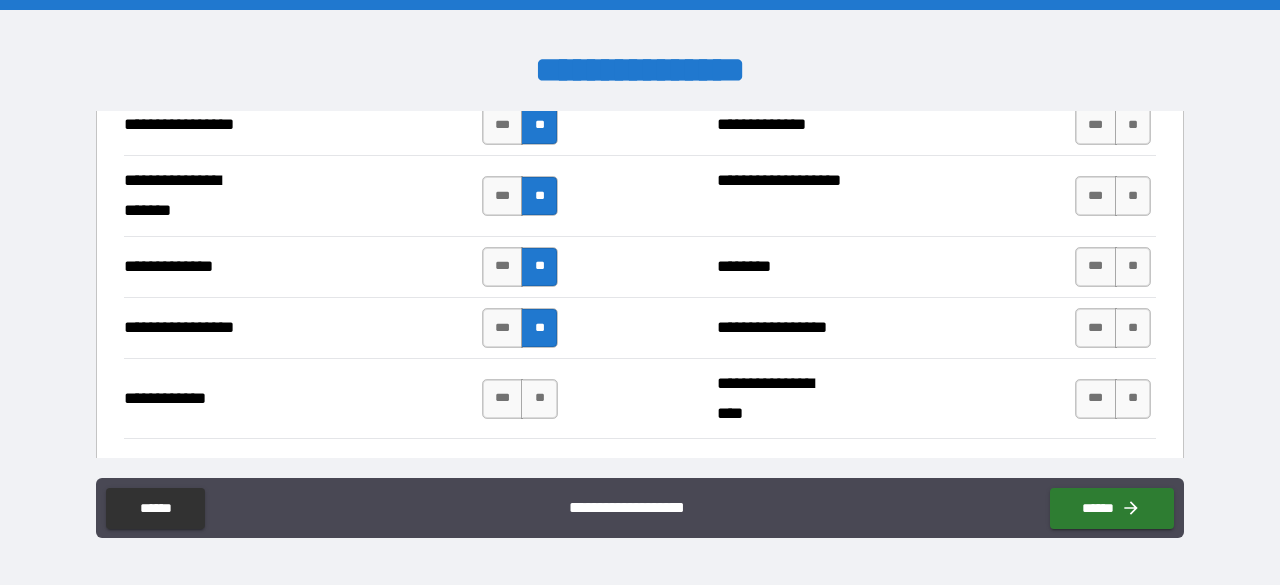 scroll, scrollTop: 2806, scrollLeft: 0, axis: vertical 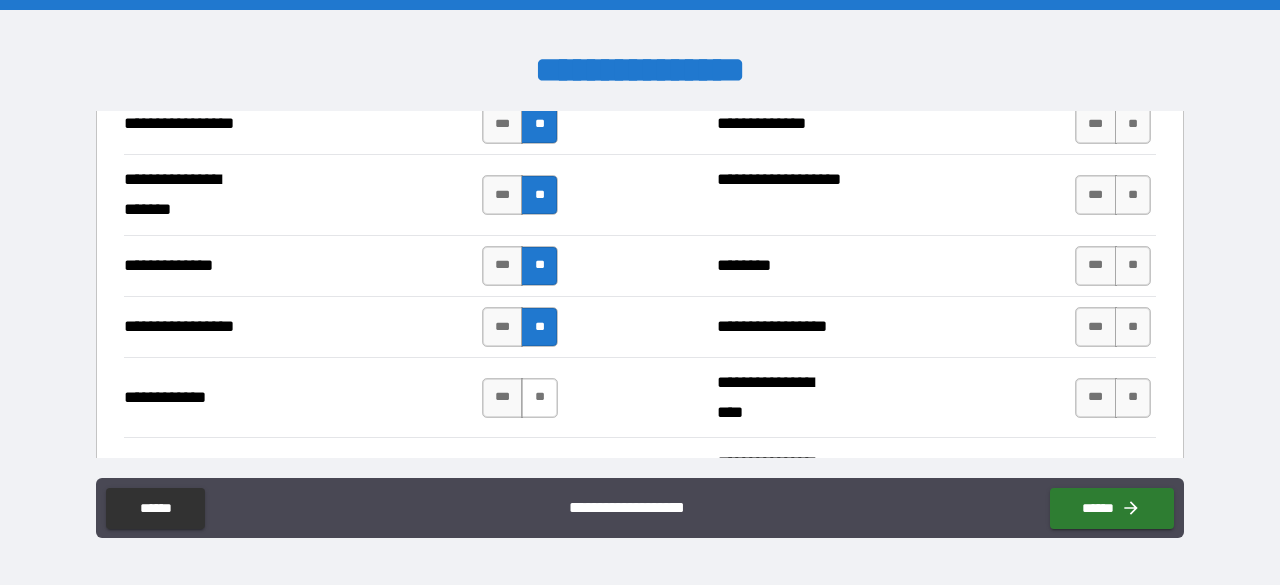 click on "**" at bounding box center [539, 398] 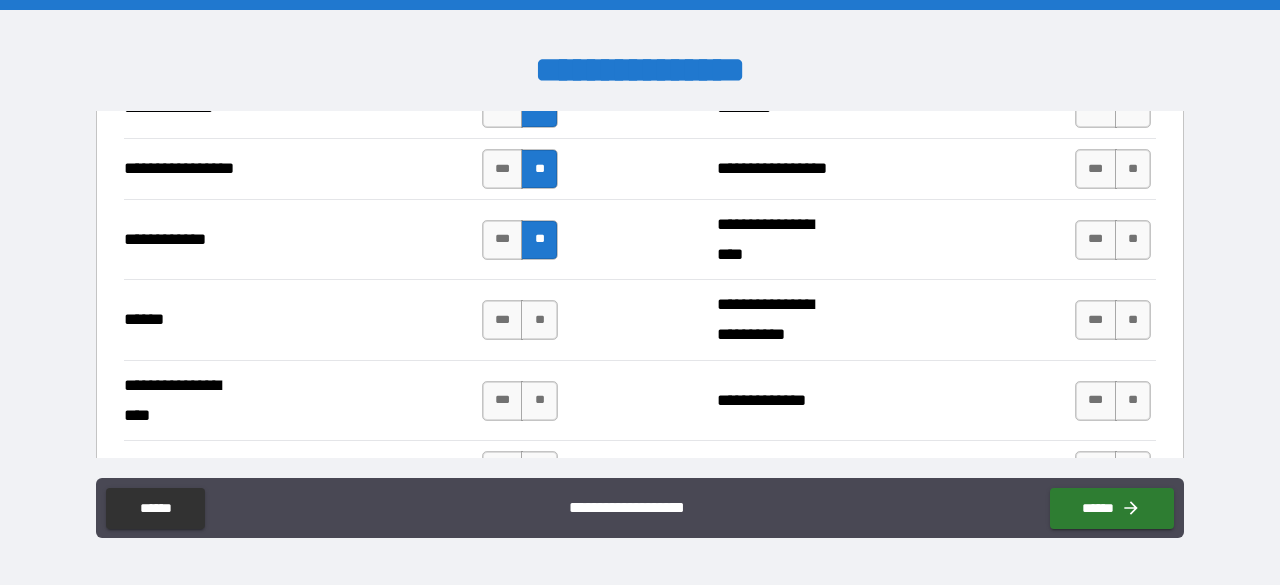 scroll, scrollTop: 2965, scrollLeft: 0, axis: vertical 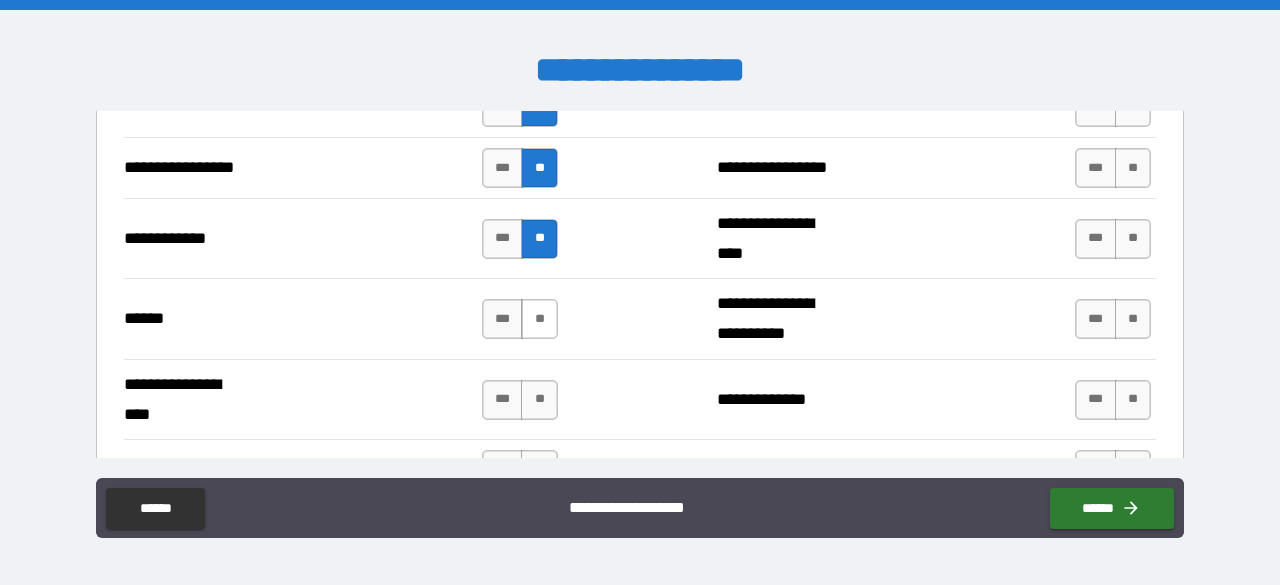 click on "**" at bounding box center (539, 319) 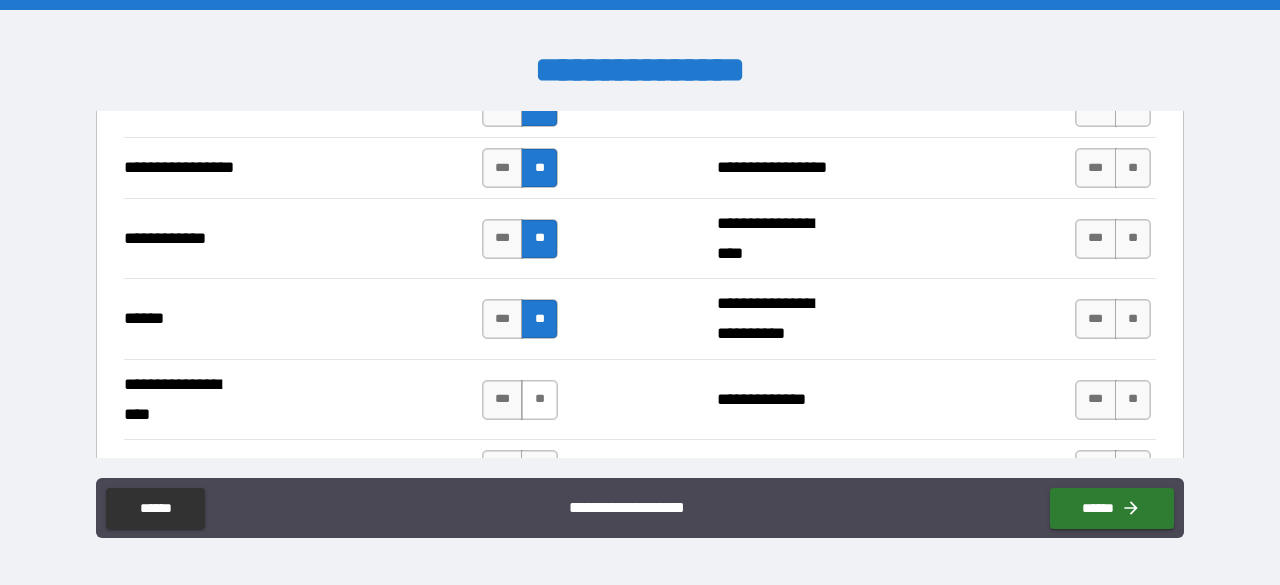 click on "**" at bounding box center (539, 400) 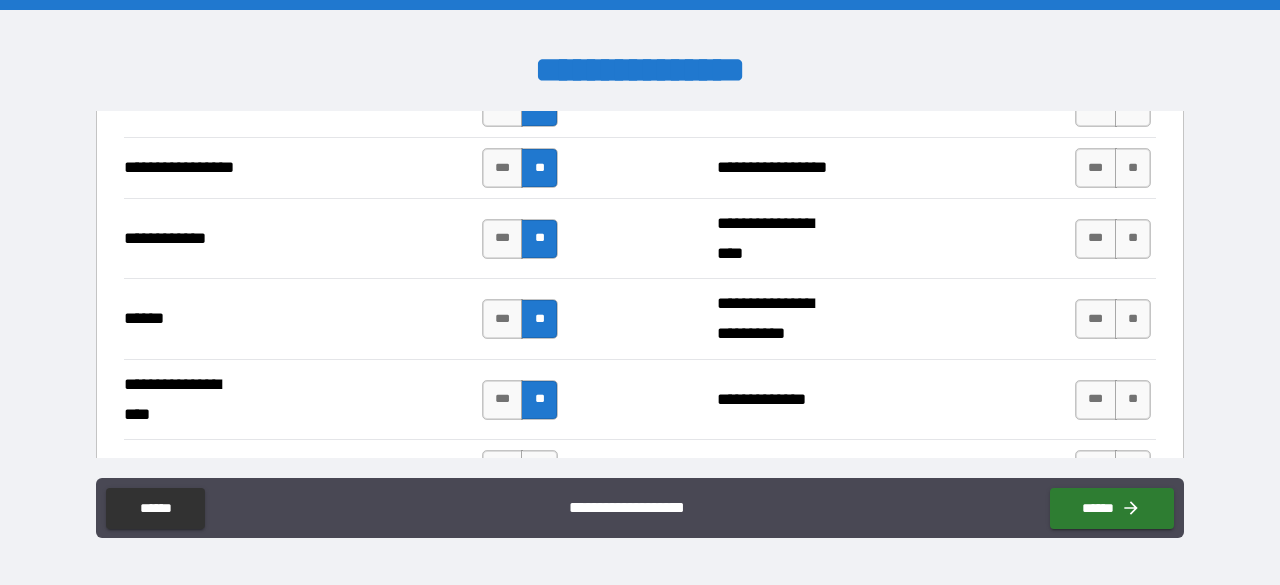 scroll, scrollTop: 3119, scrollLeft: 0, axis: vertical 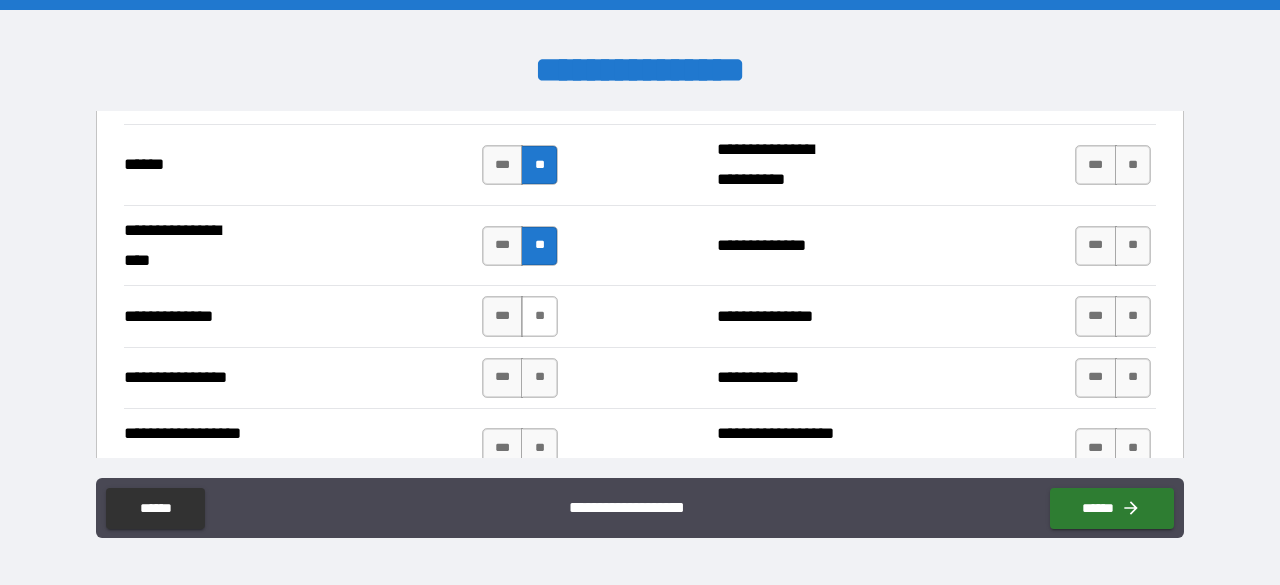 click on "**" at bounding box center [539, 316] 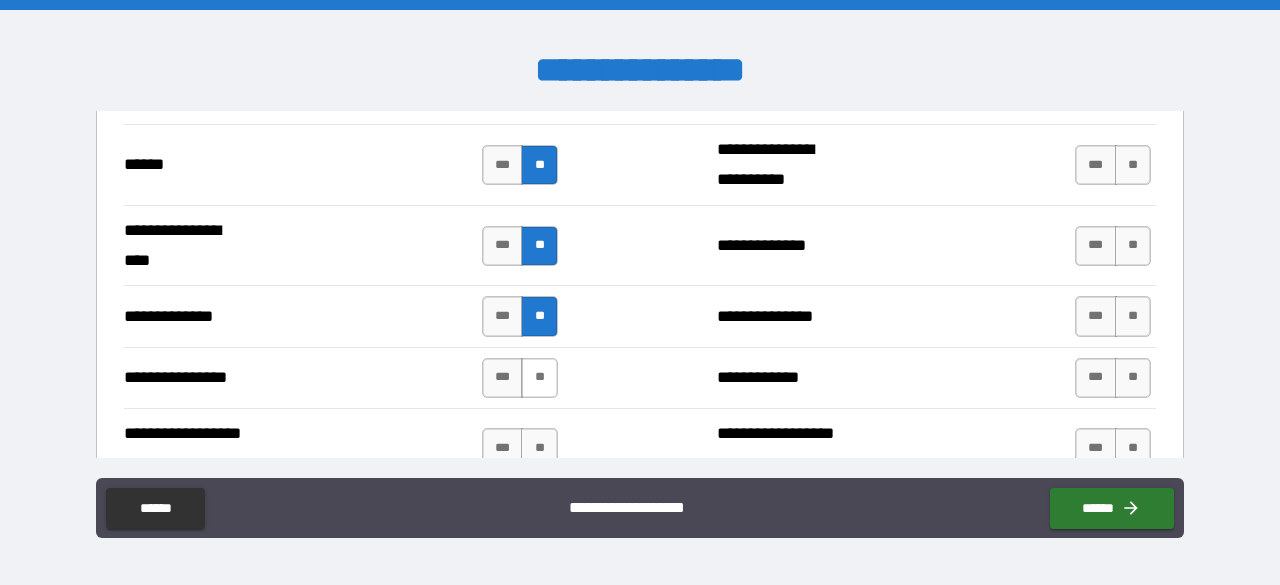 click on "**" at bounding box center [539, 378] 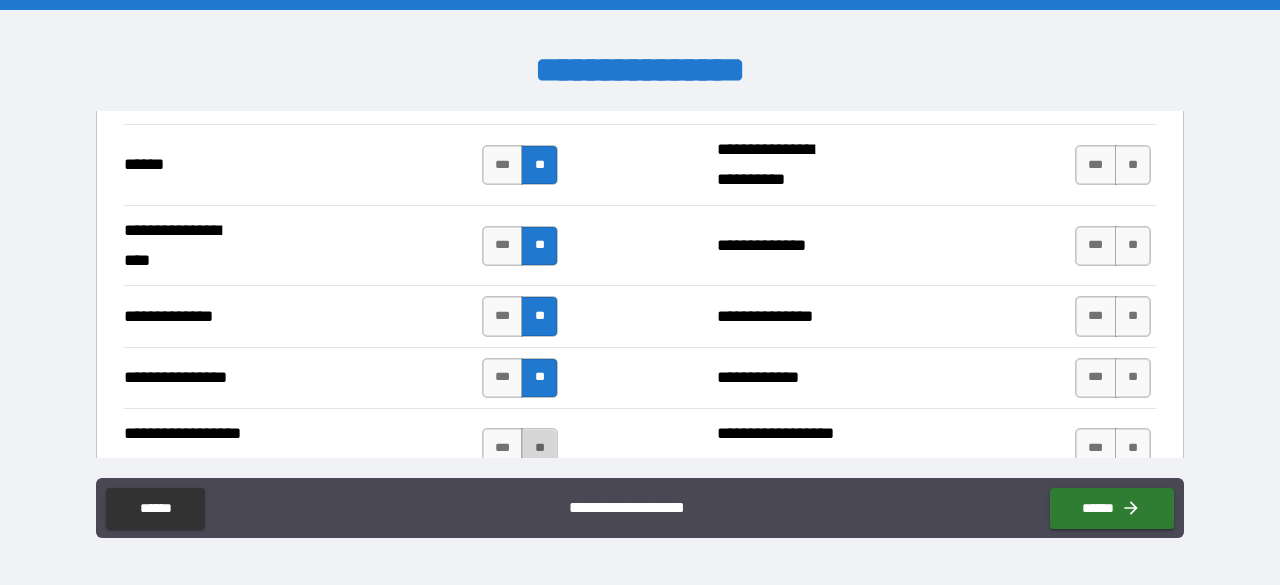 click on "**" at bounding box center [539, 448] 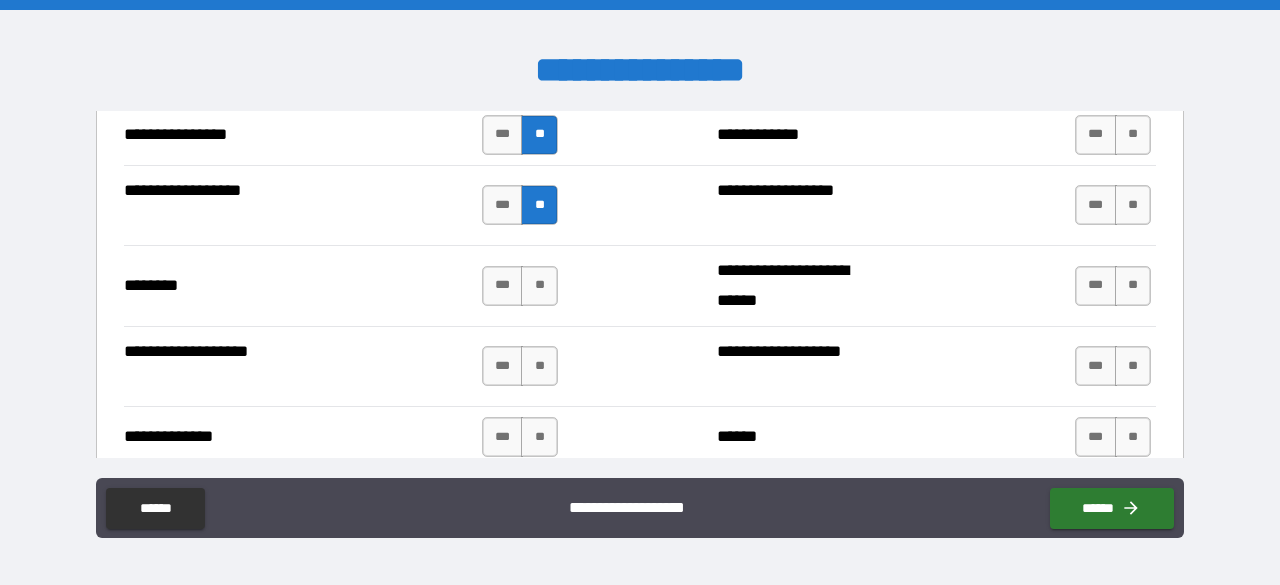scroll, scrollTop: 3363, scrollLeft: 0, axis: vertical 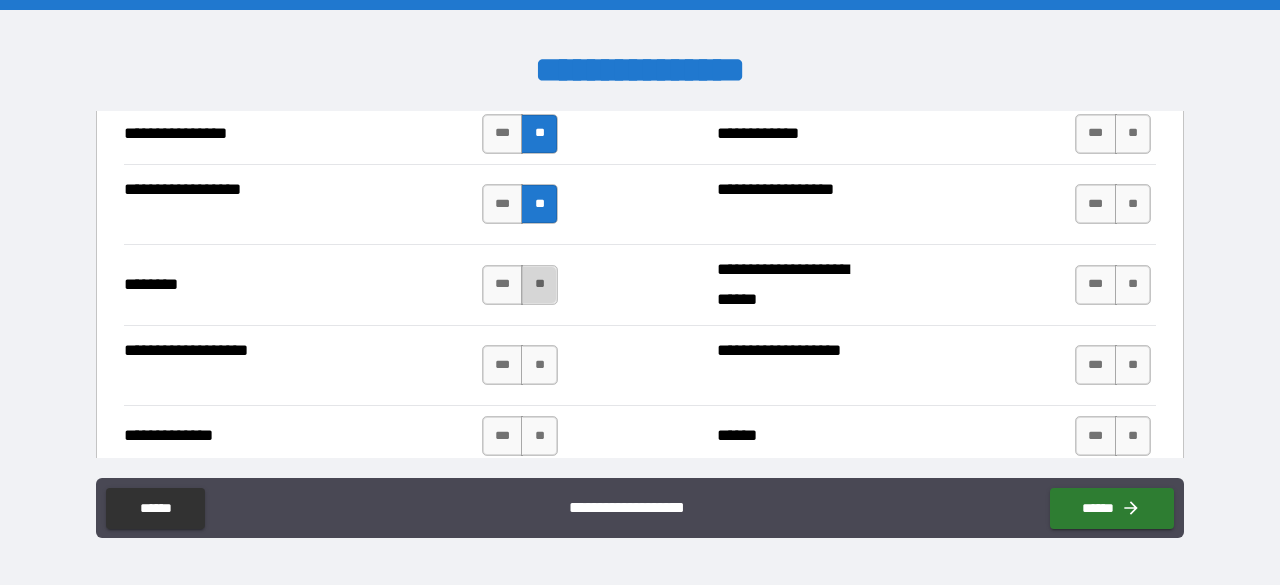 click on "**" at bounding box center (539, 285) 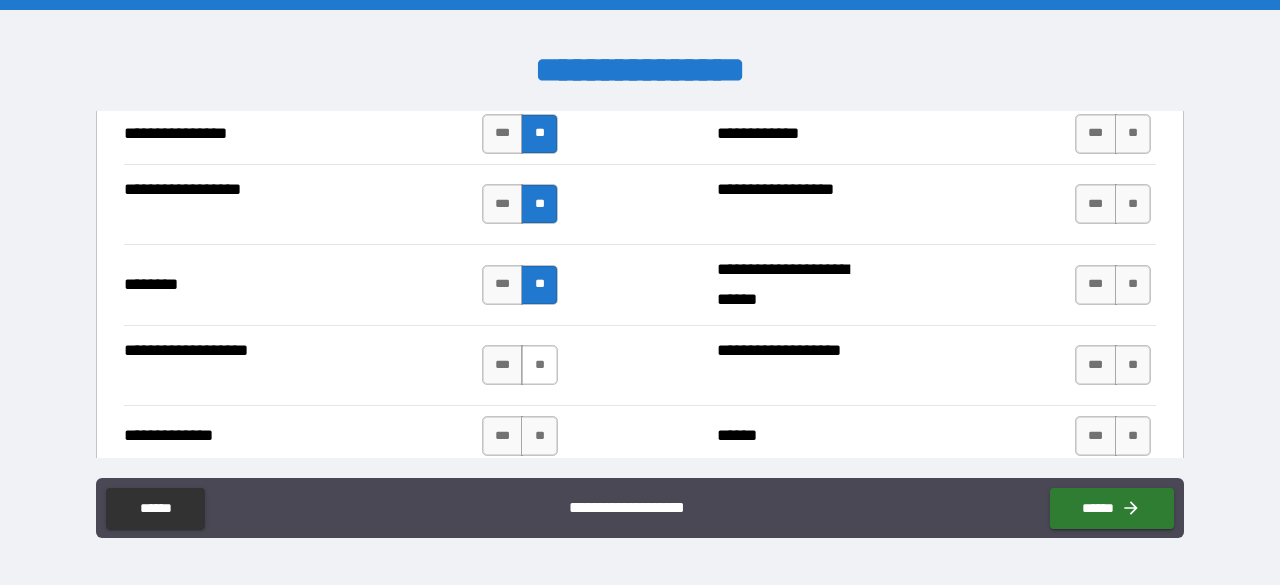 click on "**" at bounding box center (539, 365) 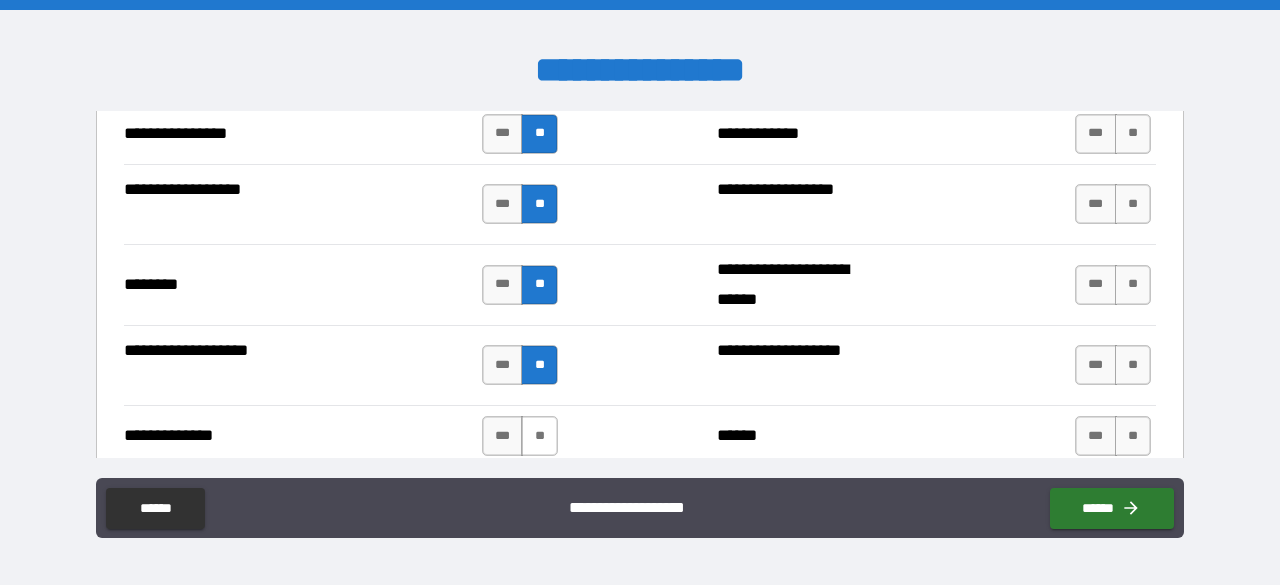click on "**" at bounding box center [539, 436] 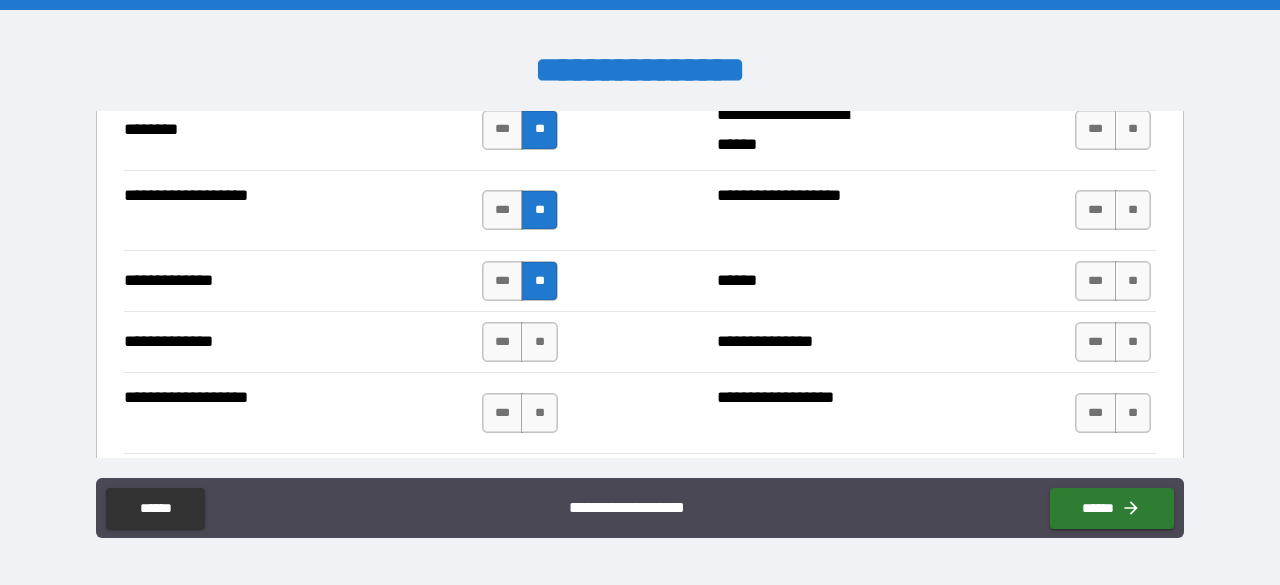 scroll, scrollTop: 3519, scrollLeft: 0, axis: vertical 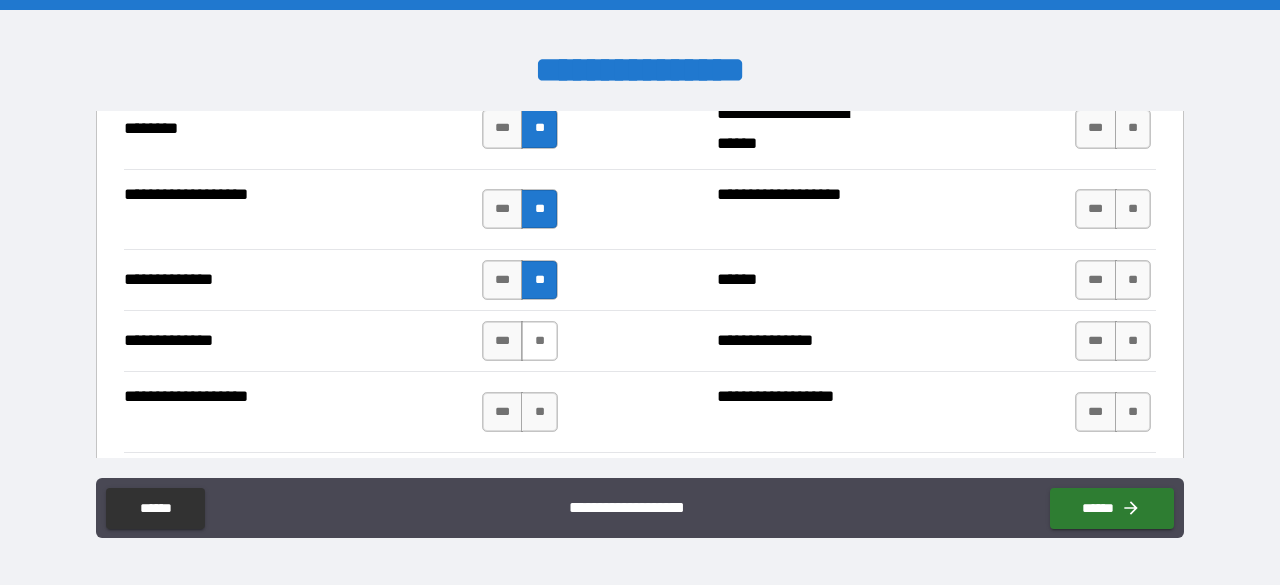 click on "**" at bounding box center [539, 341] 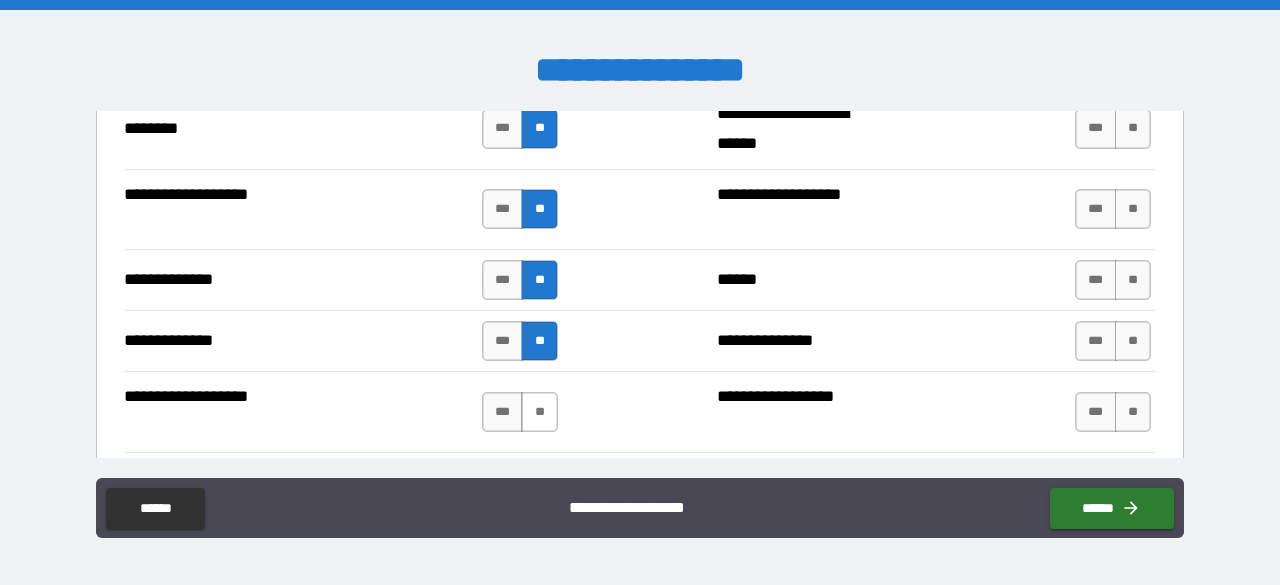 click on "**" at bounding box center (539, 412) 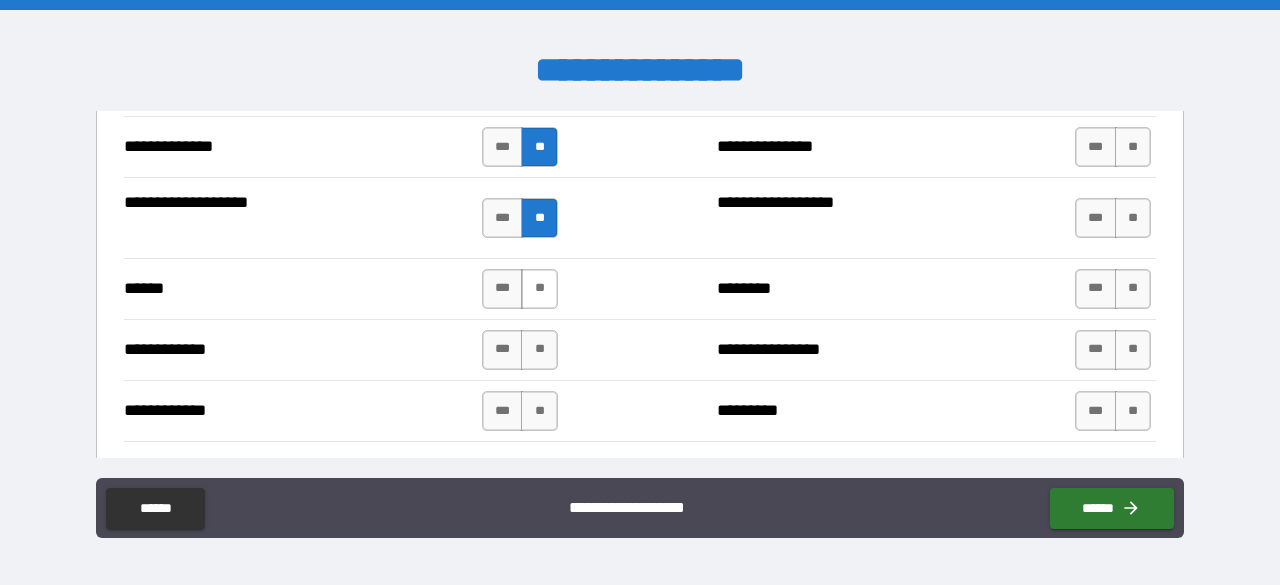 scroll, scrollTop: 3717, scrollLeft: 0, axis: vertical 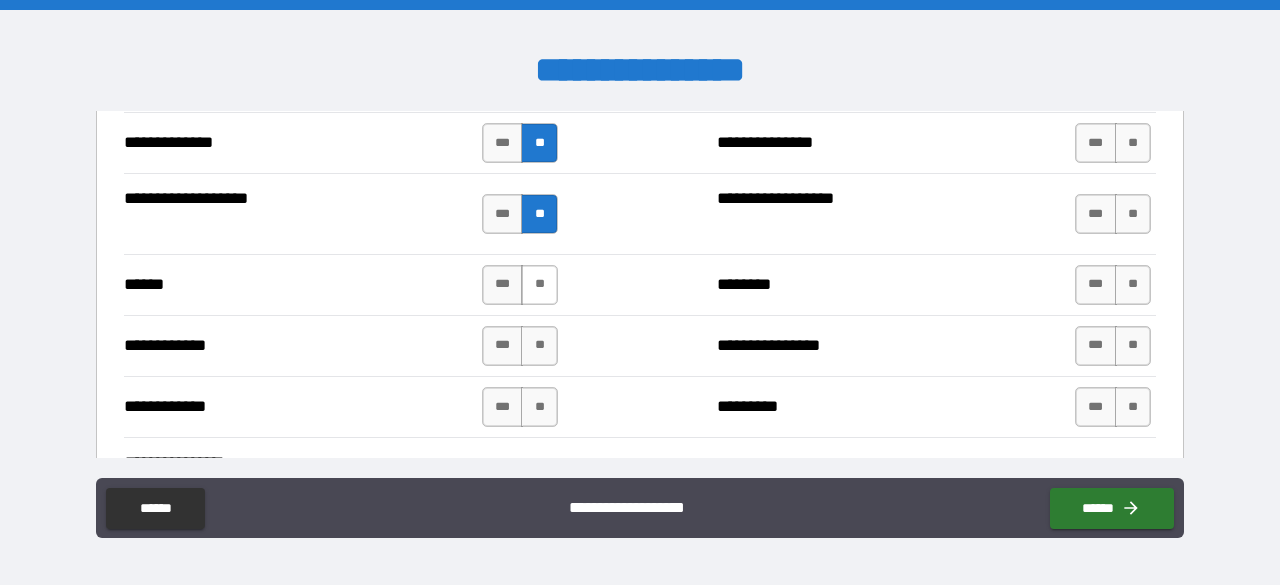 click on "**" at bounding box center [539, 285] 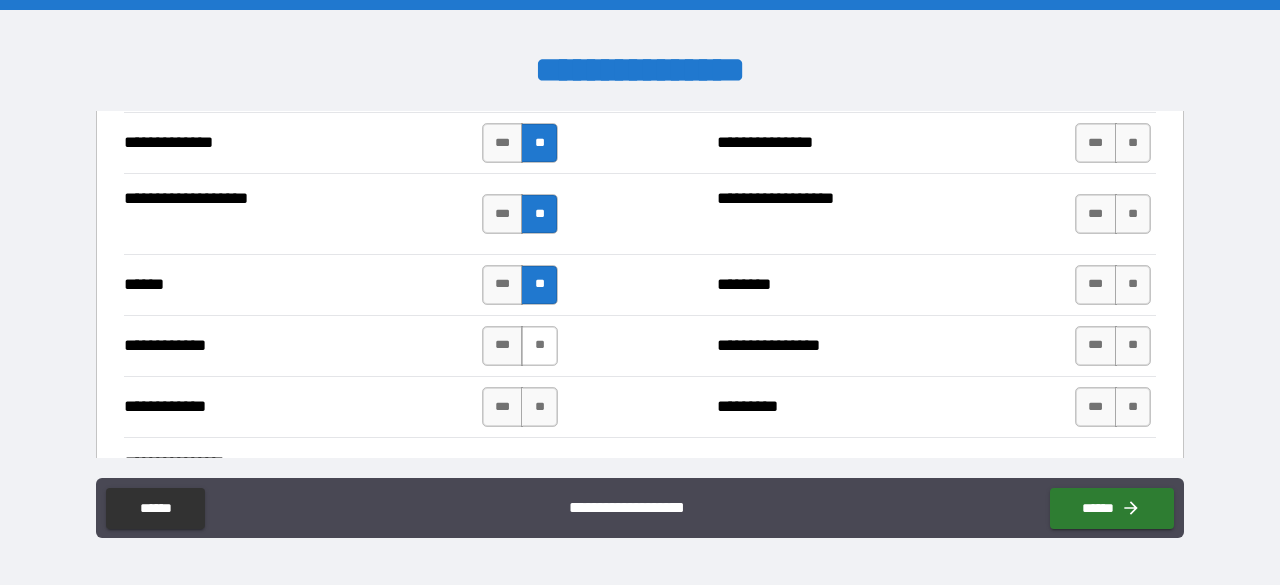 click on "**" at bounding box center [539, 346] 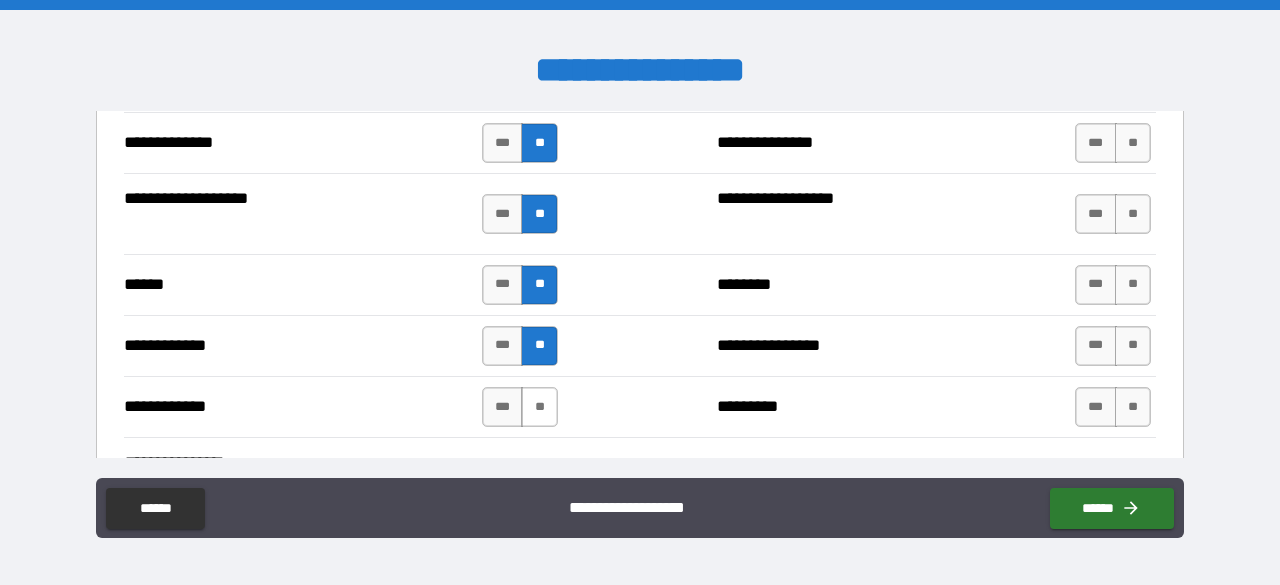 click on "**" at bounding box center (539, 407) 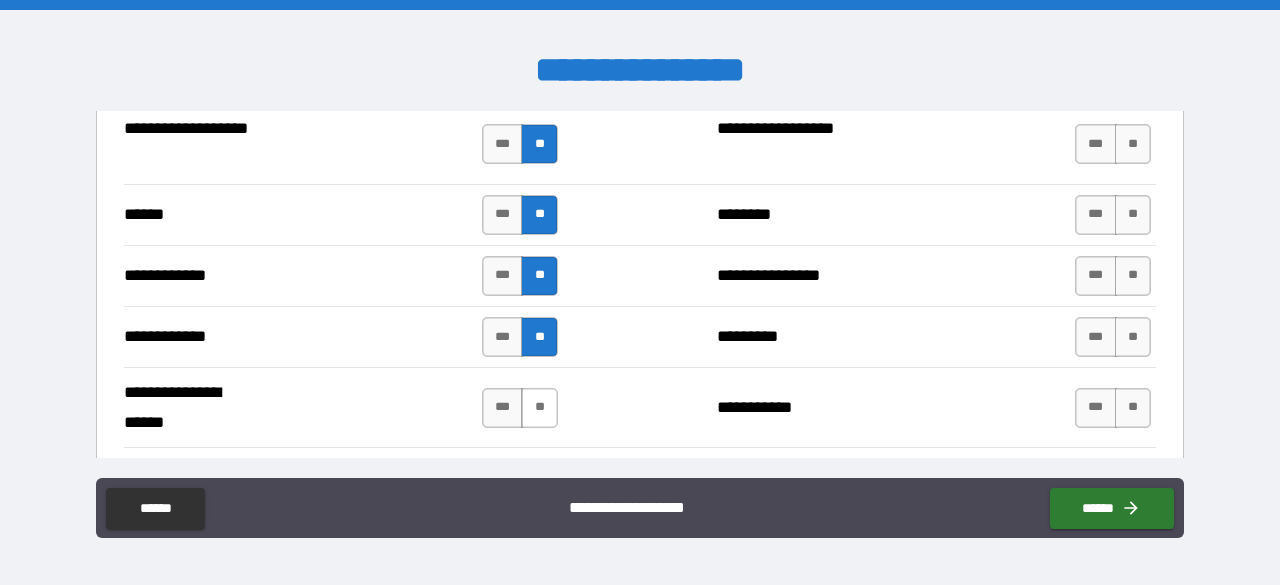 click on "**" at bounding box center [539, 408] 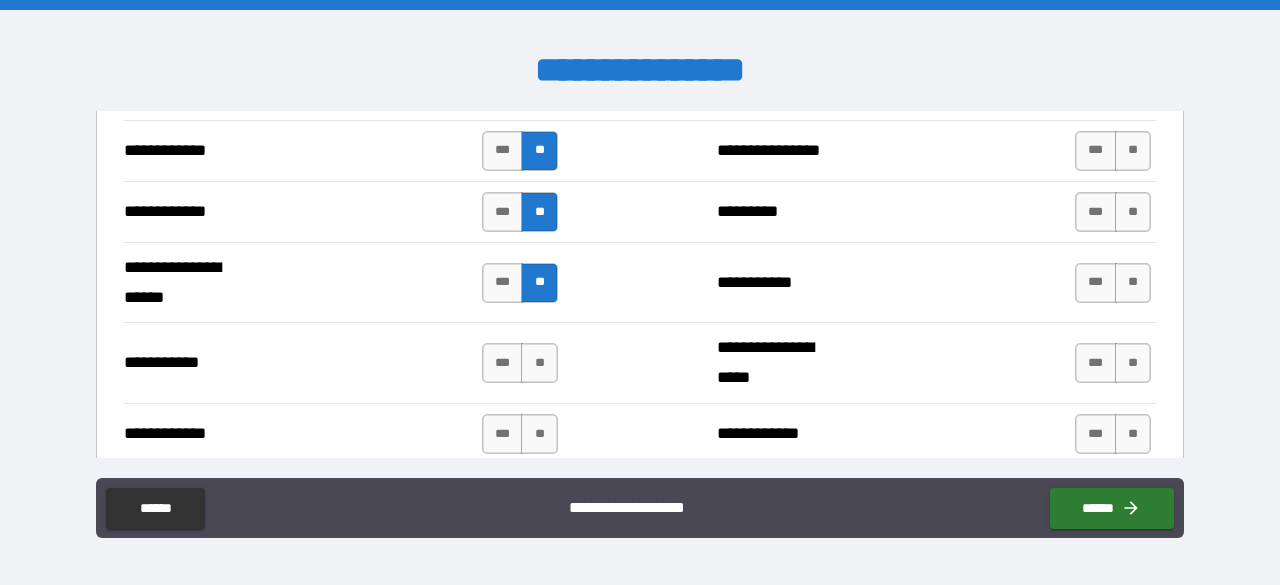 scroll, scrollTop: 3918, scrollLeft: 0, axis: vertical 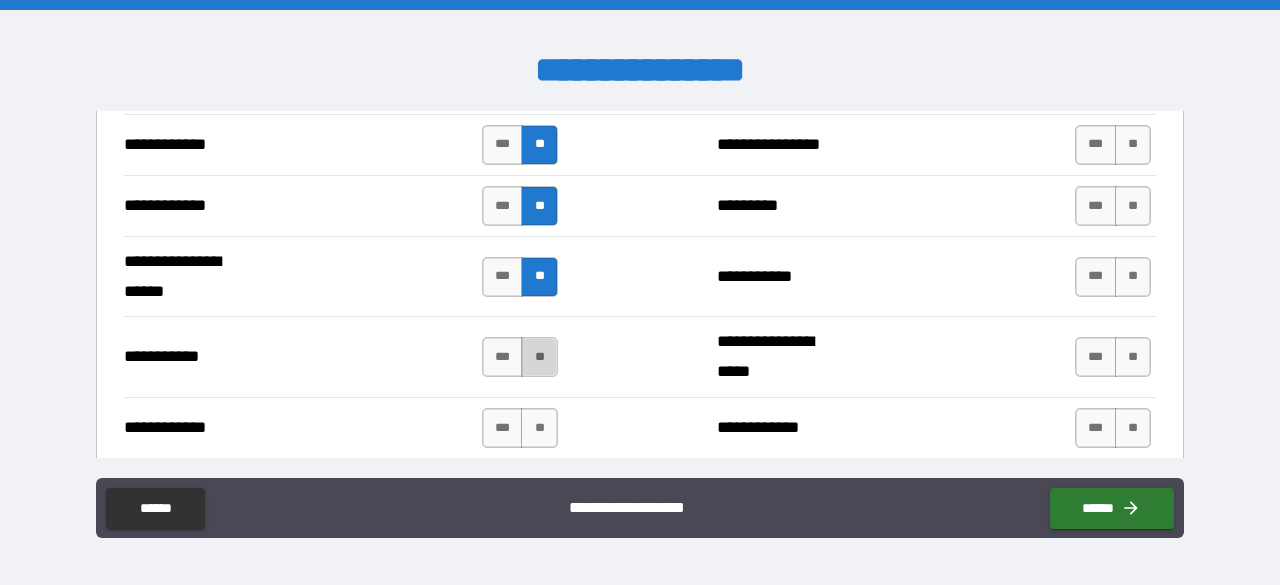 click on "**" at bounding box center [539, 357] 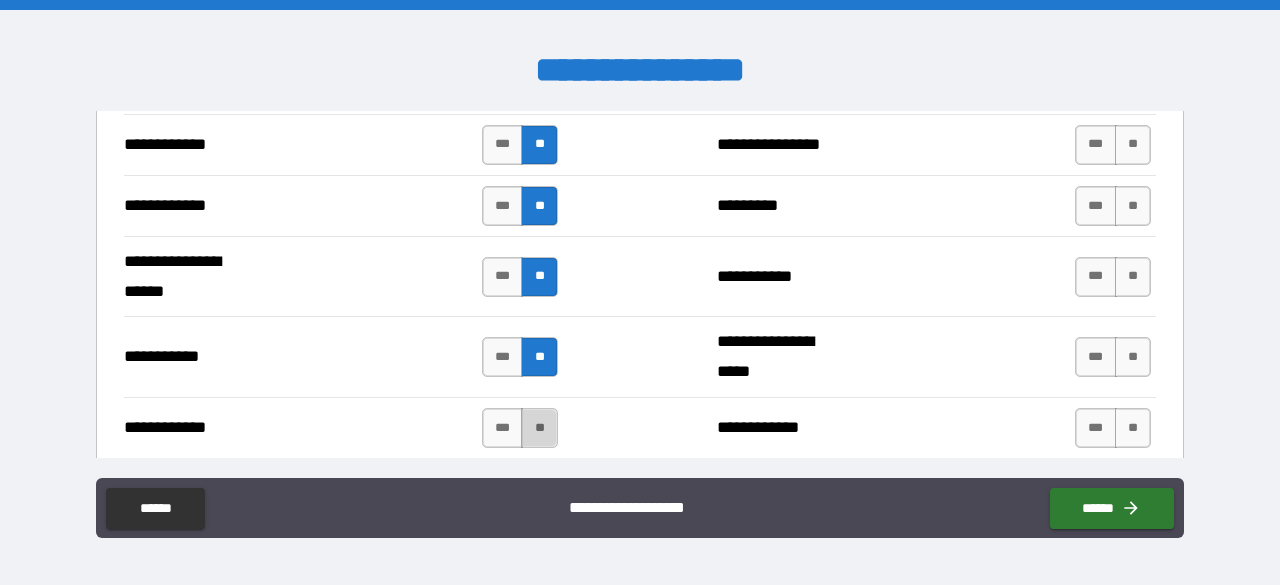 click on "**" at bounding box center [539, 428] 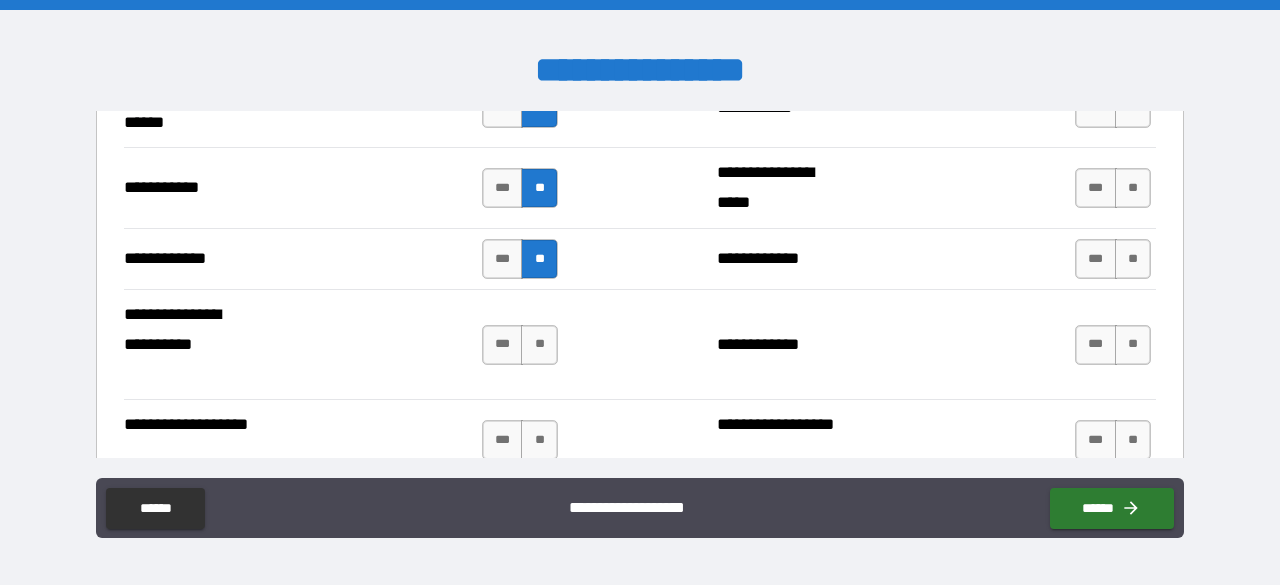 scroll, scrollTop: 4166, scrollLeft: 0, axis: vertical 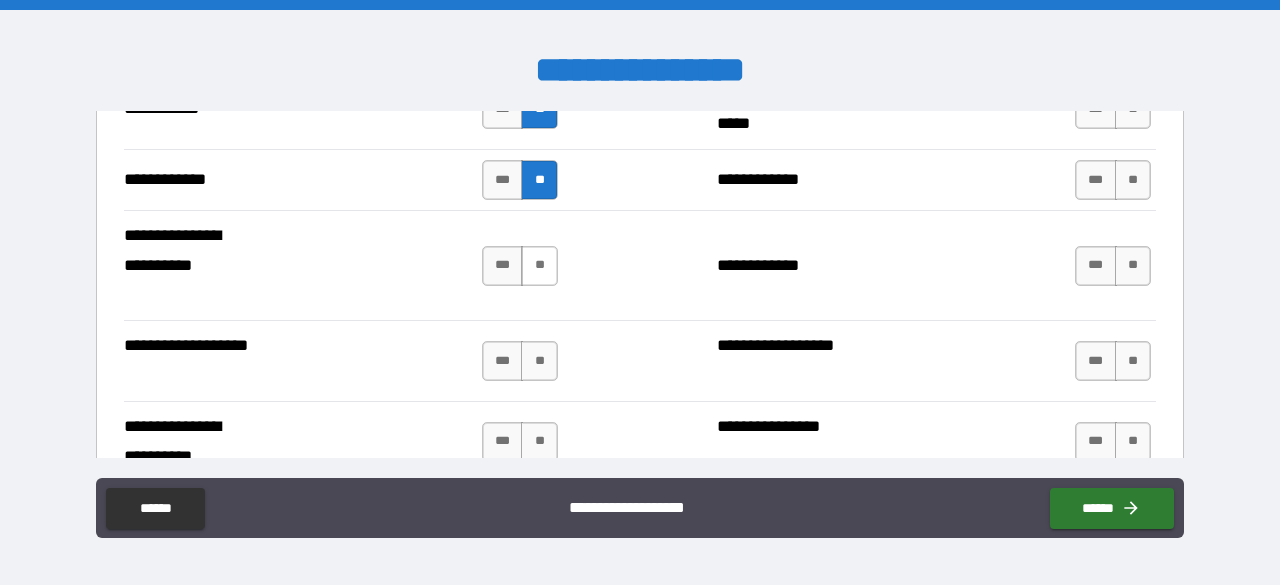 click on "**" at bounding box center [539, 266] 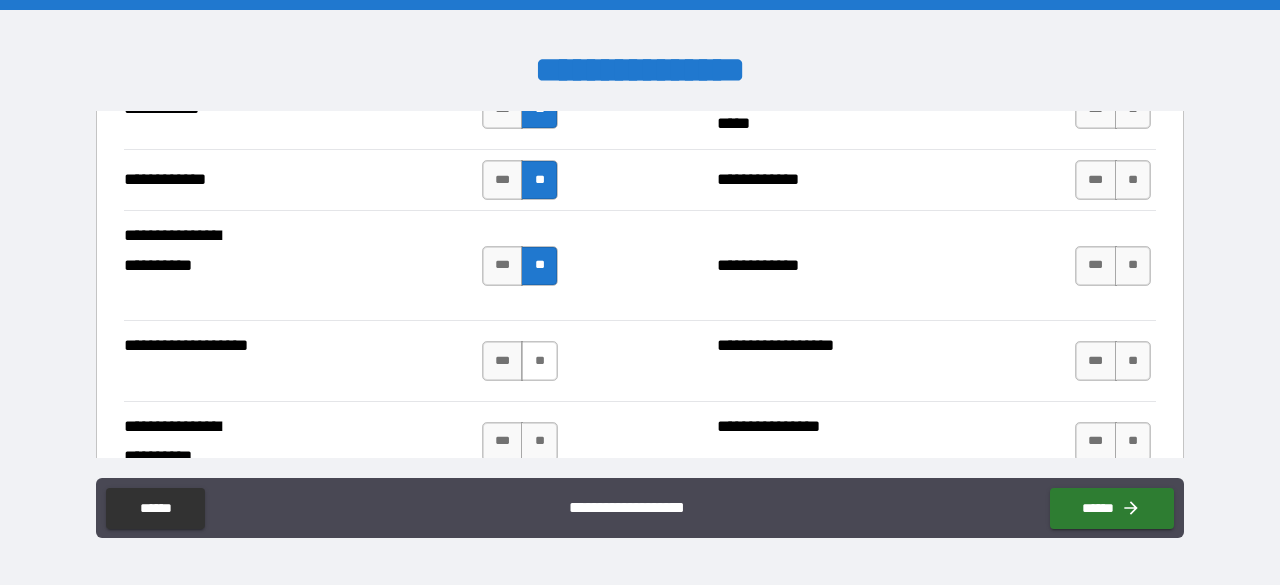 click on "**" at bounding box center (539, 361) 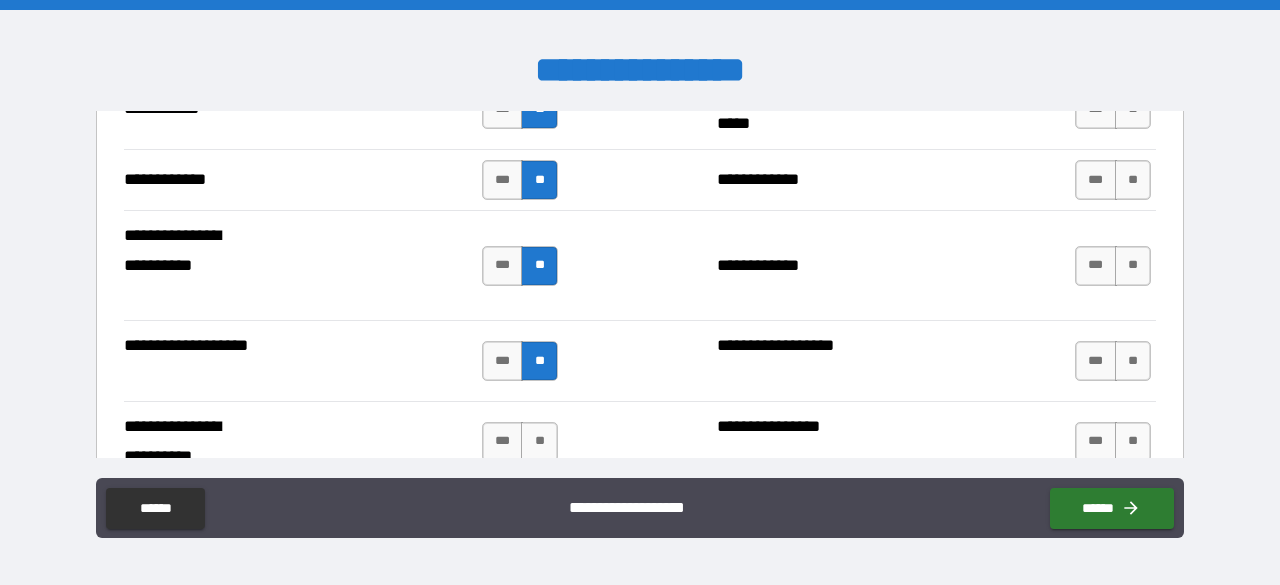 scroll, scrollTop: 4293, scrollLeft: 0, axis: vertical 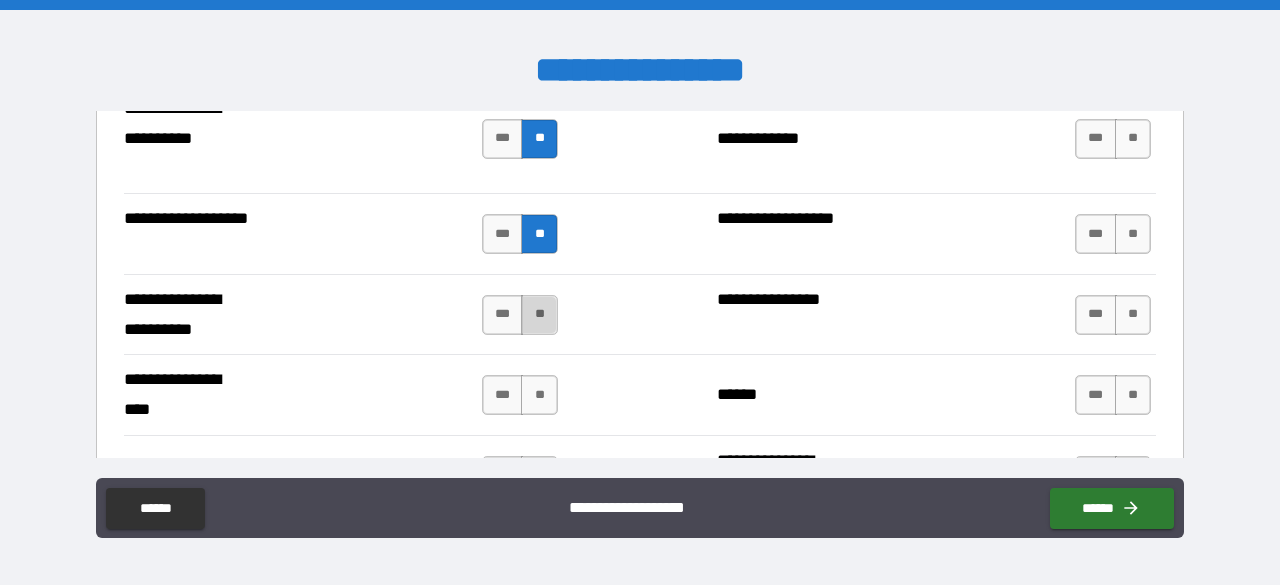 click on "**" at bounding box center (539, 315) 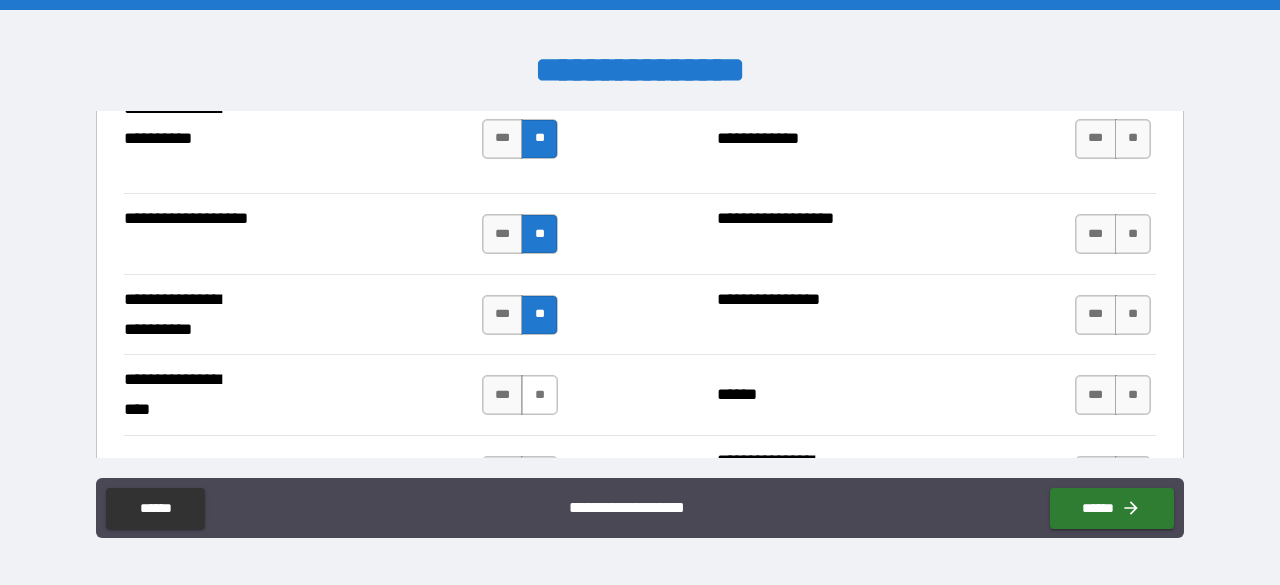 click on "**" at bounding box center [539, 395] 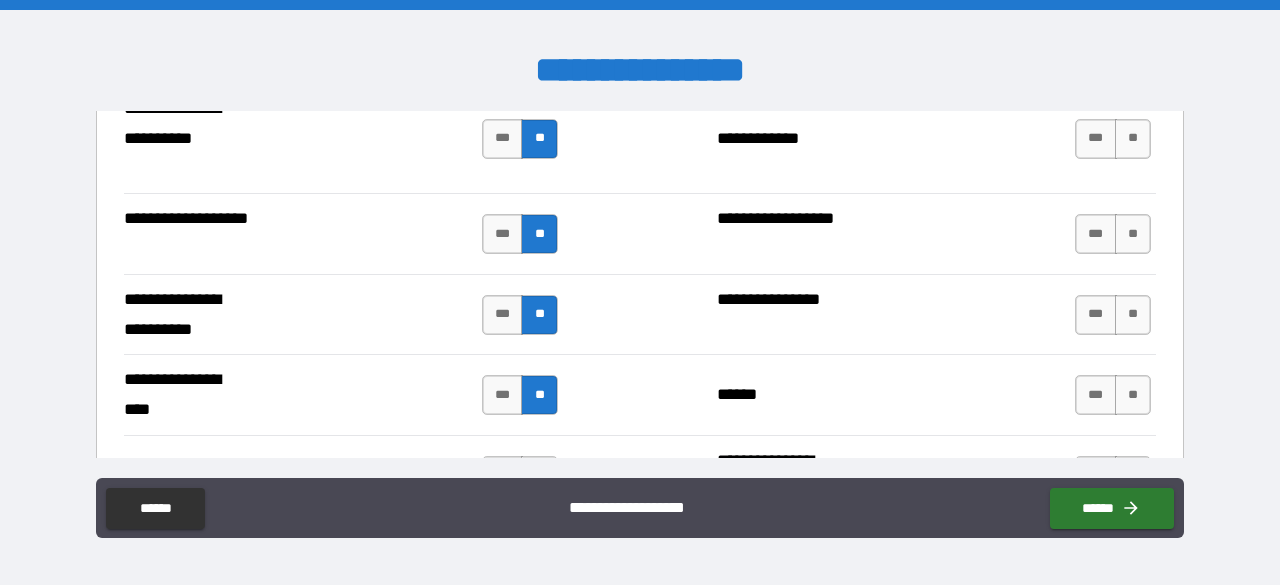 scroll, scrollTop: 4577, scrollLeft: 0, axis: vertical 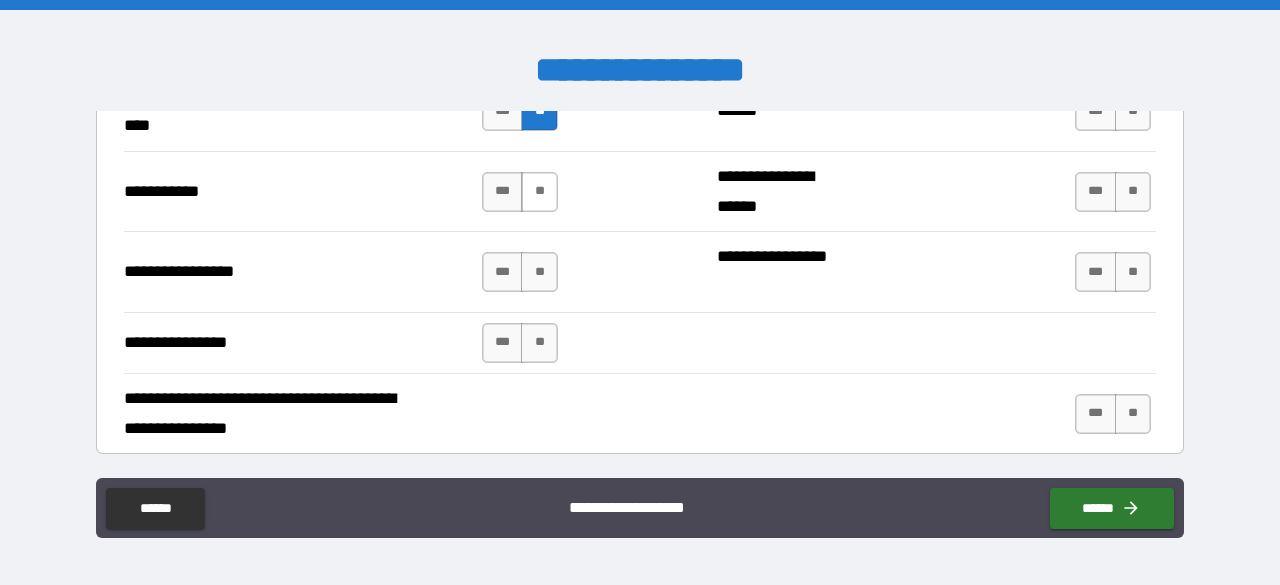 click on "**" at bounding box center (539, 192) 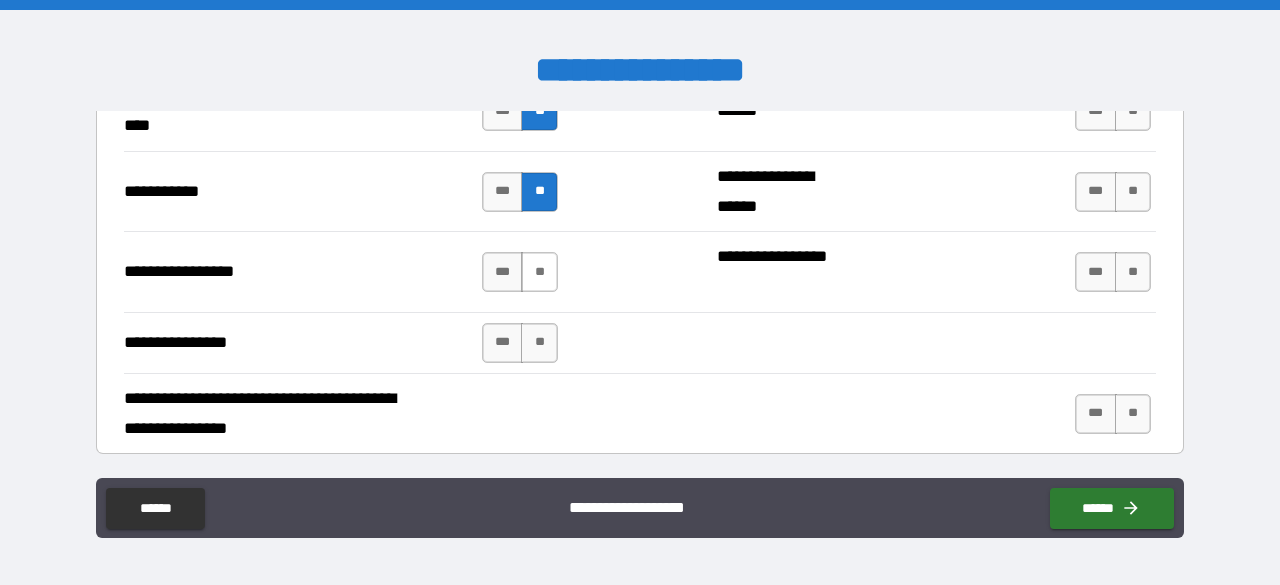 click on "**" at bounding box center [539, 272] 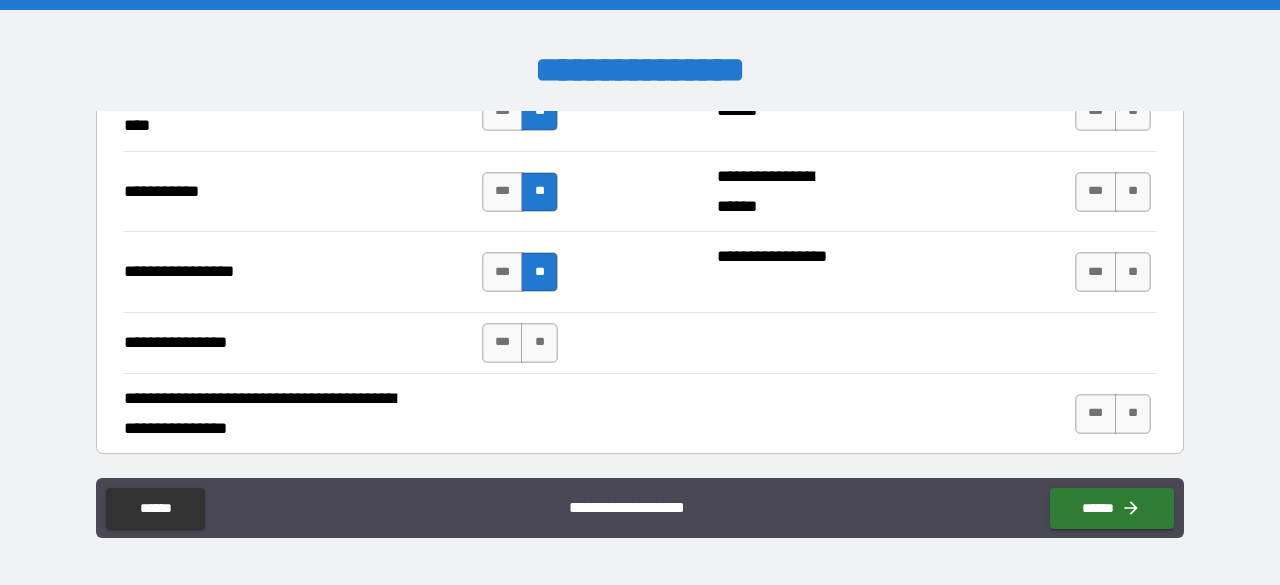 click on "**********" at bounding box center [640, 342] 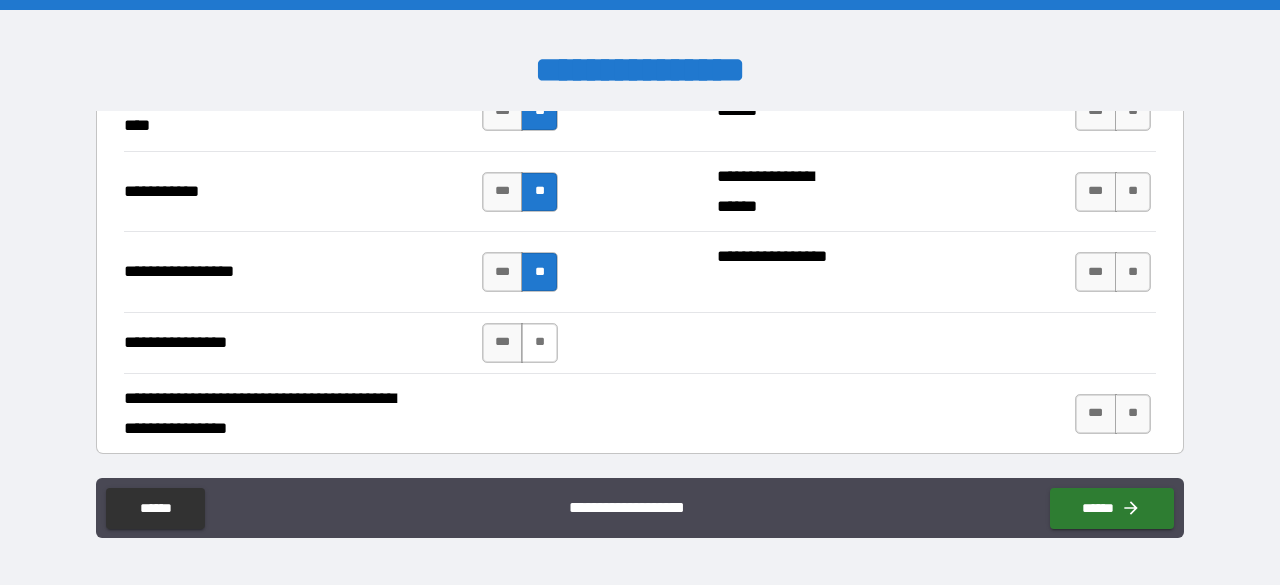 click on "**" at bounding box center [539, 343] 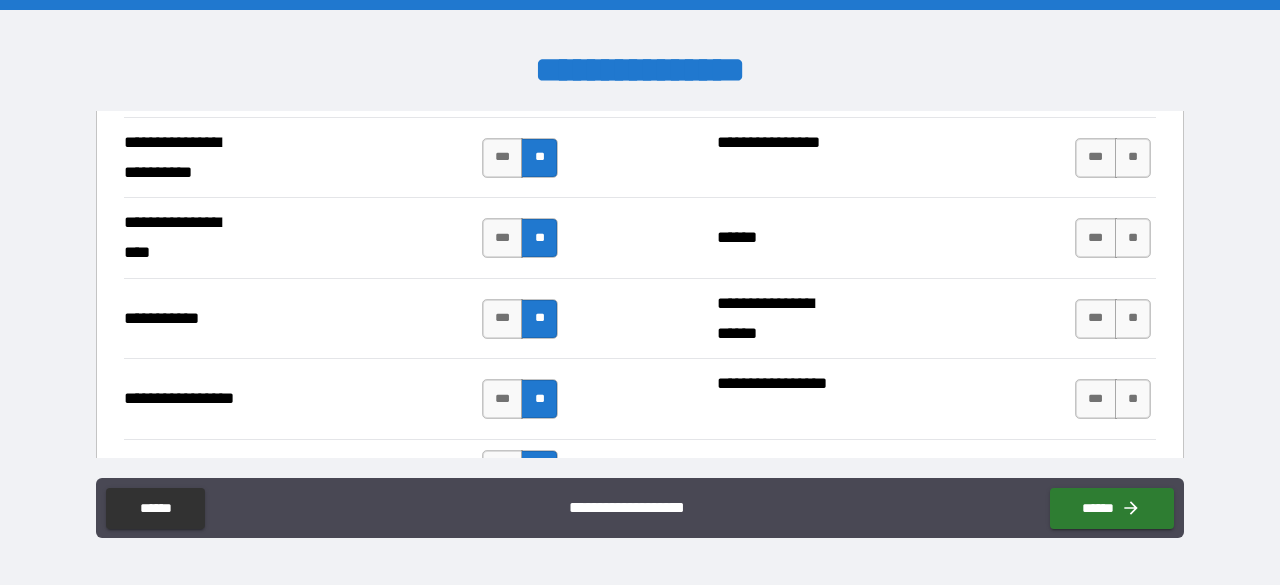 scroll, scrollTop: 4445, scrollLeft: 0, axis: vertical 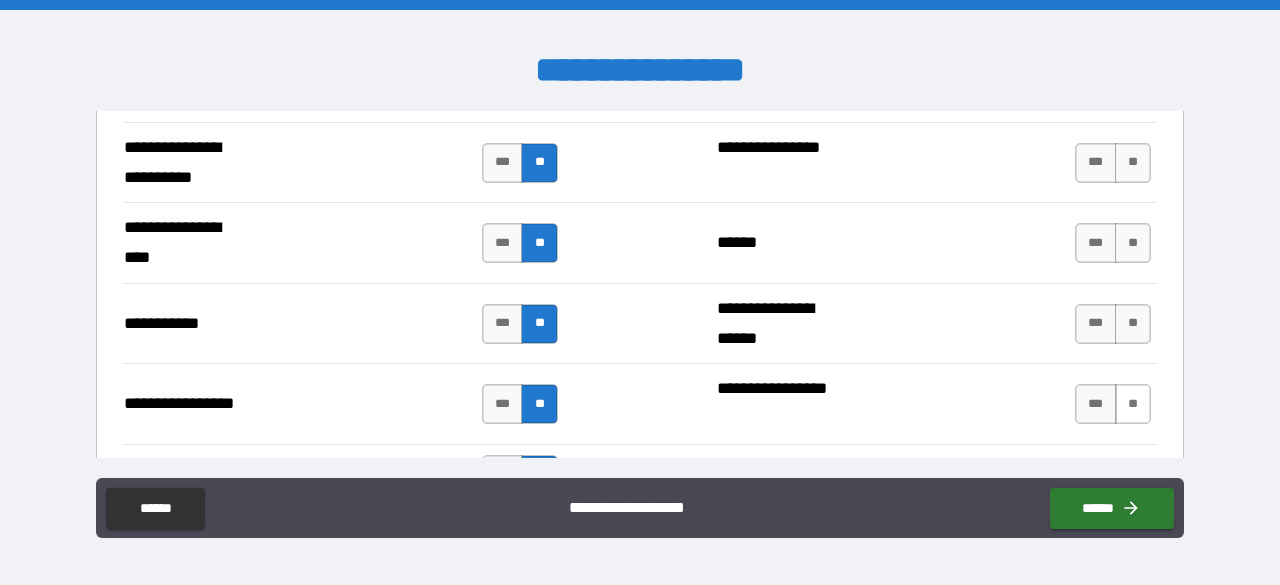 click on "**" at bounding box center [1133, 404] 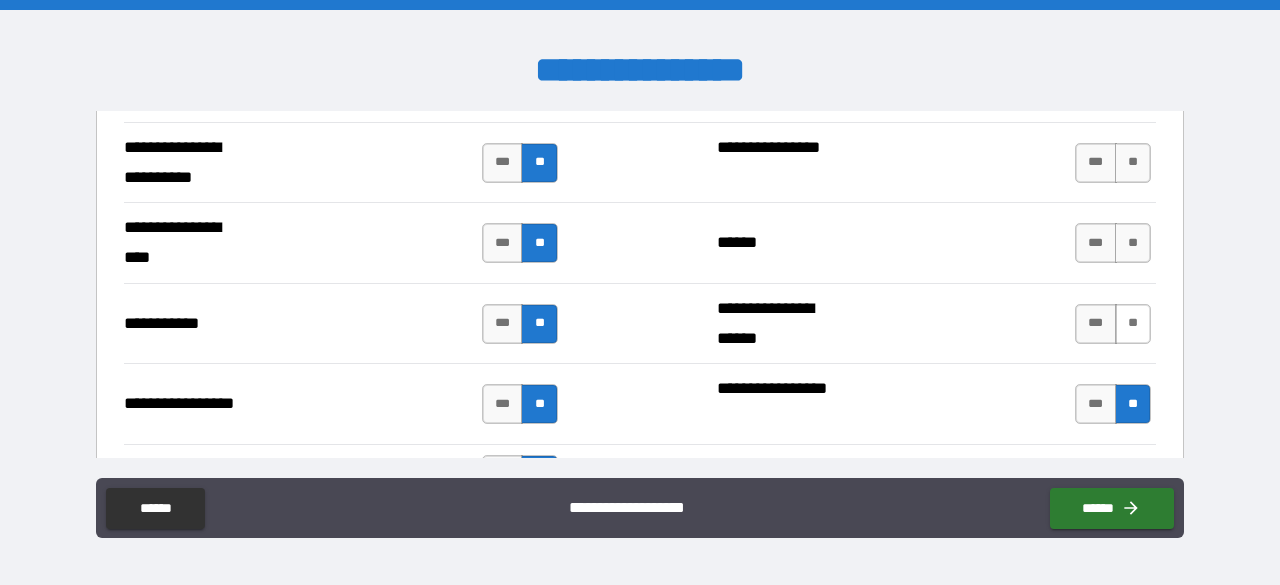 click on "**" at bounding box center (1133, 324) 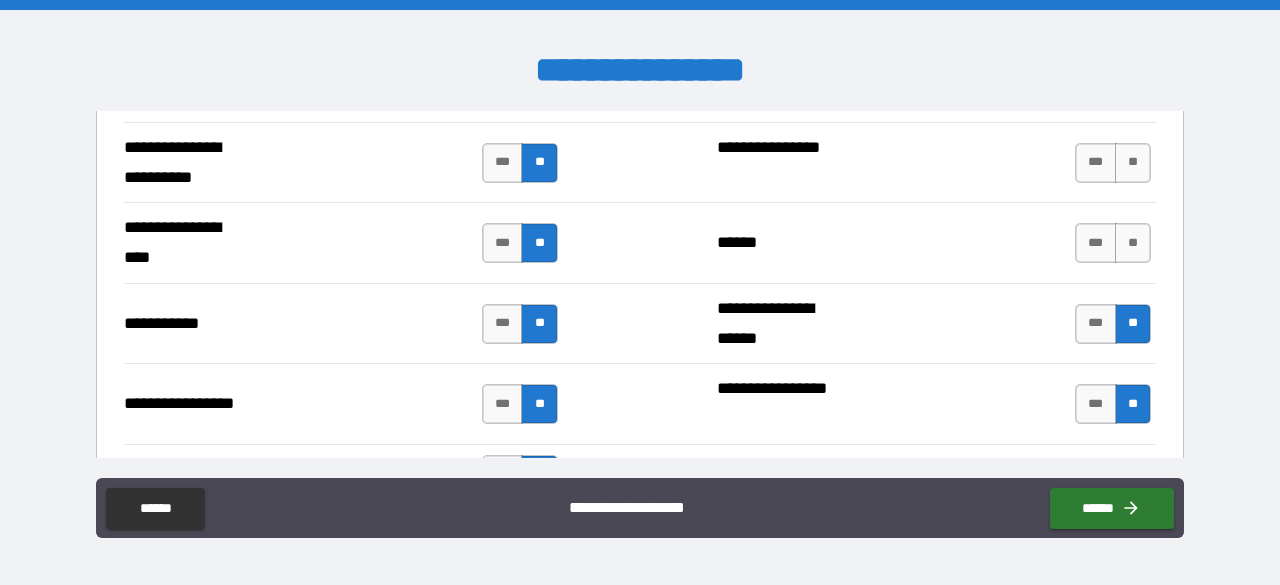 click on "**********" at bounding box center [640, 242] 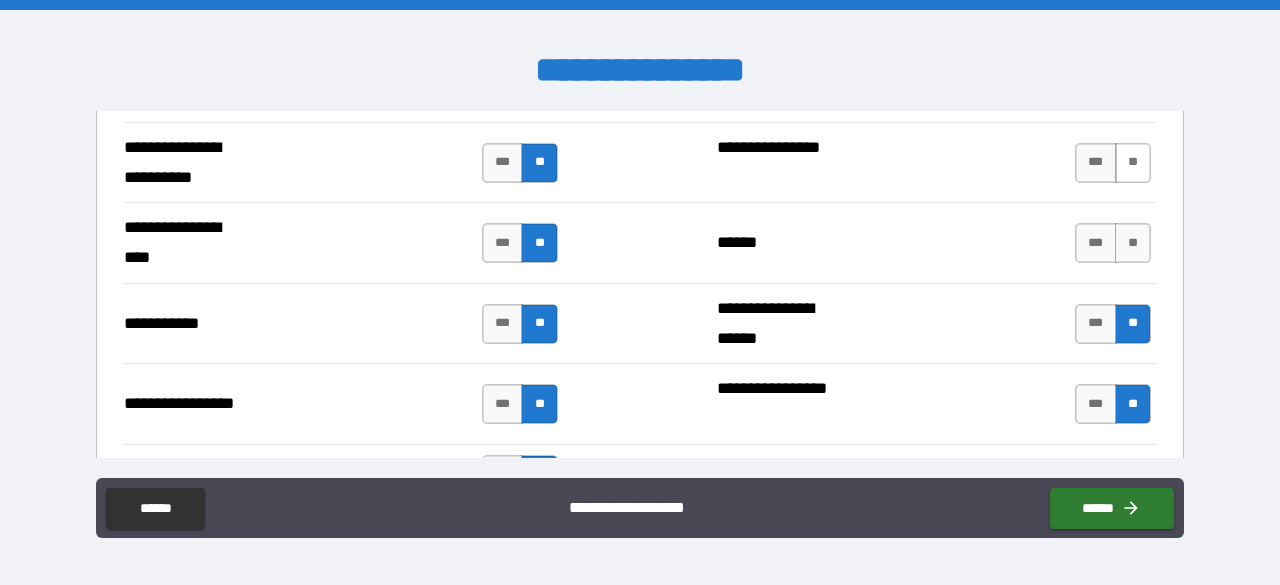 click on "**" at bounding box center [1133, 163] 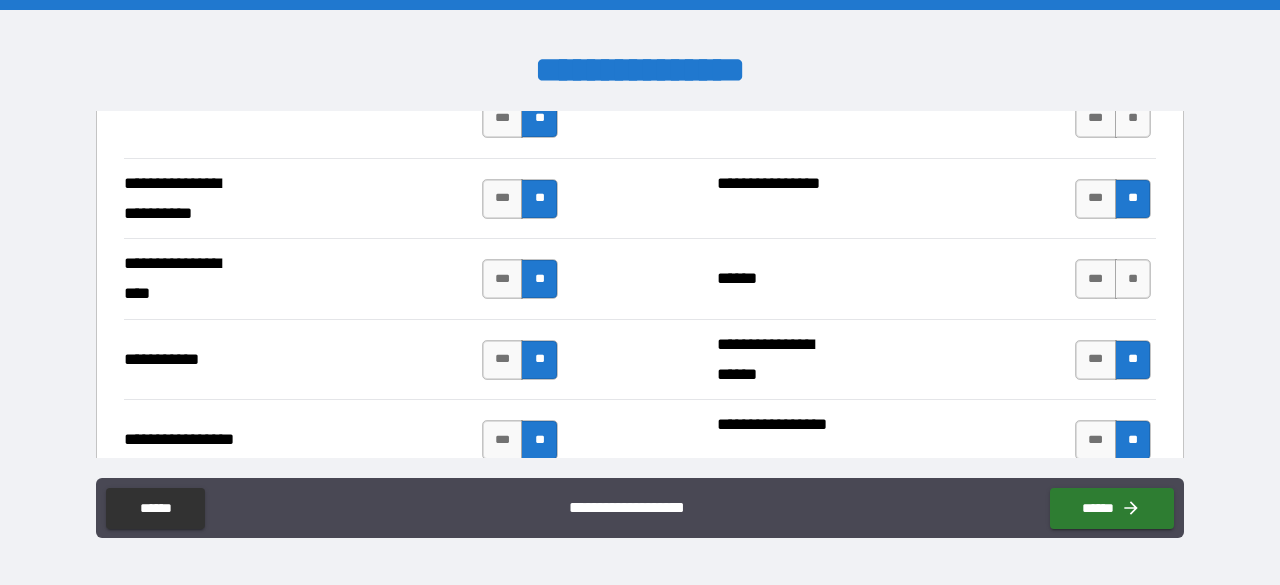 scroll, scrollTop: 4410, scrollLeft: 0, axis: vertical 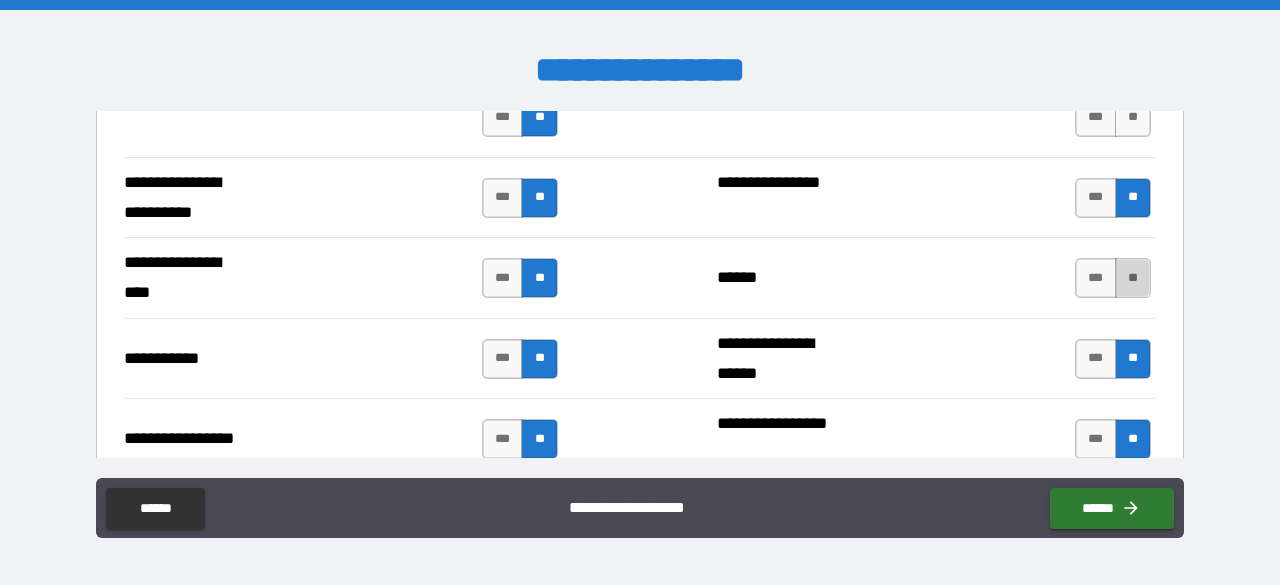 click on "**" at bounding box center (1133, 278) 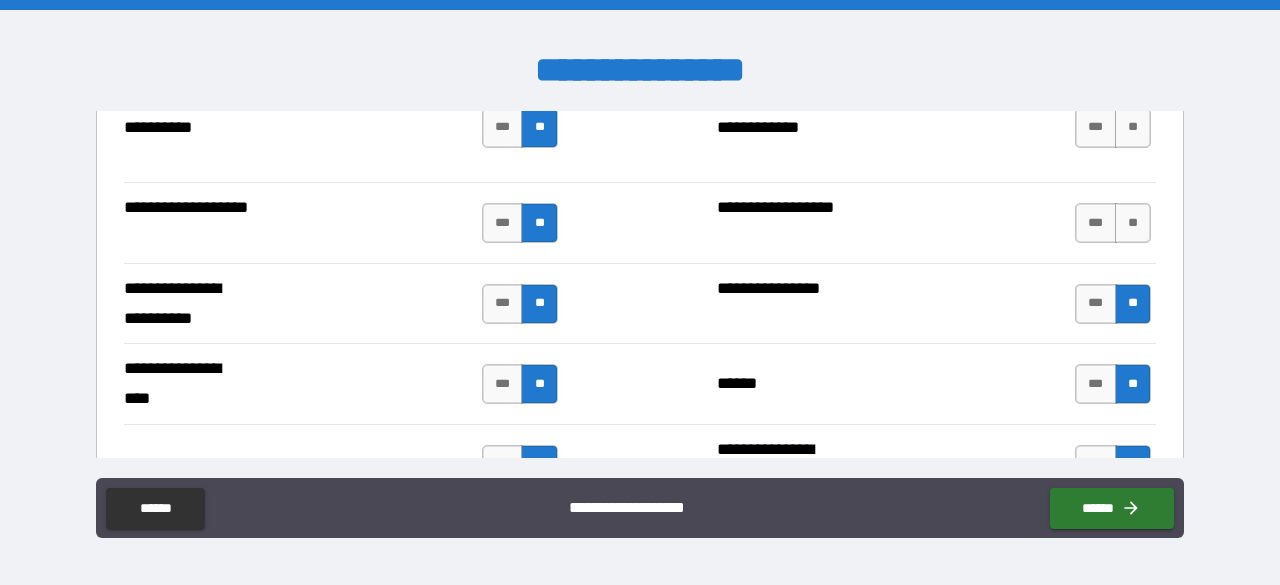 scroll, scrollTop: 4266, scrollLeft: 0, axis: vertical 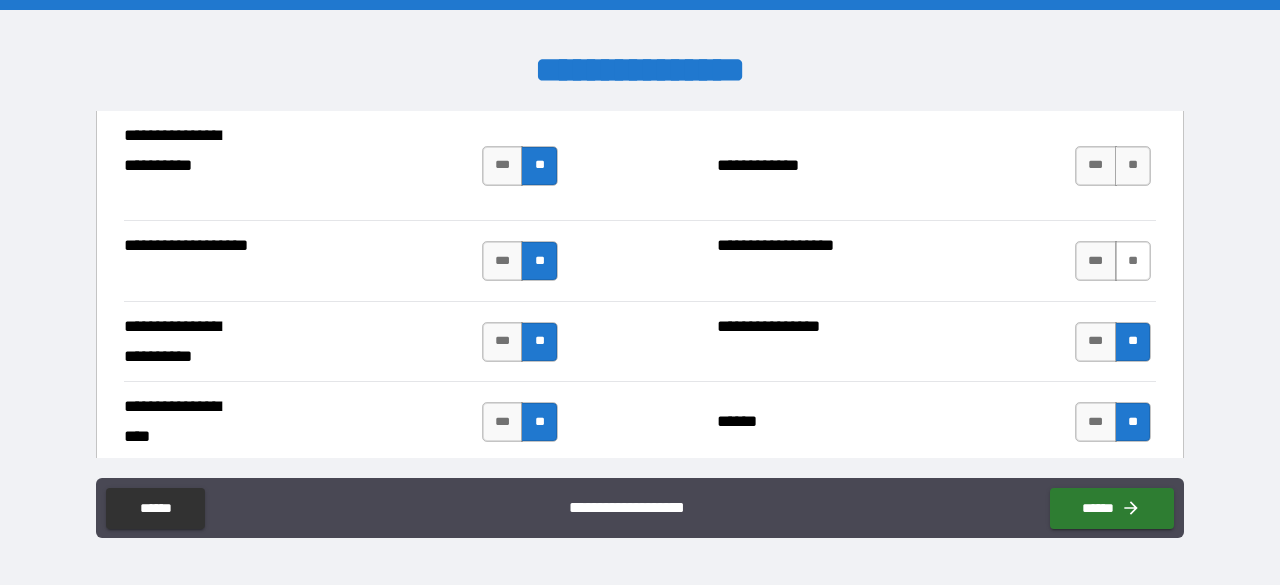 click on "**" at bounding box center [1133, 261] 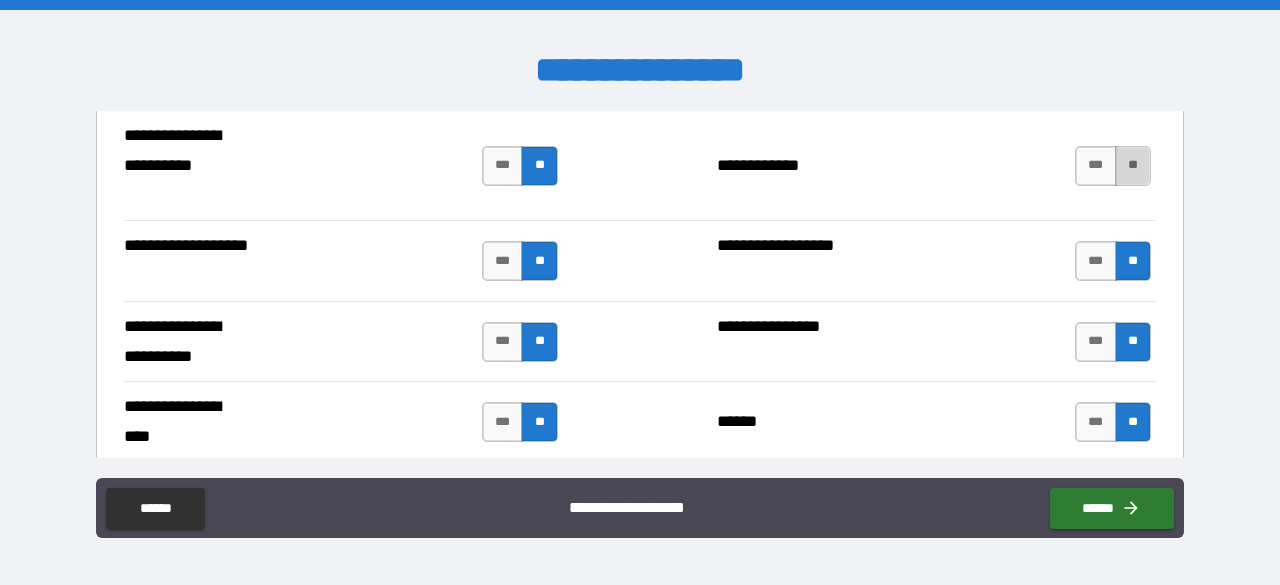 click on "**" at bounding box center [1133, 166] 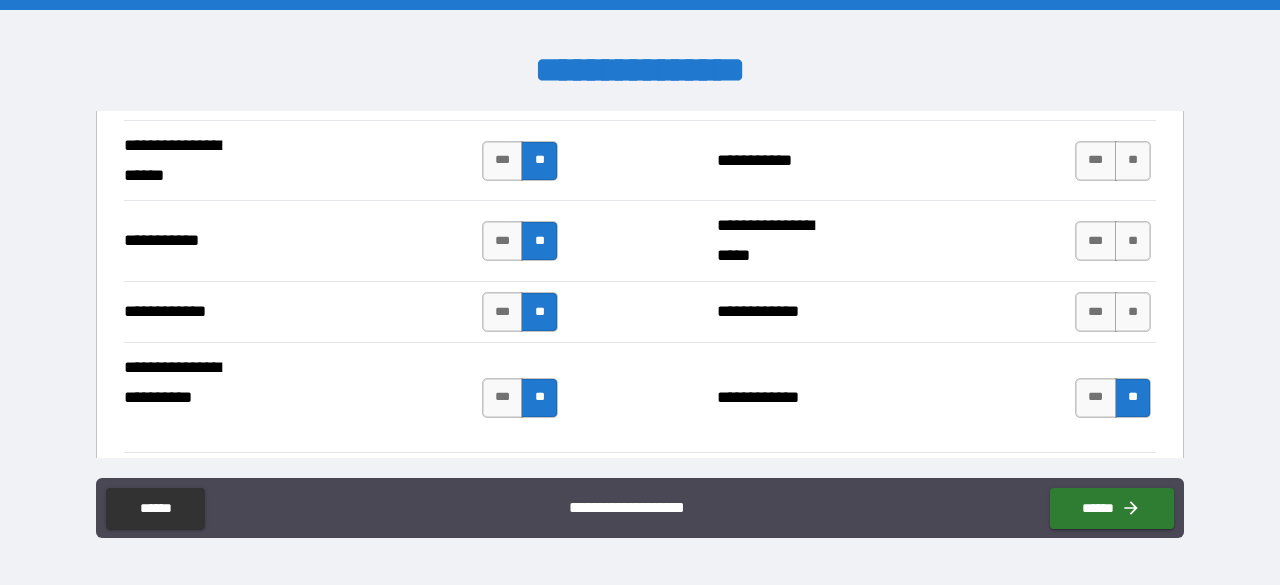 scroll, scrollTop: 4022, scrollLeft: 0, axis: vertical 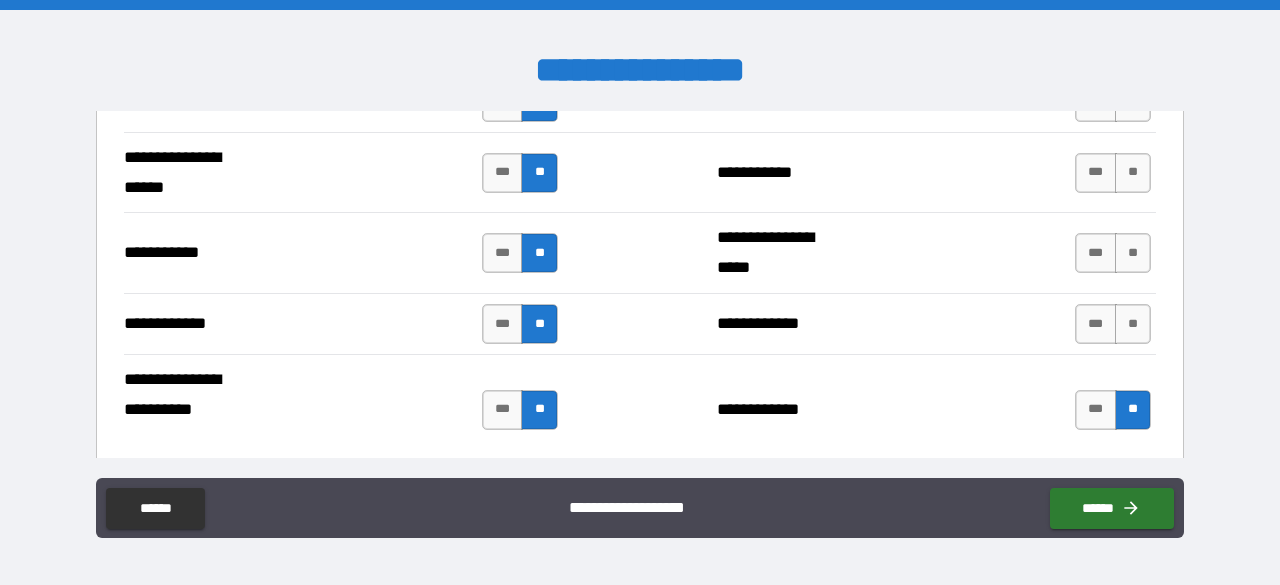 click on "**********" at bounding box center [640, 252] 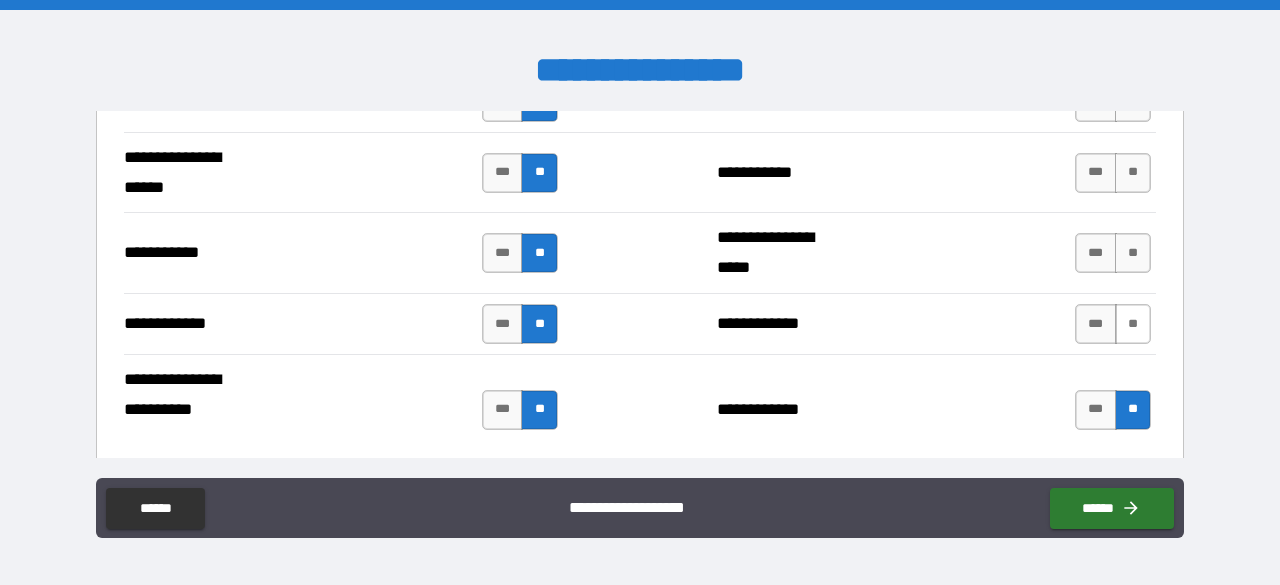 click on "**" at bounding box center [1133, 324] 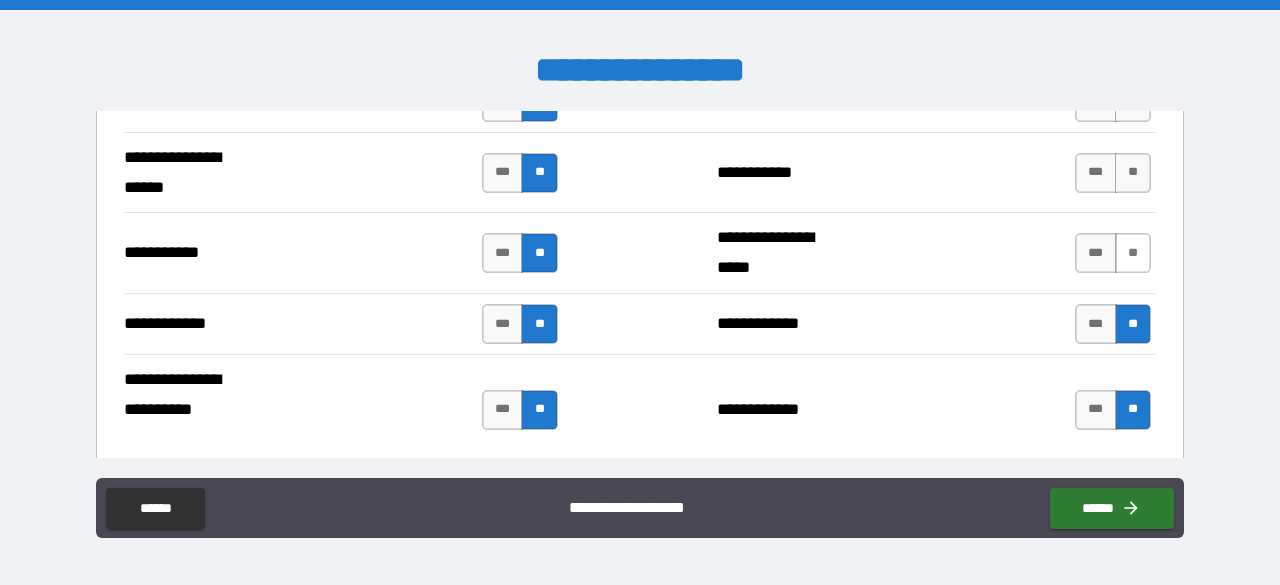 click on "**" at bounding box center [1133, 253] 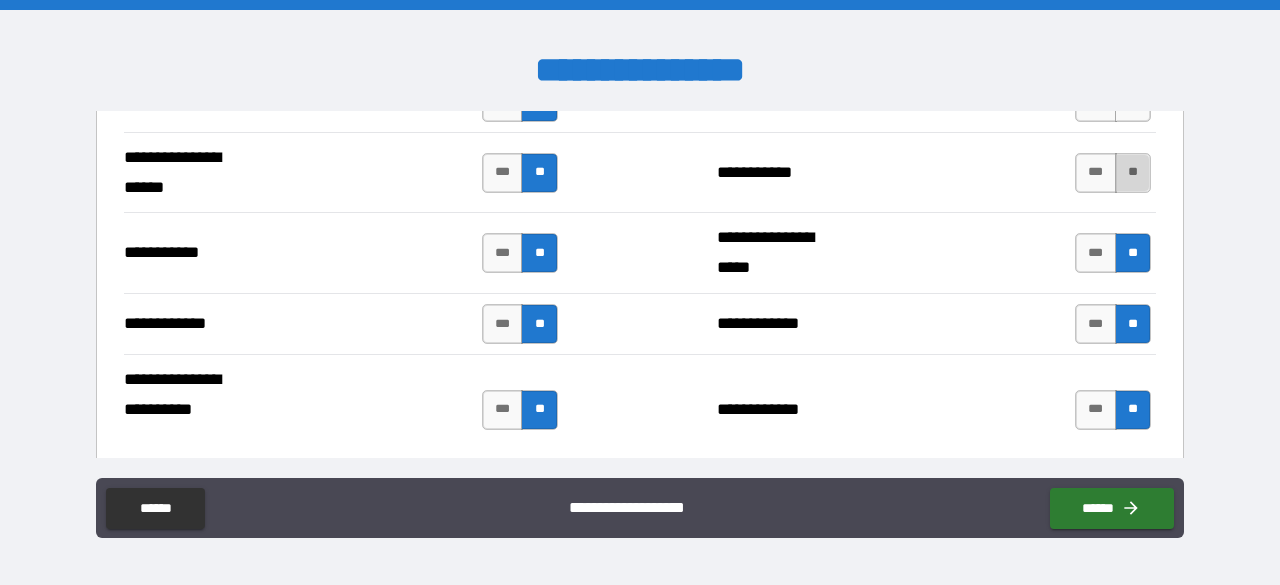 click on "**" at bounding box center (1133, 173) 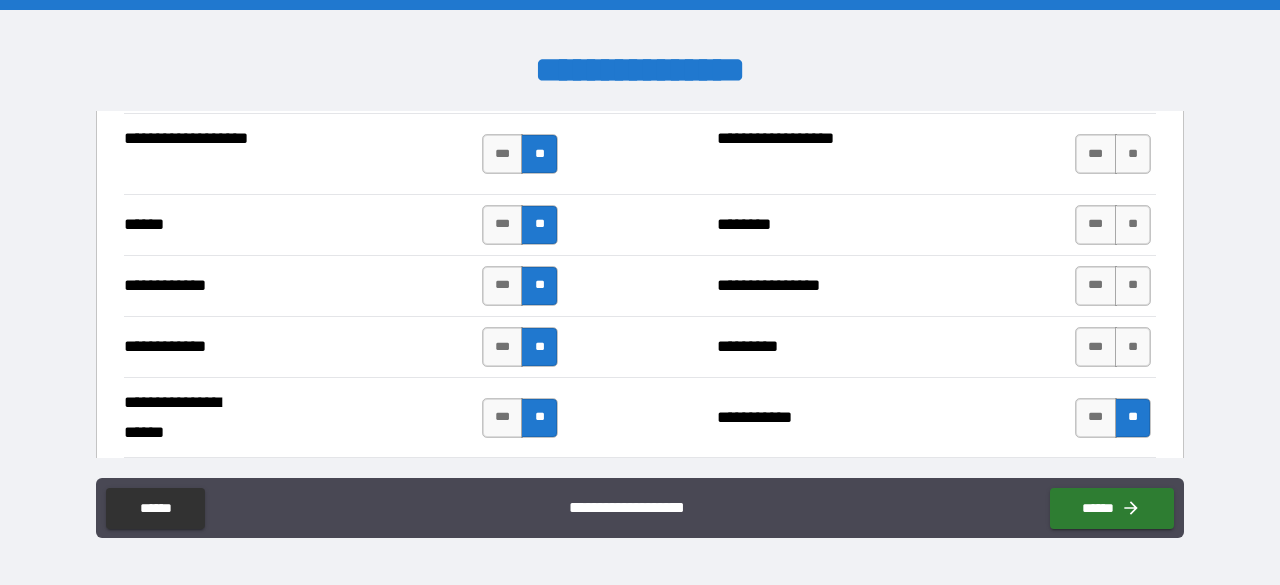 scroll, scrollTop: 3770, scrollLeft: 0, axis: vertical 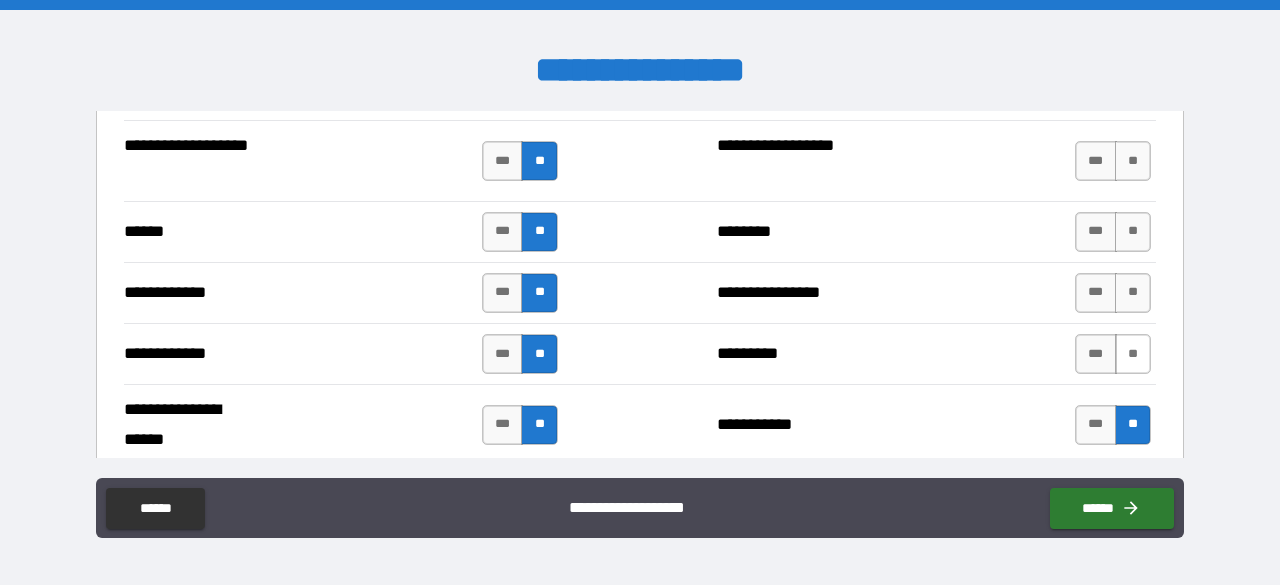 click on "**" at bounding box center [1133, 354] 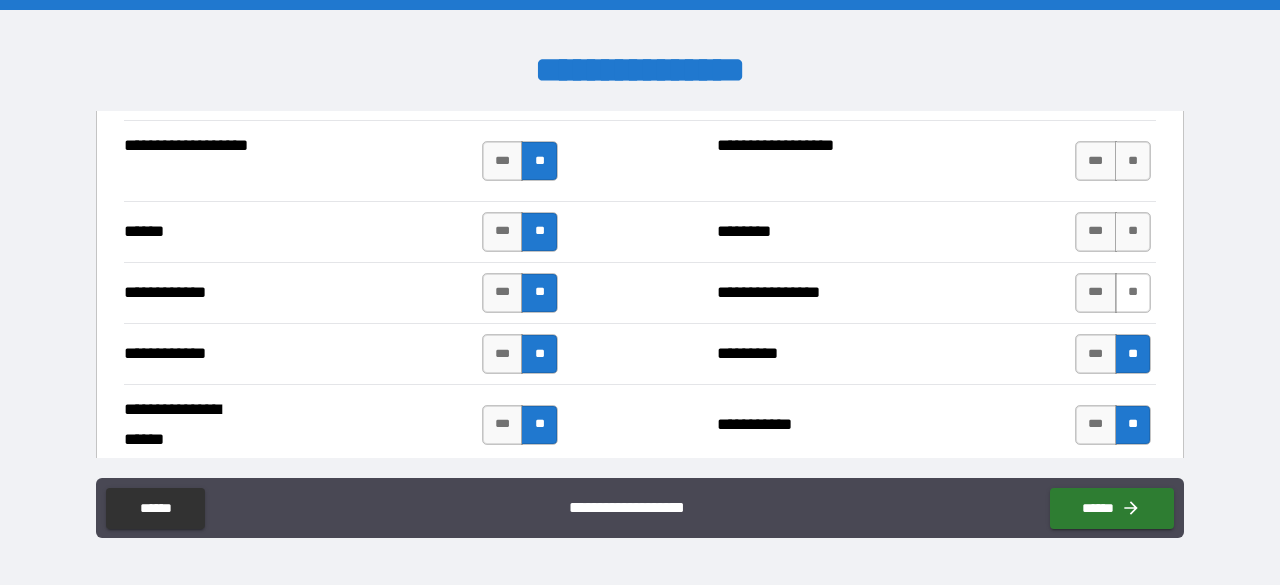 click on "**" at bounding box center [1133, 293] 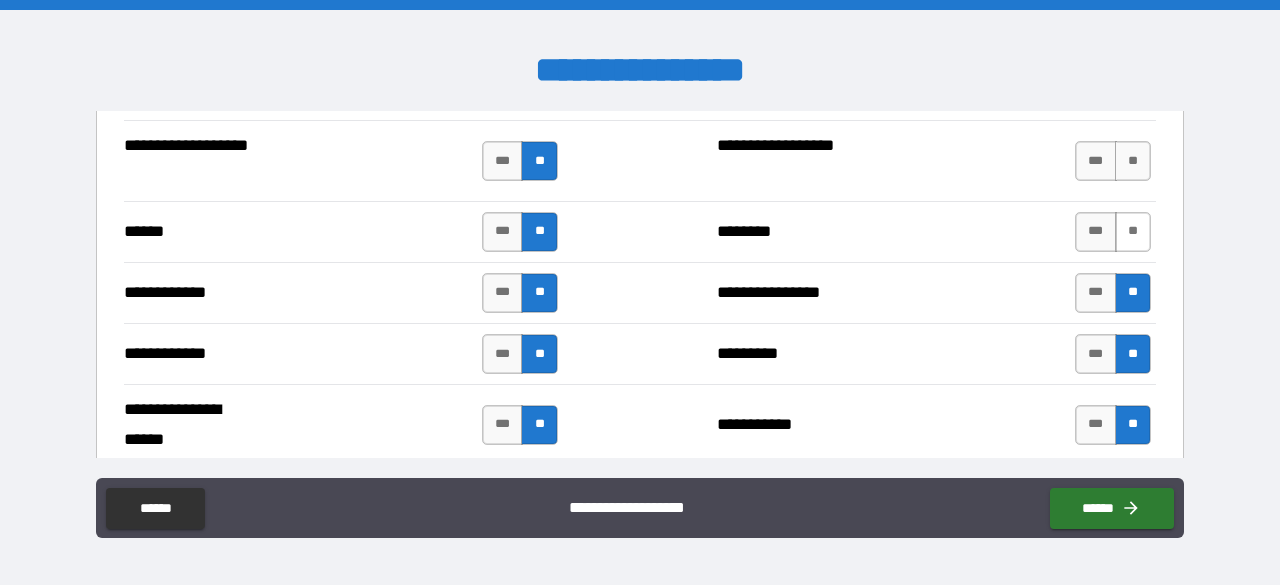click on "**" at bounding box center [1133, 232] 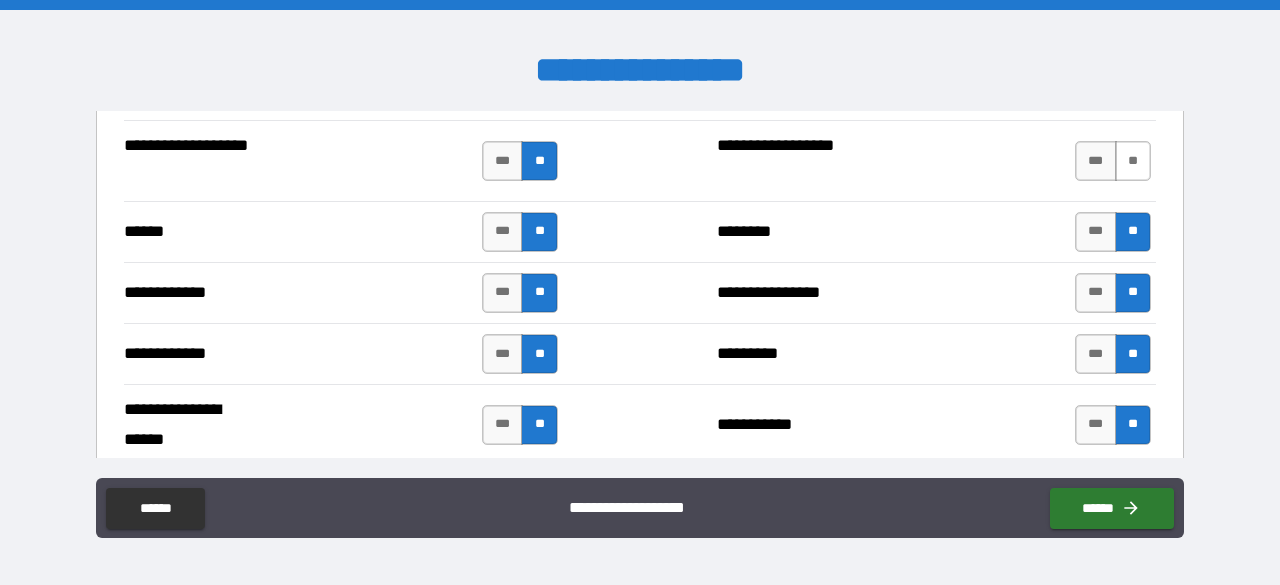 click on "**" at bounding box center (1133, 161) 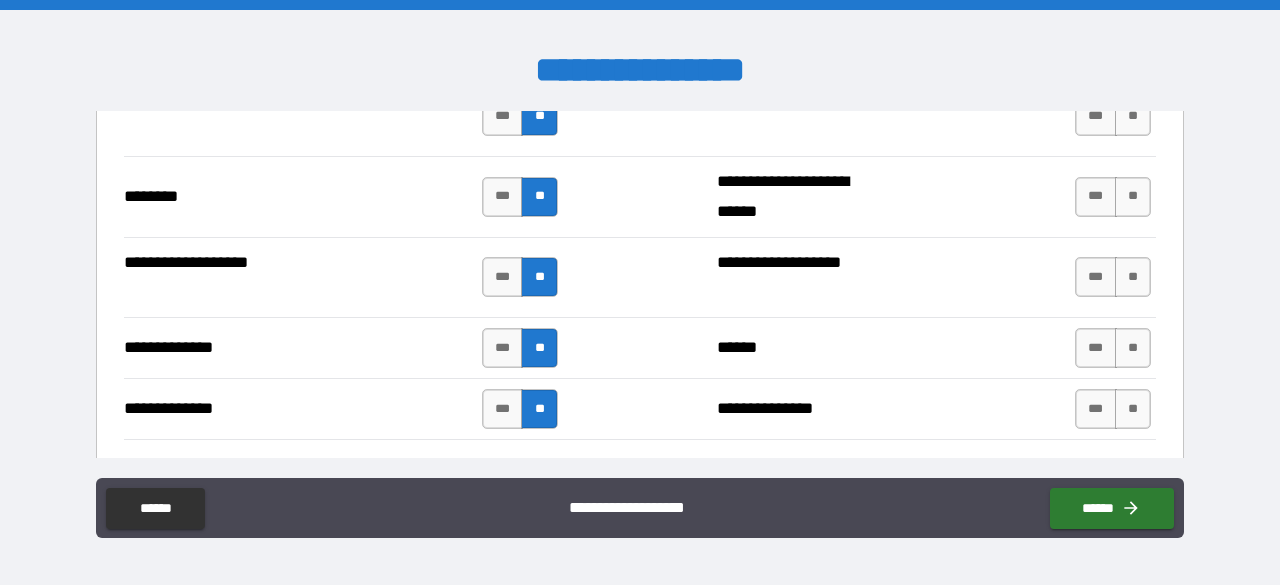 scroll, scrollTop: 3450, scrollLeft: 0, axis: vertical 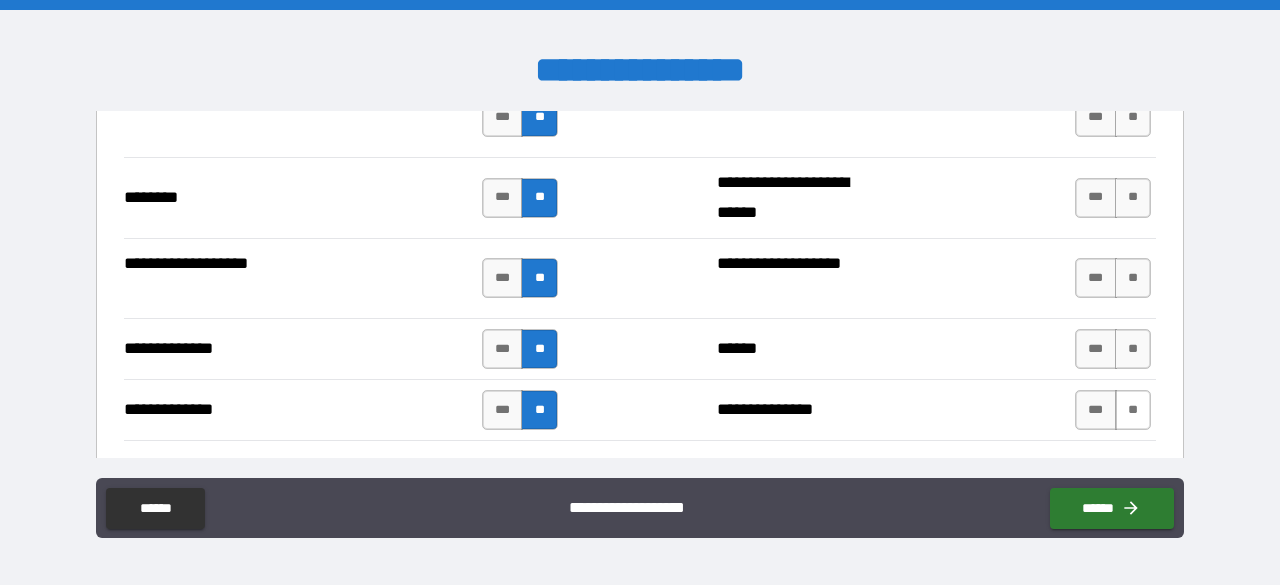 click on "**" at bounding box center [1133, 410] 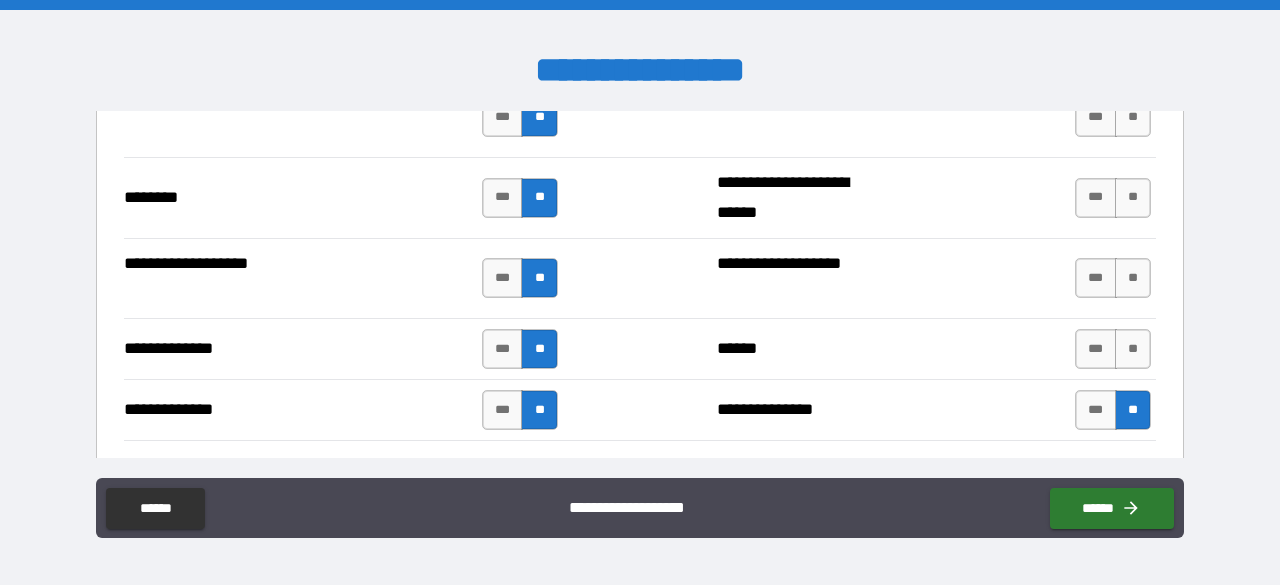 click on "*** **" at bounding box center (1115, 349) 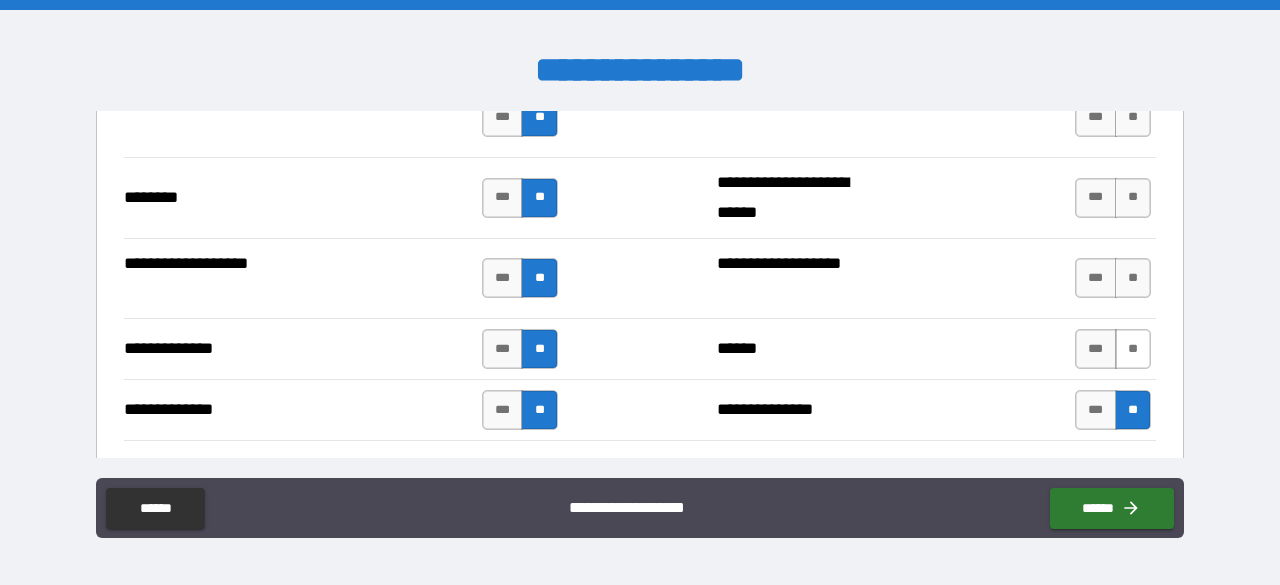 click on "**" at bounding box center [1133, 349] 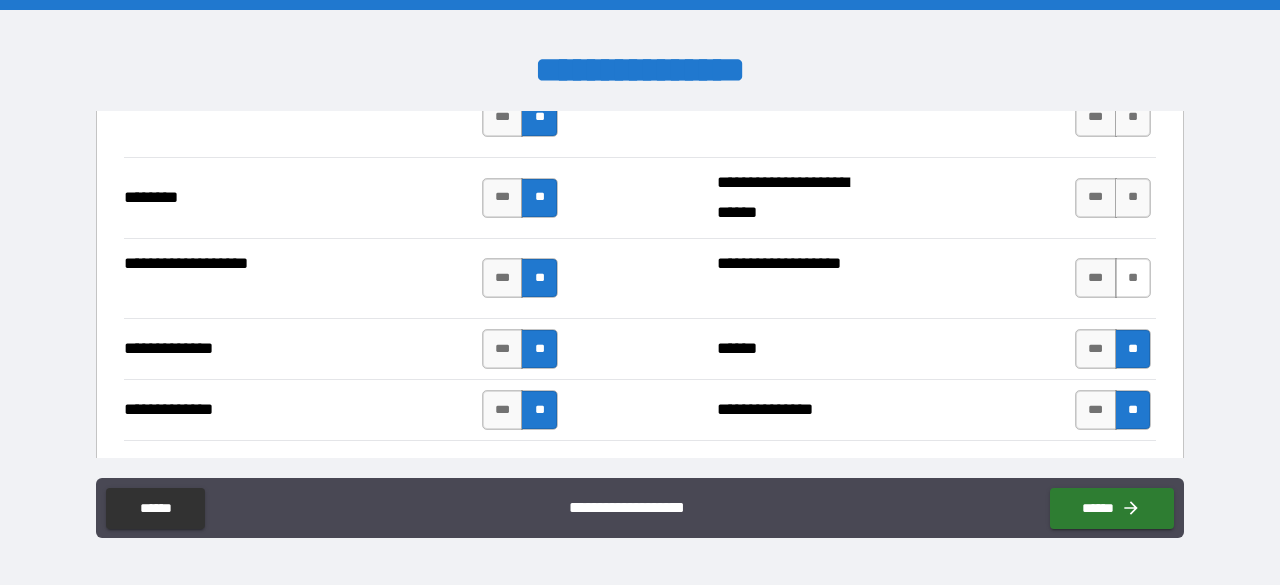 click on "**" at bounding box center (1133, 278) 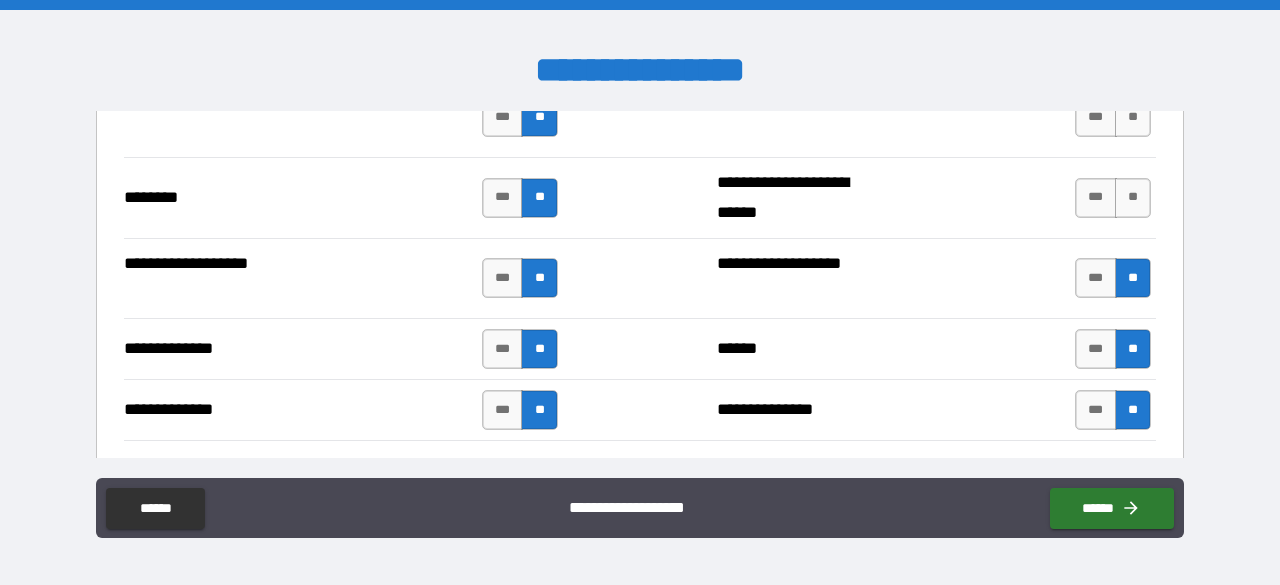 click on "*** **" at bounding box center (1115, 198) 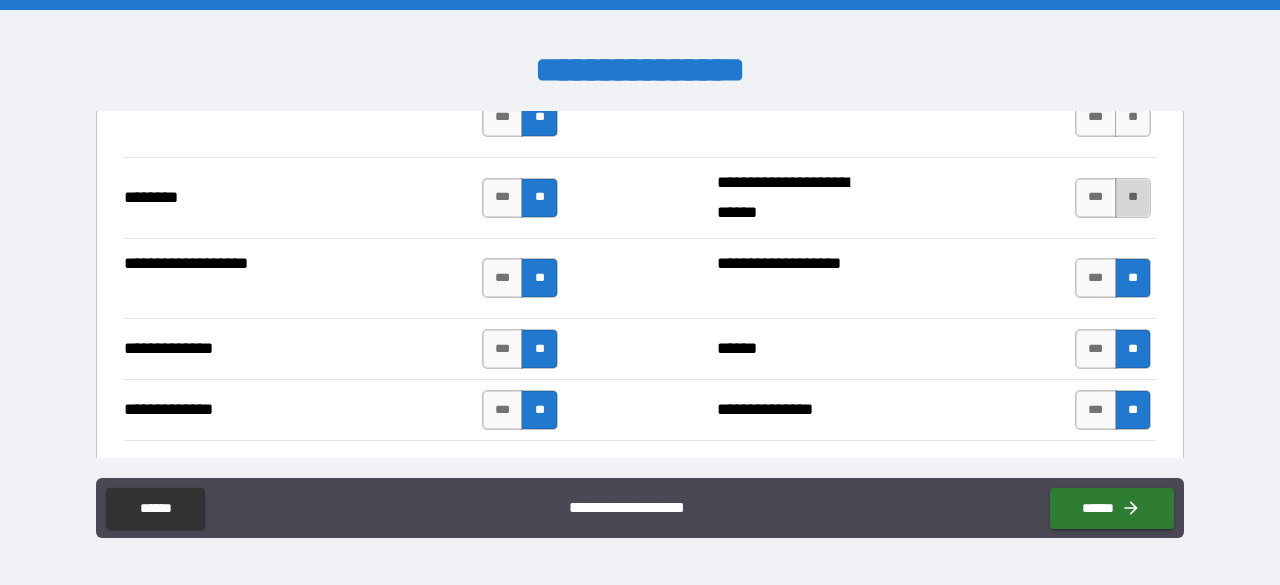 click on "**" at bounding box center (1133, 198) 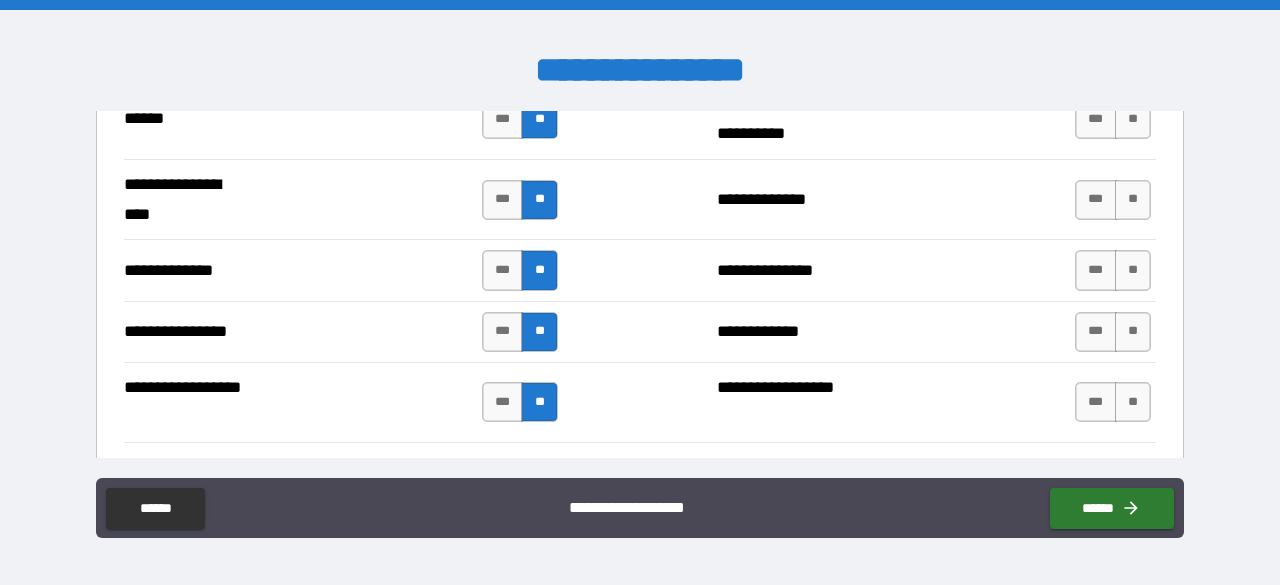 scroll, scrollTop: 3159, scrollLeft: 0, axis: vertical 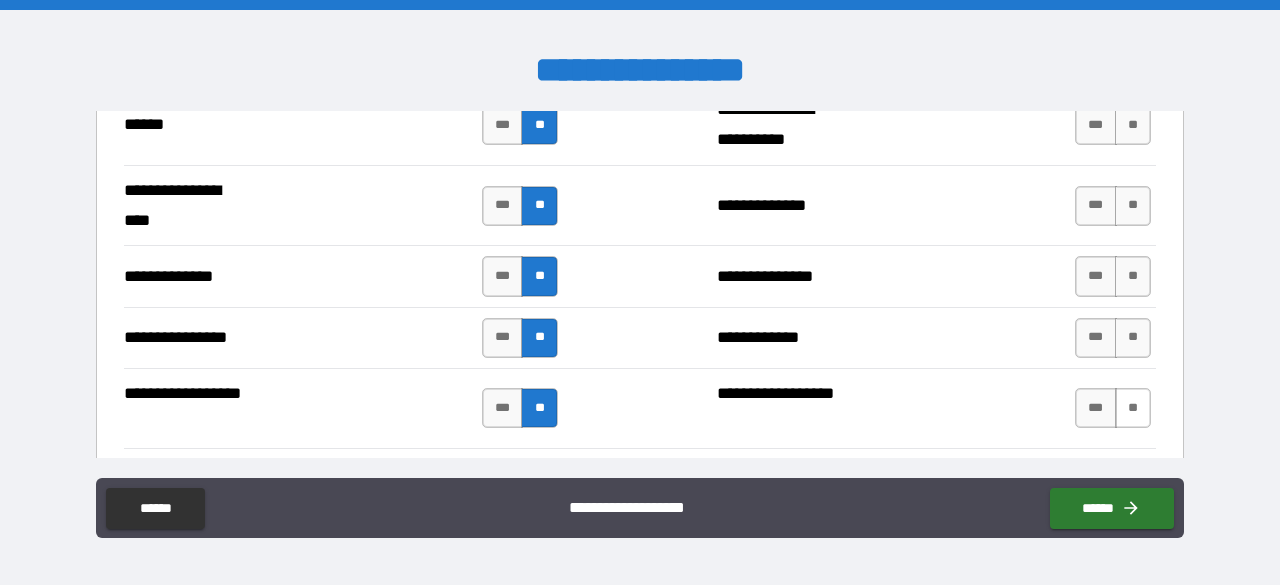click on "**" at bounding box center (1133, 408) 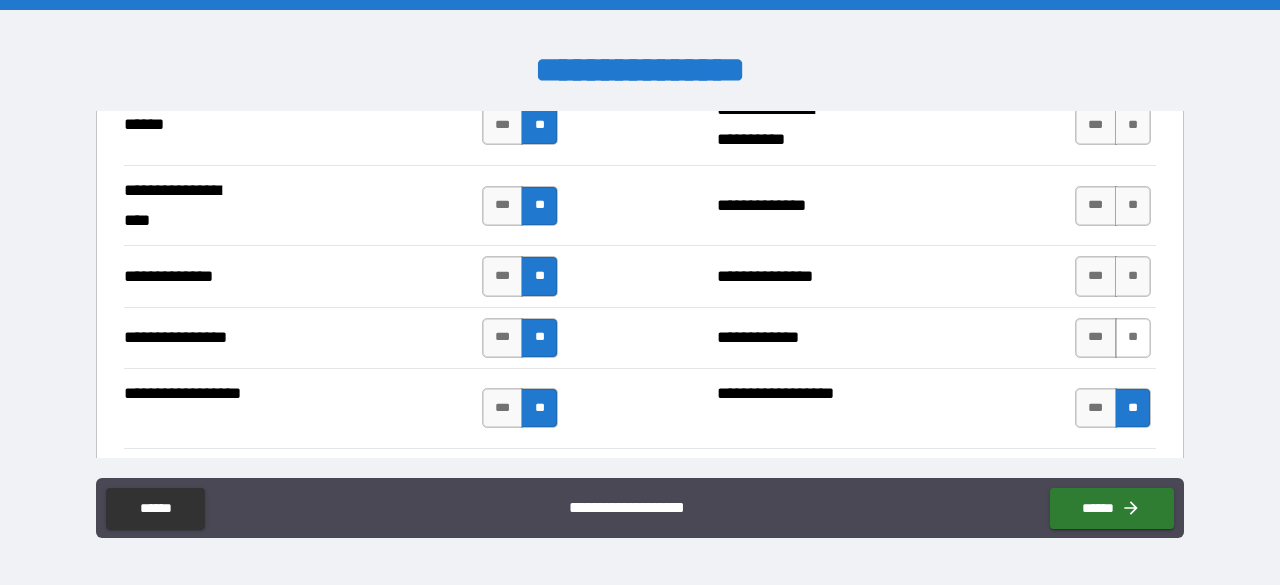 click on "**" at bounding box center (1133, 338) 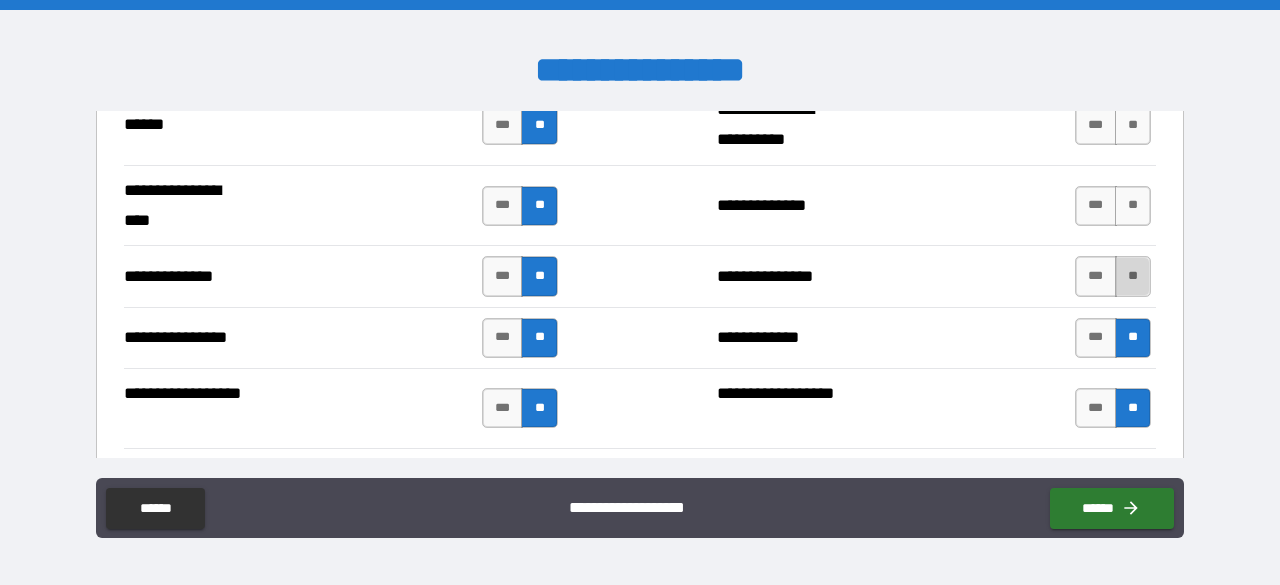 click on "**" at bounding box center (1133, 276) 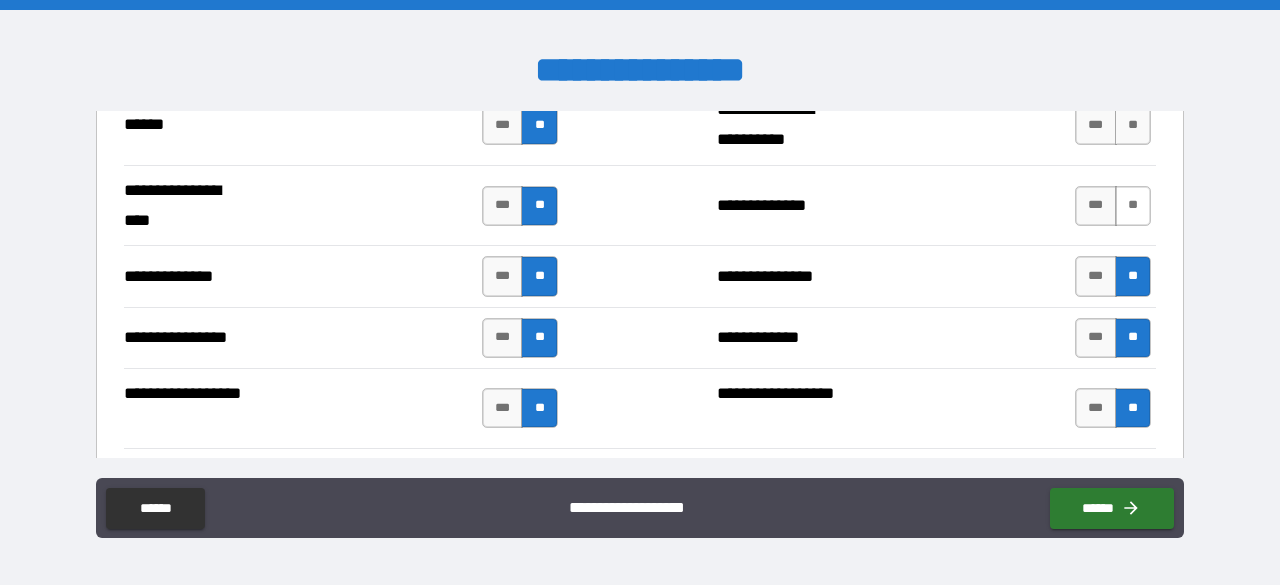 click on "**" at bounding box center [1133, 206] 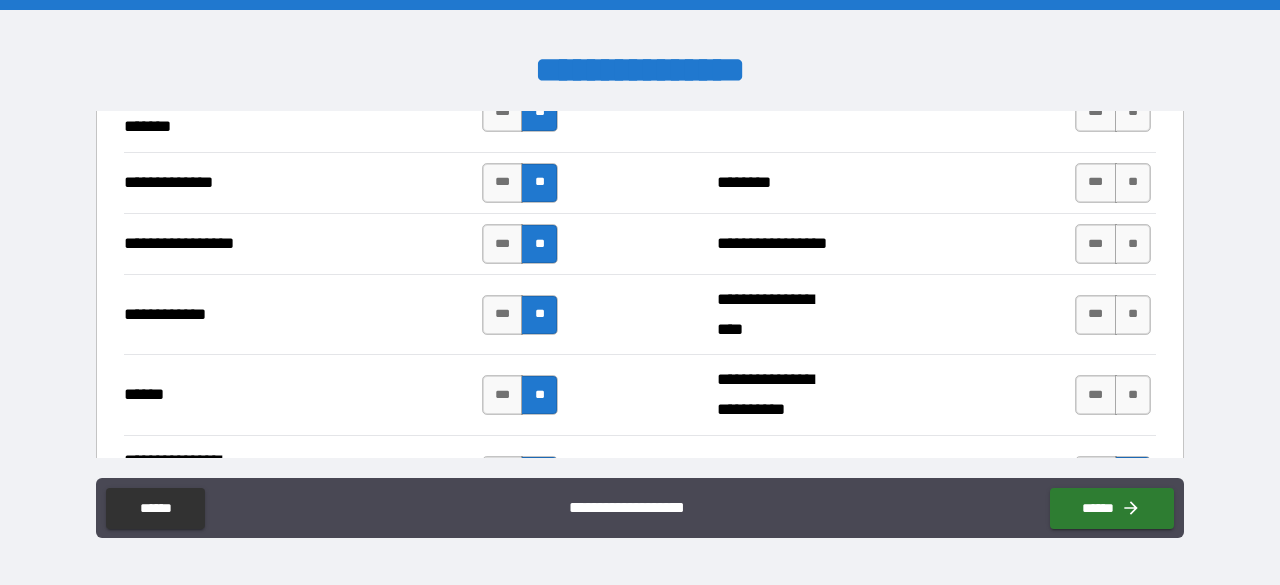 scroll, scrollTop: 2887, scrollLeft: 0, axis: vertical 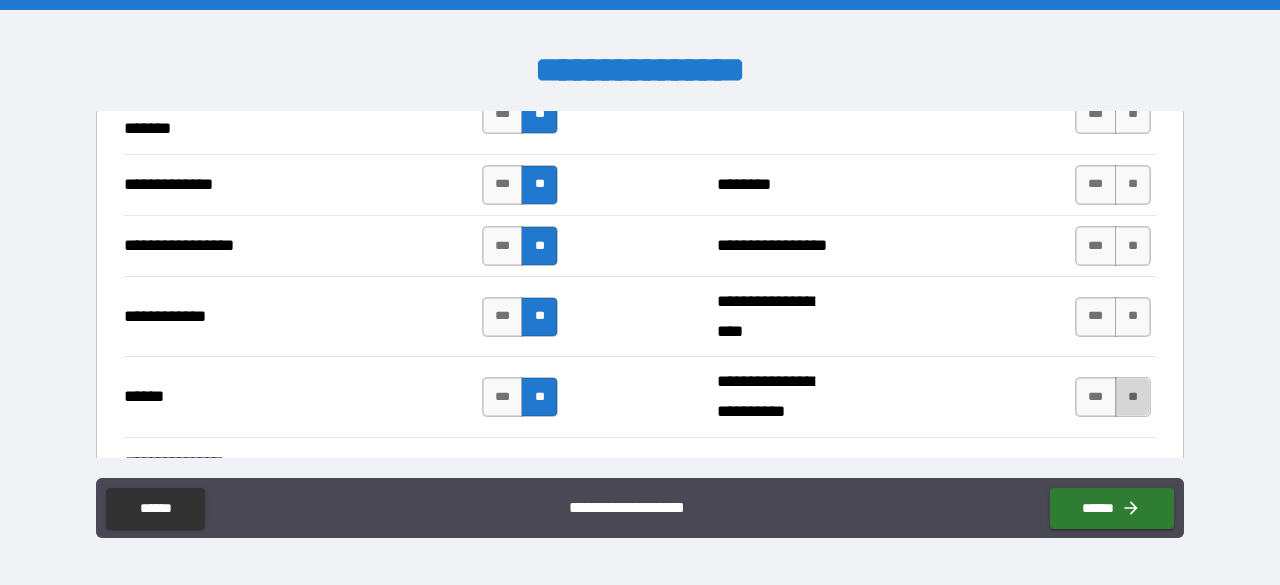 click on "**" at bounding box center [1133, 397] 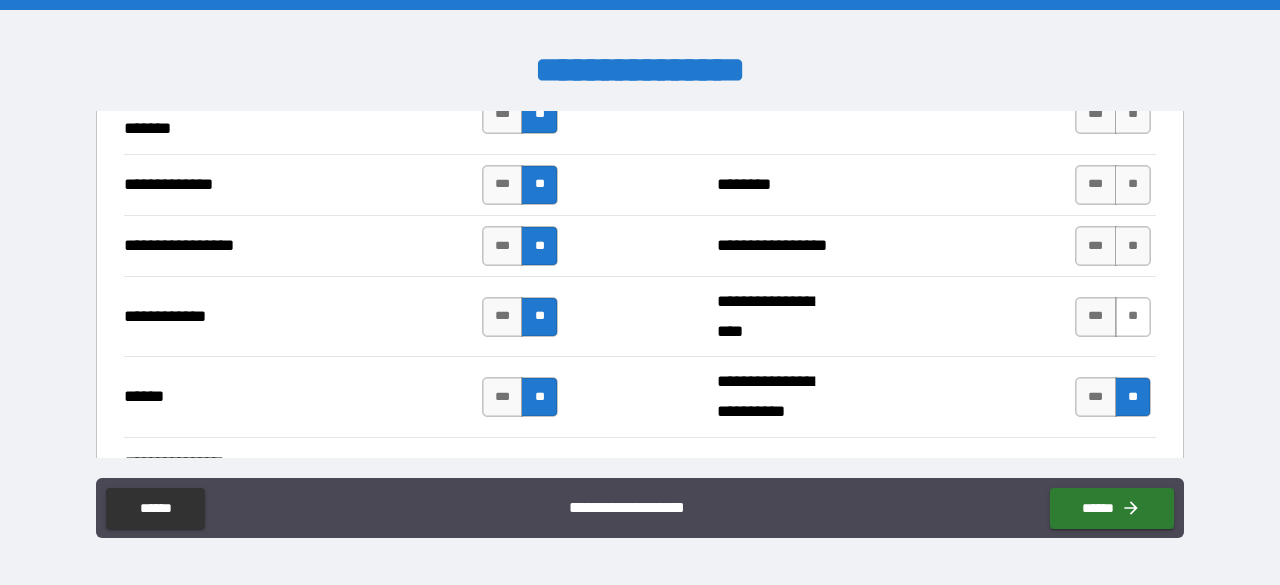 click on "**" at bounding box center [1133, 317] 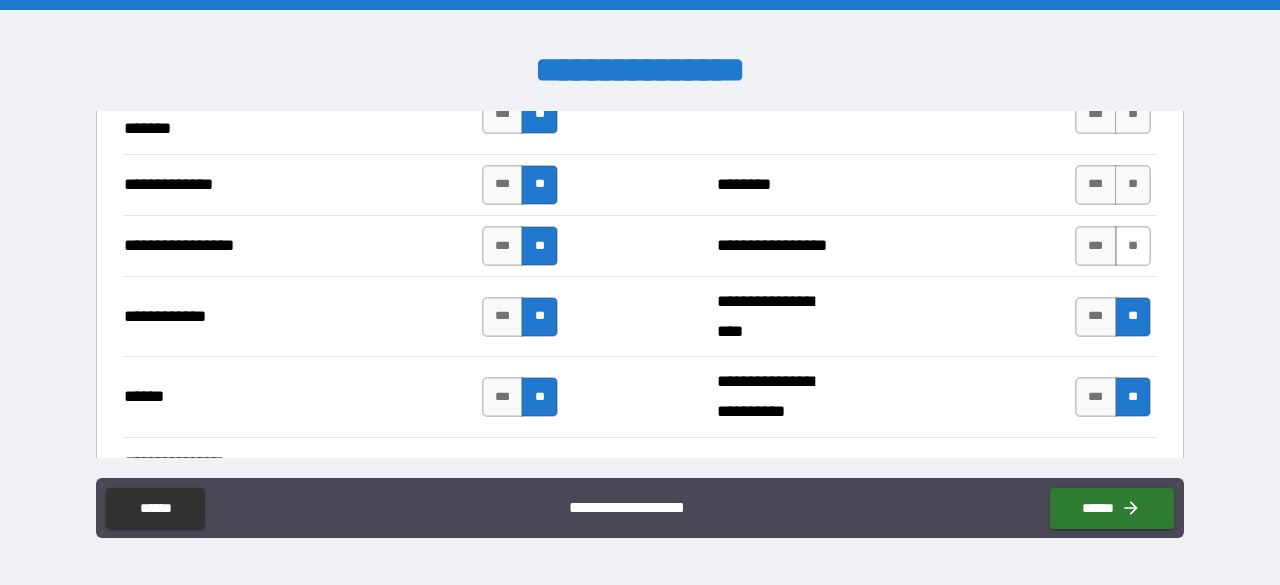 click on "**" at bounding box center (1133, 246) 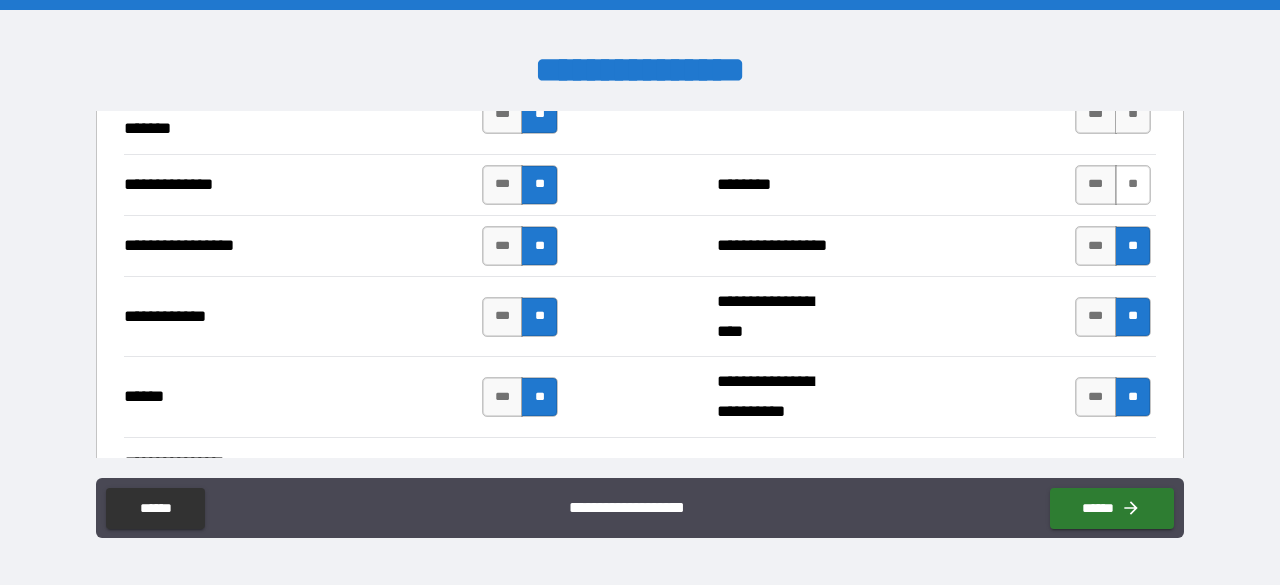click on "**" at bounding box center [1133, 185] 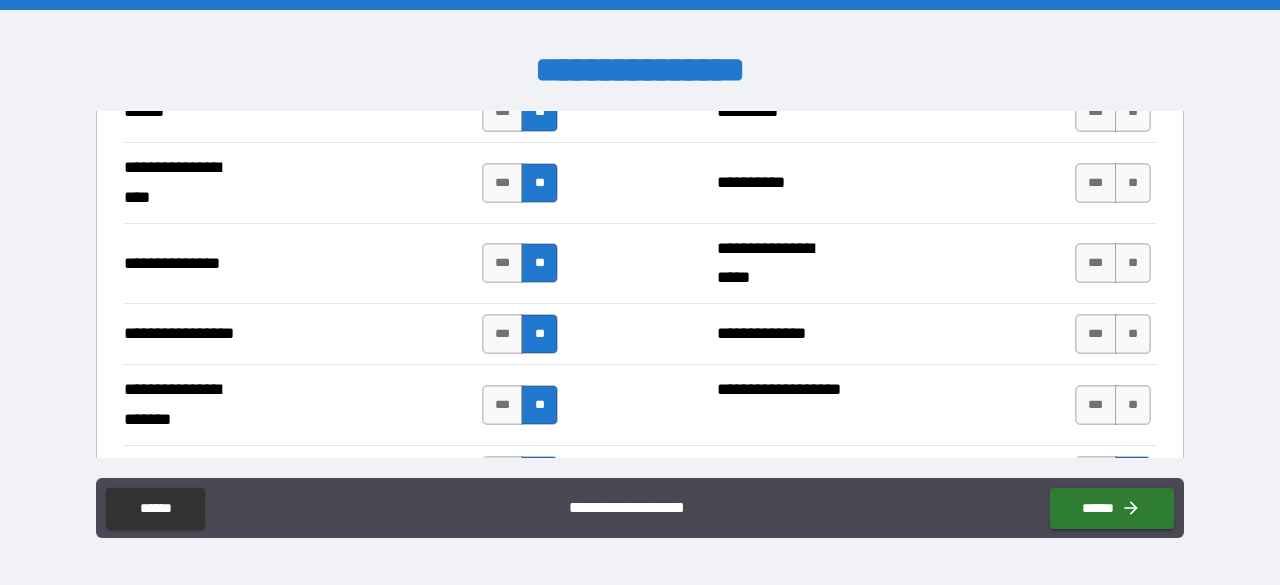 scroll, scrollTop: 2557, scrollLeft: 0, axis: vertical 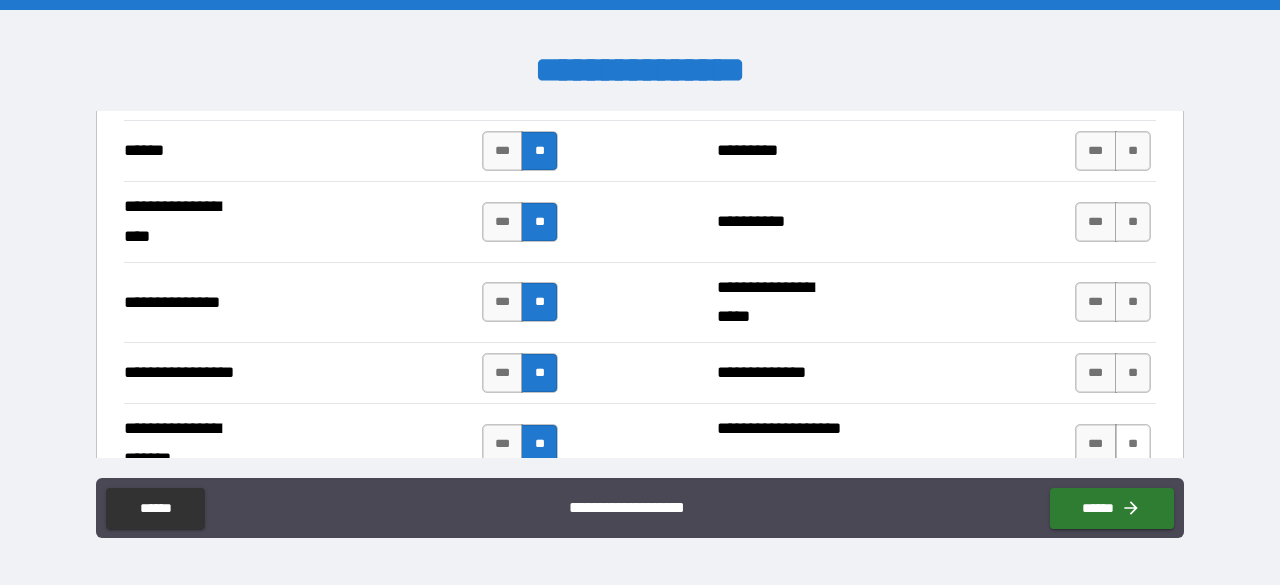 click on "**" at bounding box center (1133, 444) 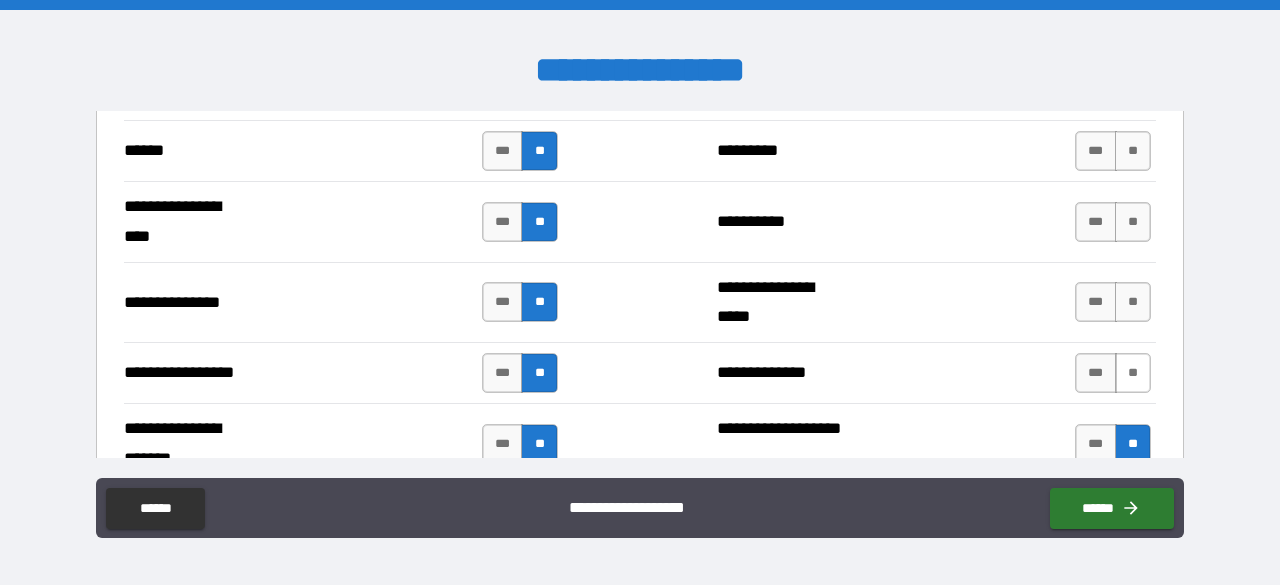 click on "**" at bounding box center [1133, 373] 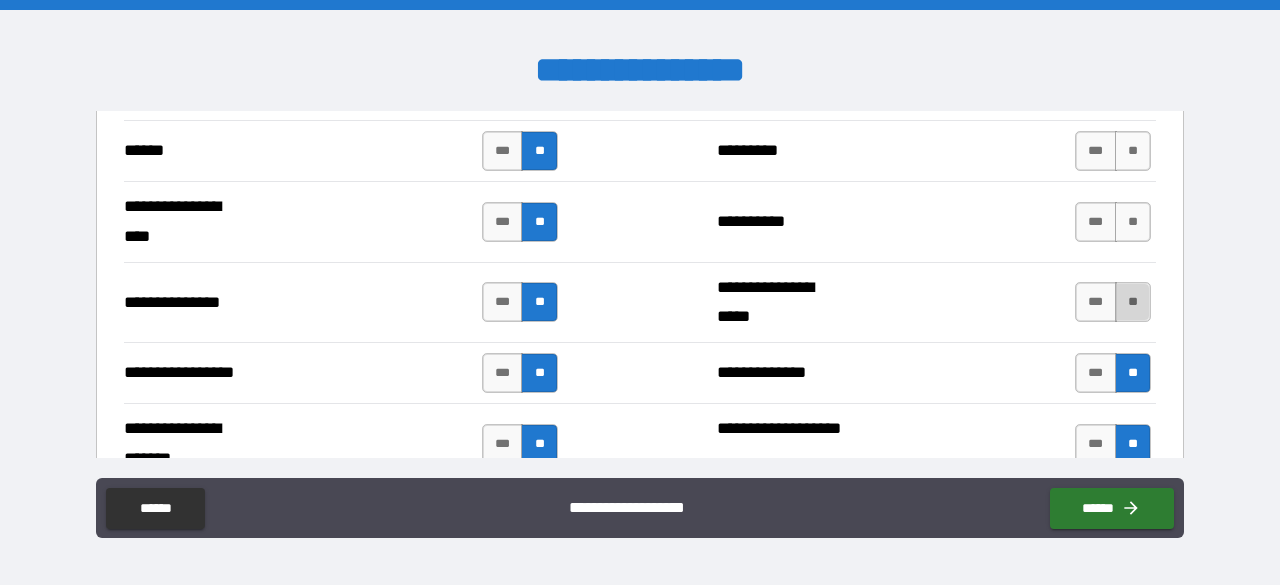 click on "**" at bounding box center (1133, 302) 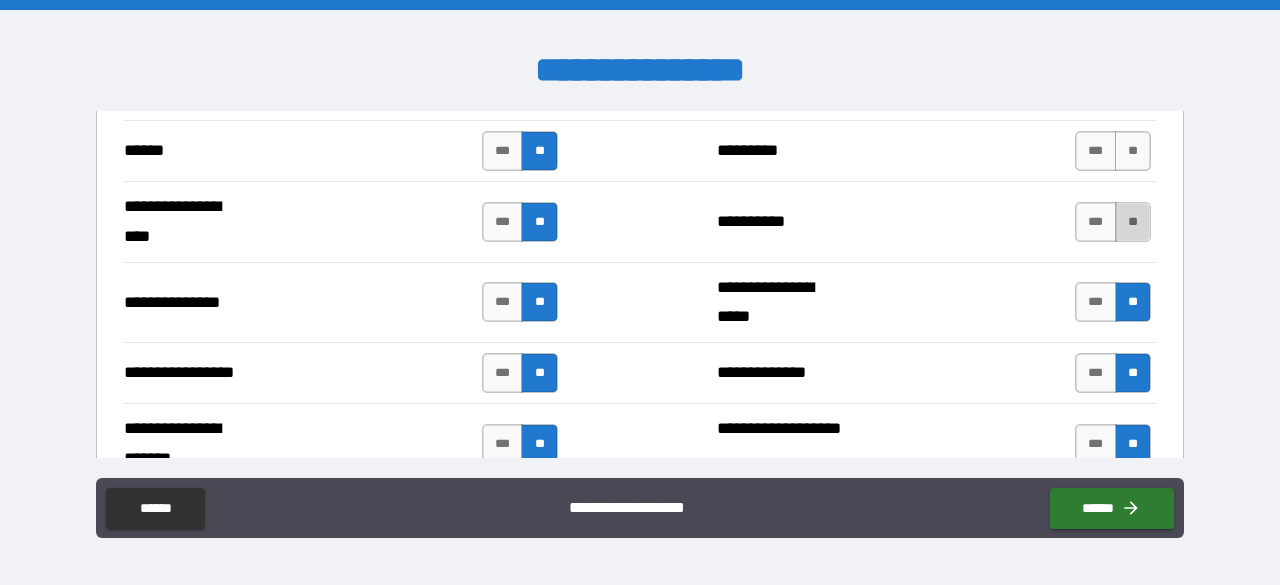 click on "**" at bounding box center (1133, 222) 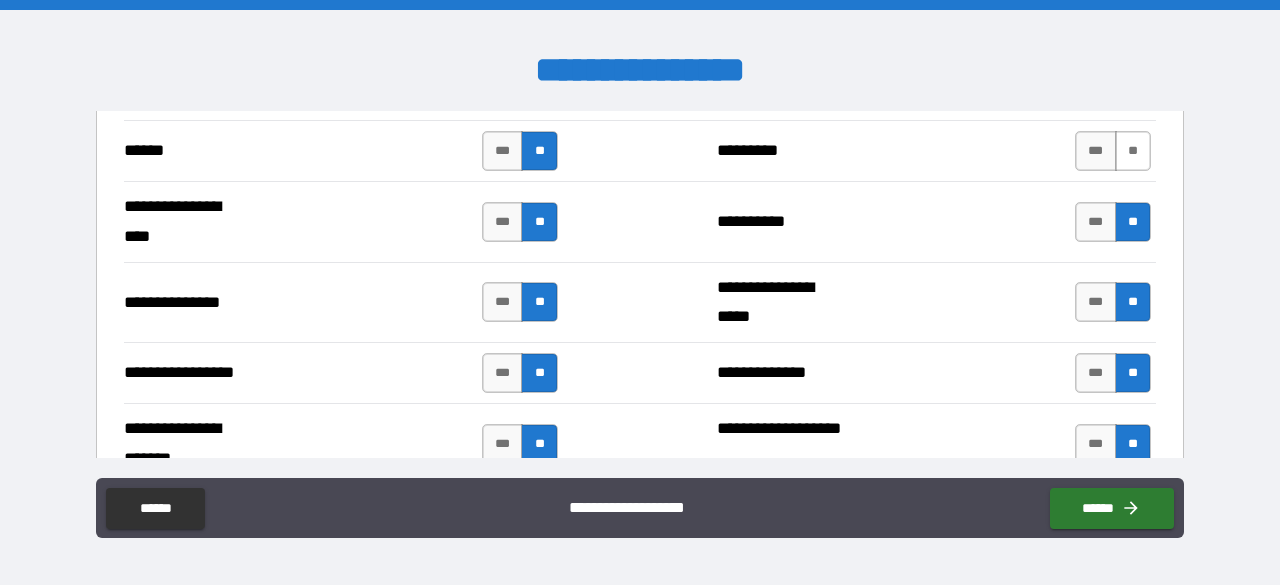 click on "**" at bounding box center (1133, 151) 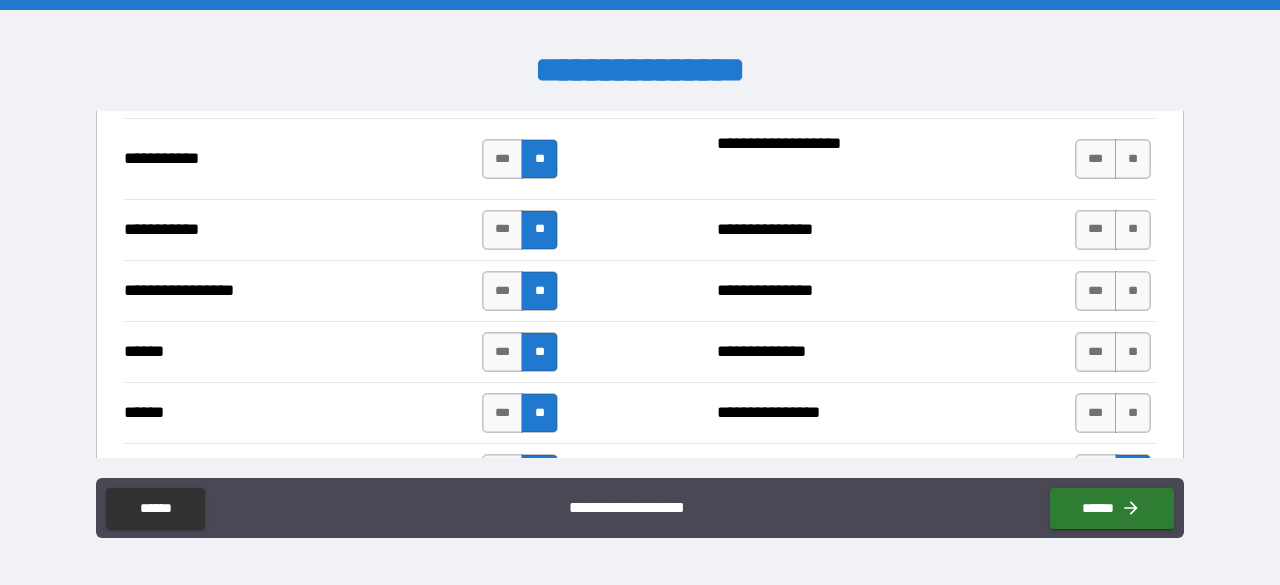 scroll, scrollTop: 2221, scrollLeft: 0, axis: vertical 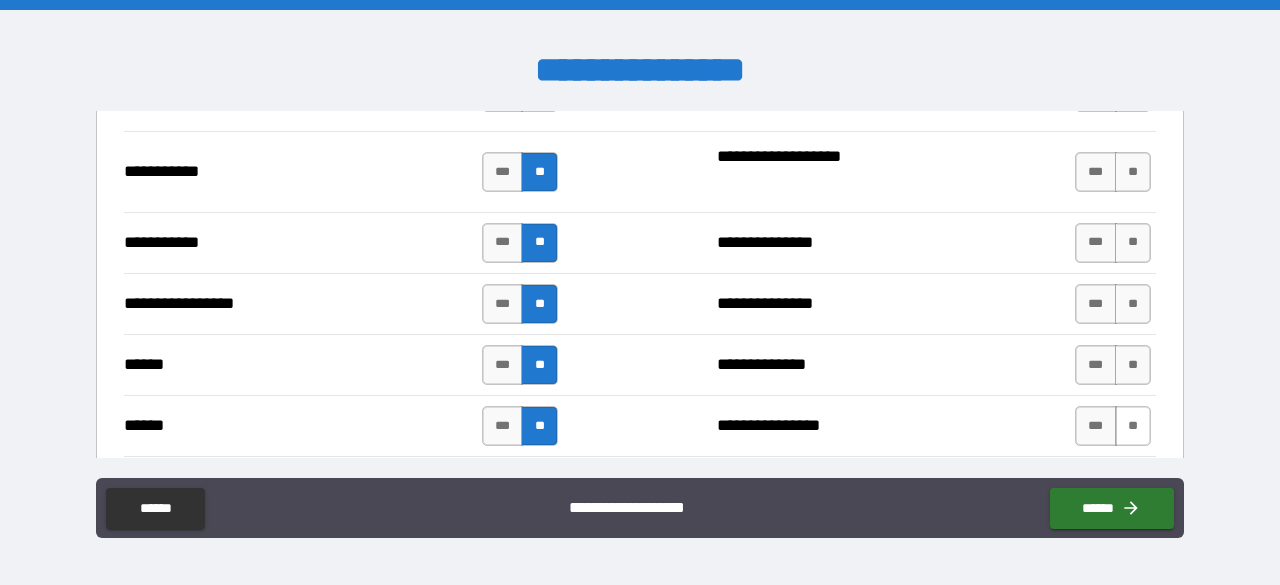 click on "**" at bounding box center [1133, 426] 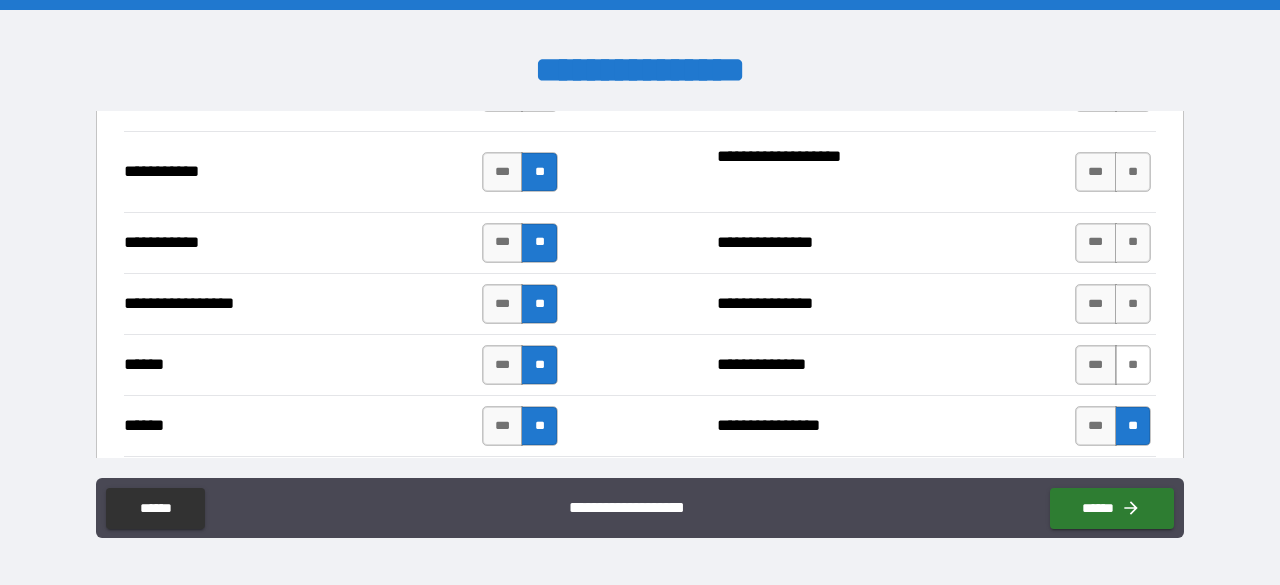 click on "**" at bounding box center (1133, 365) 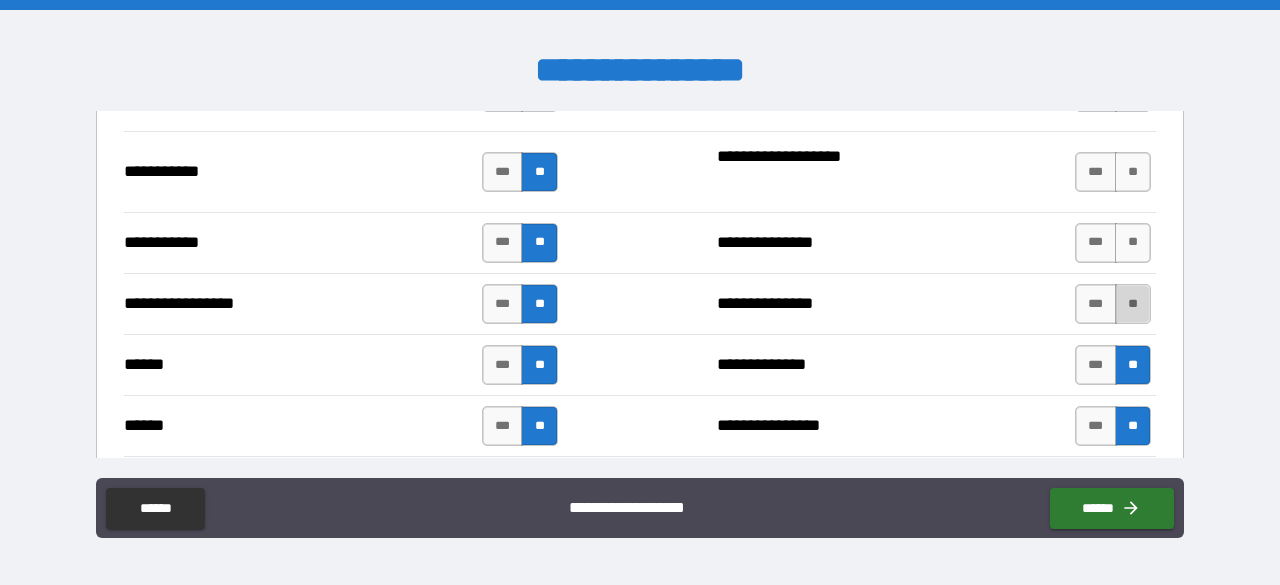 click on "**" at bounding box center (1133, 304) 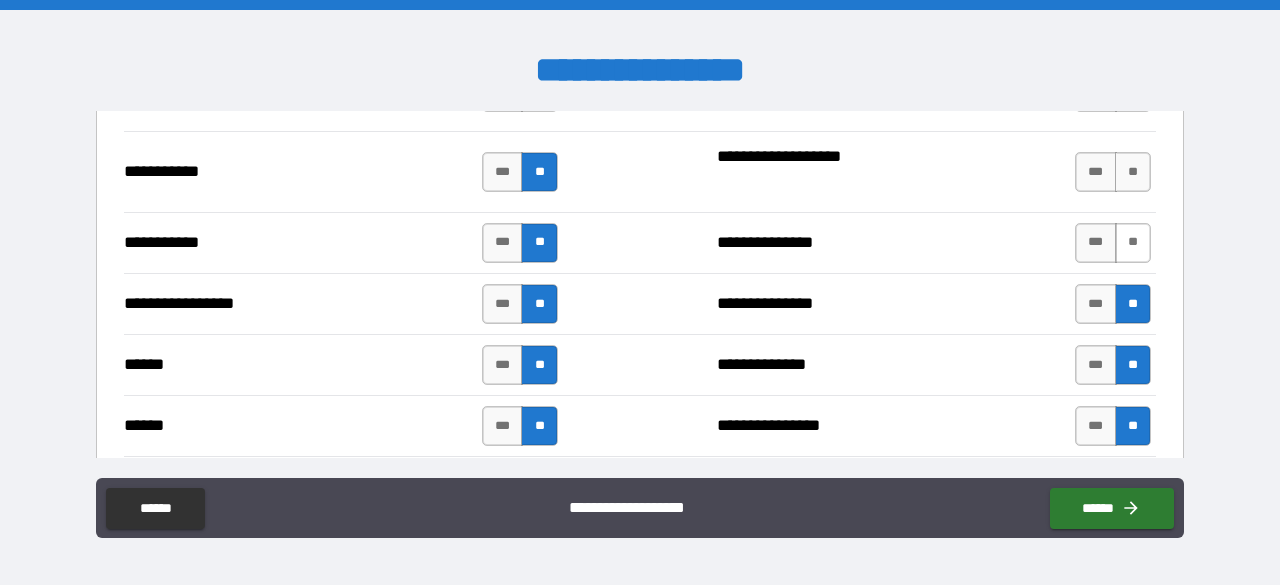 click on "**" at bounding box center [1133, 243] 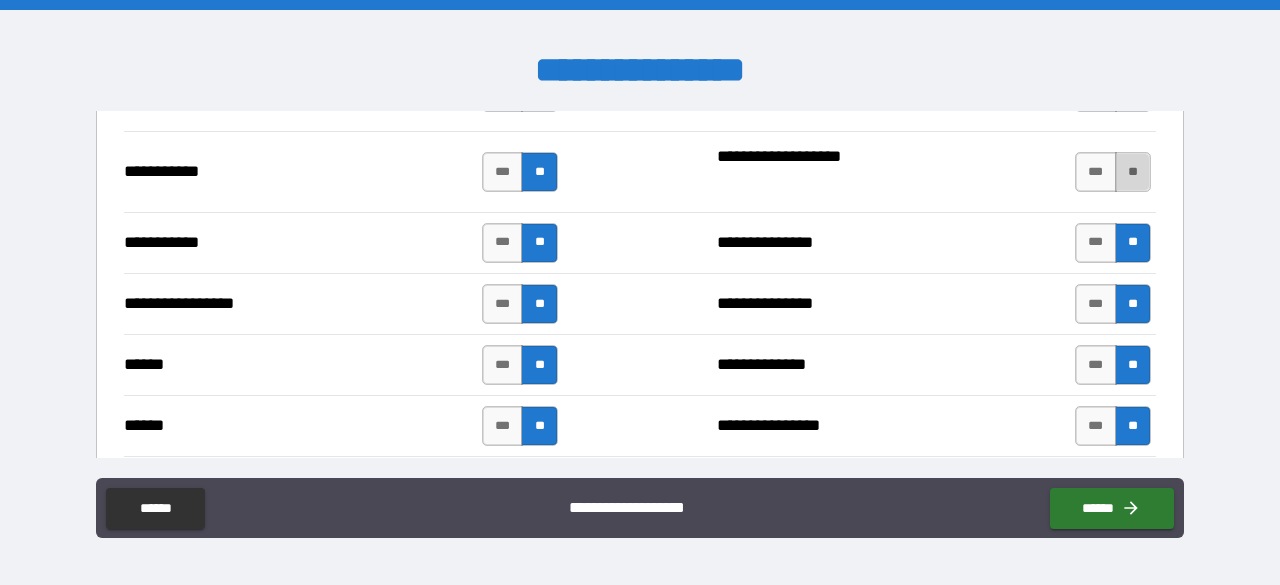 click on "**" at bounding box center (1133, 172) 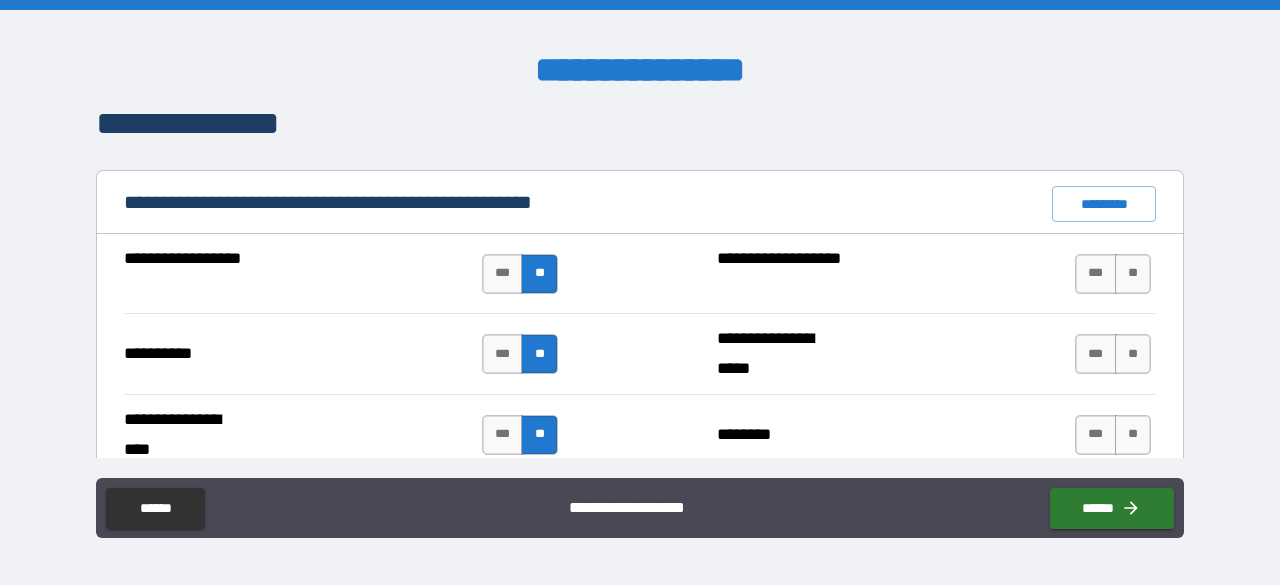 scroll, scrollTop: 1877, scrollLeft: 0, axis: vertical 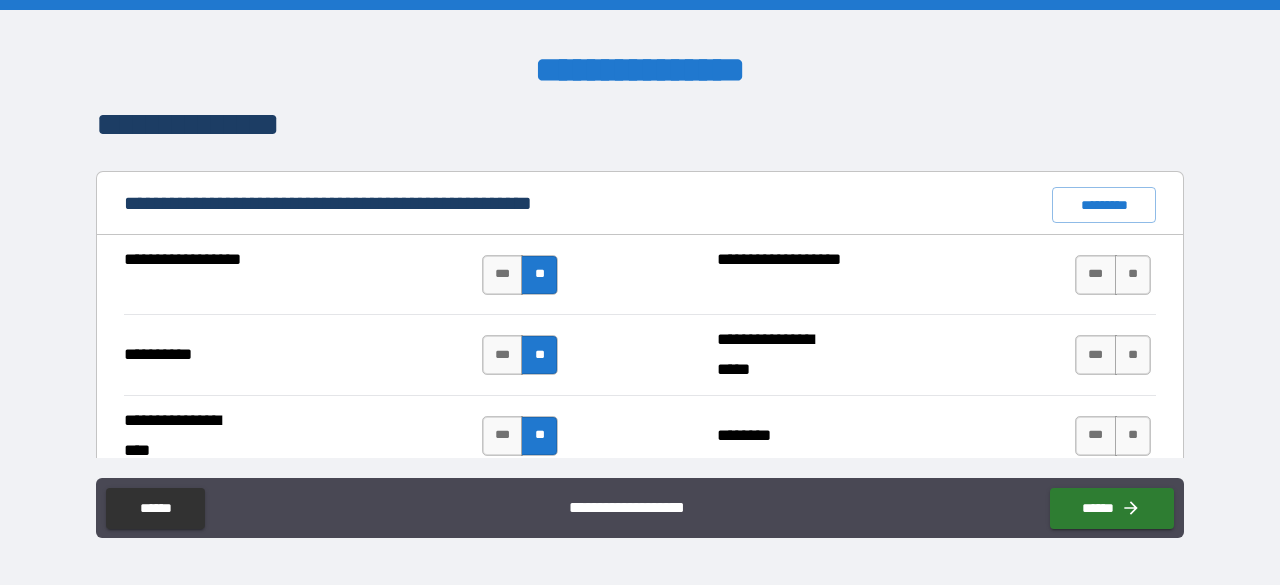 click on "**********" at bounding box center [640, 435] 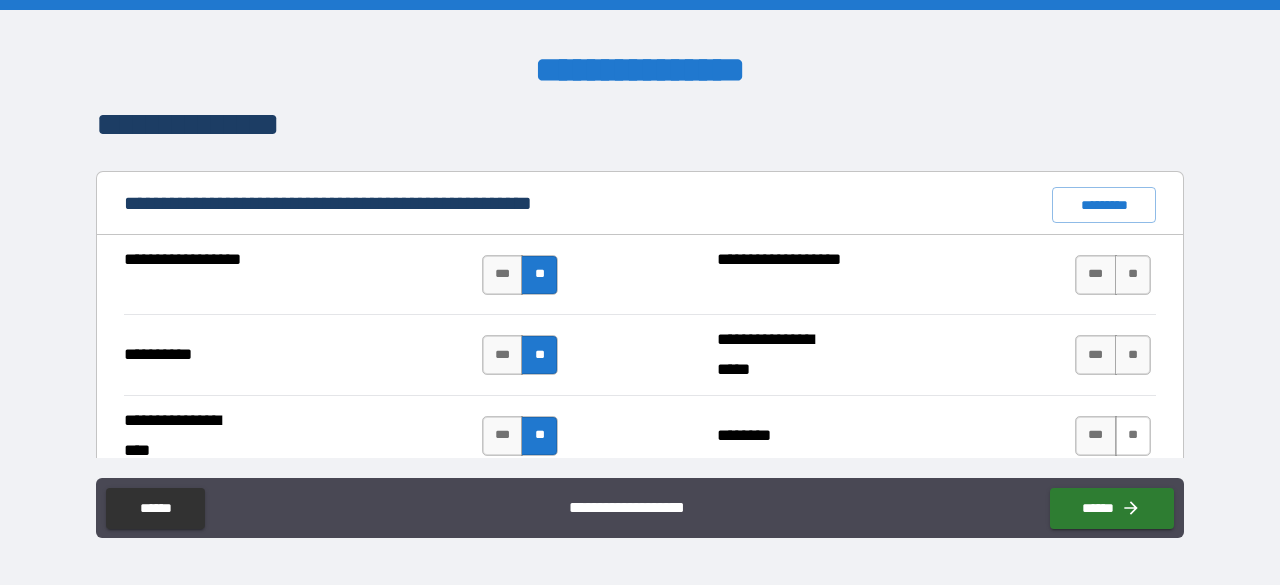click on "**" at bounding box center (1133, 436) 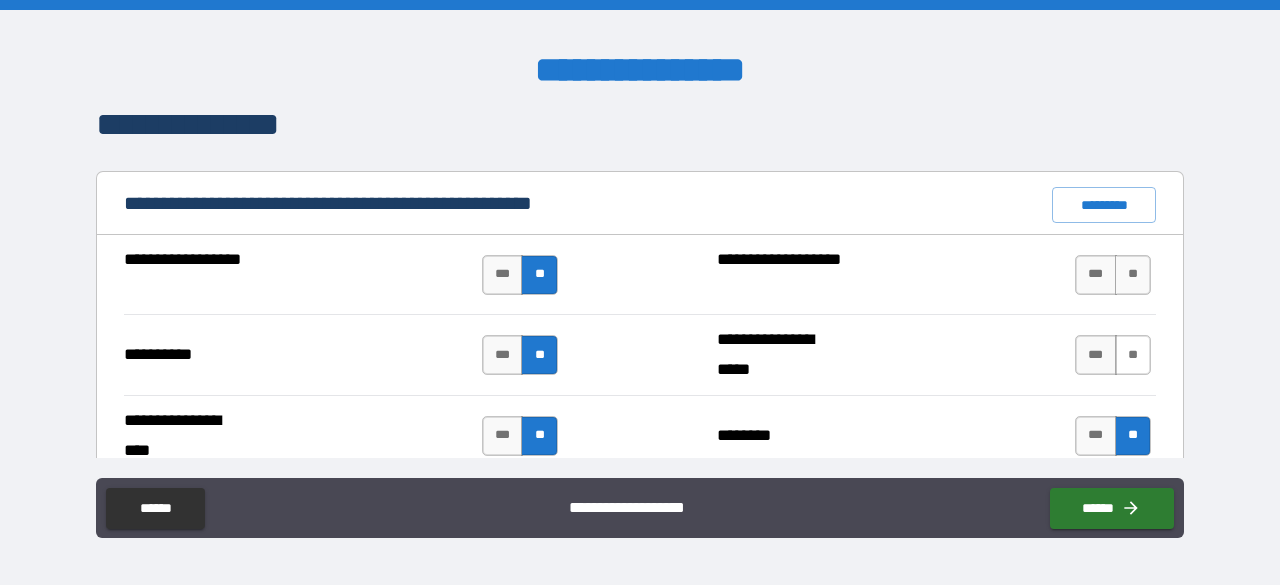 click on "**" at bounding box center [1133, 355] 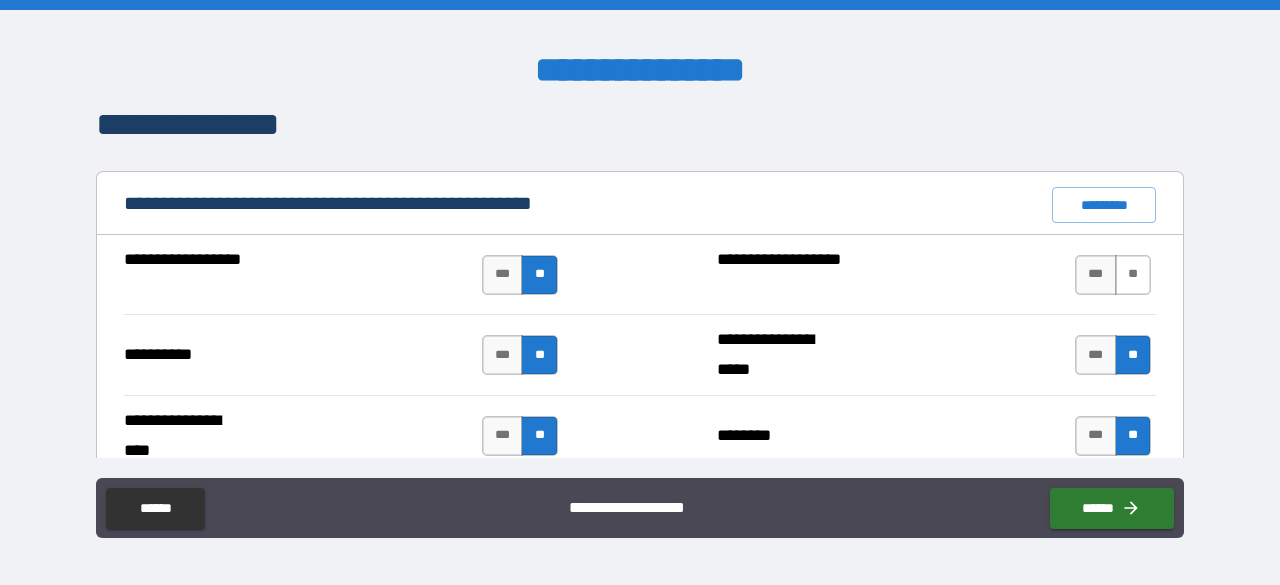 click on "**" at bounding box center [1133, 275] 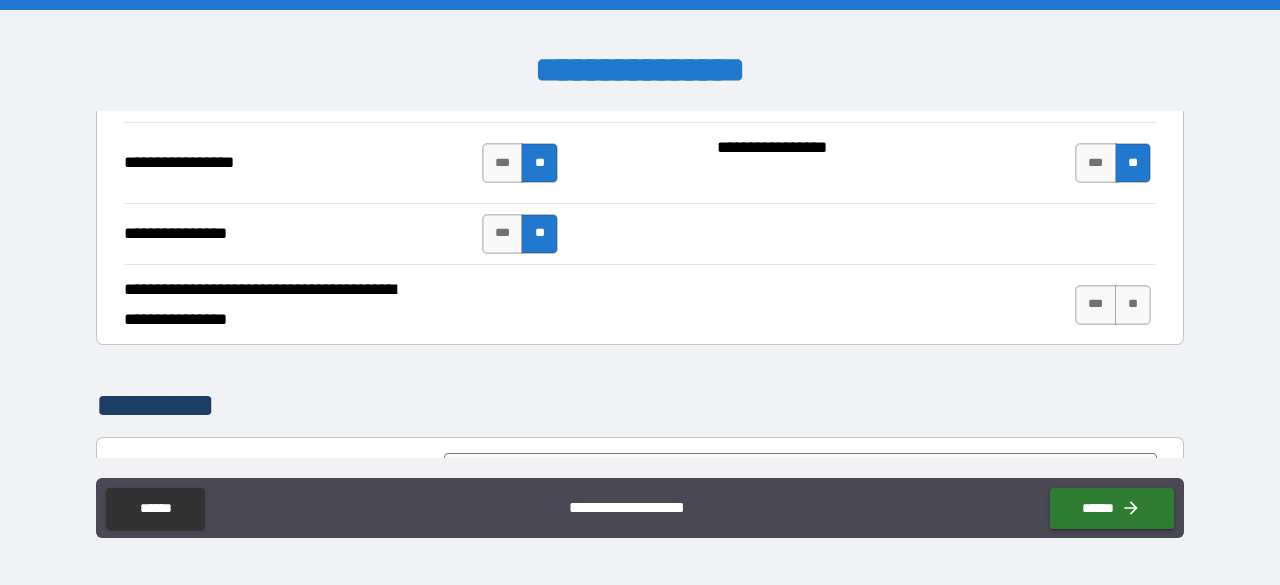 scroll, scrollTop: 4693, scrollLeft: 0, axis: vertical 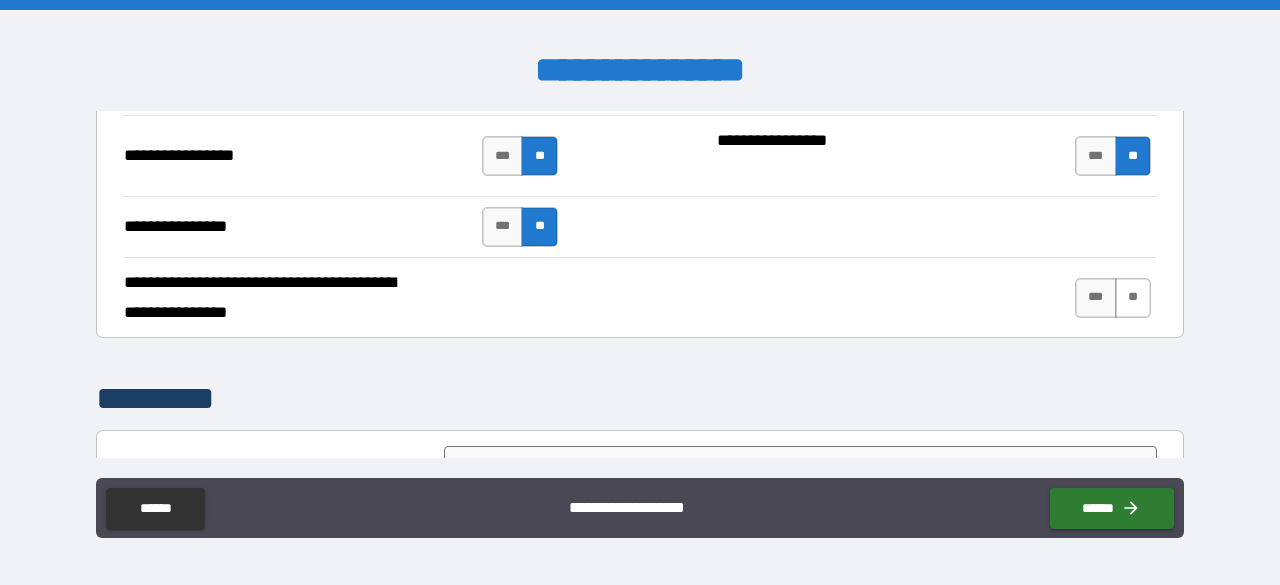 click on "**" at bounding box center [1133, 298] 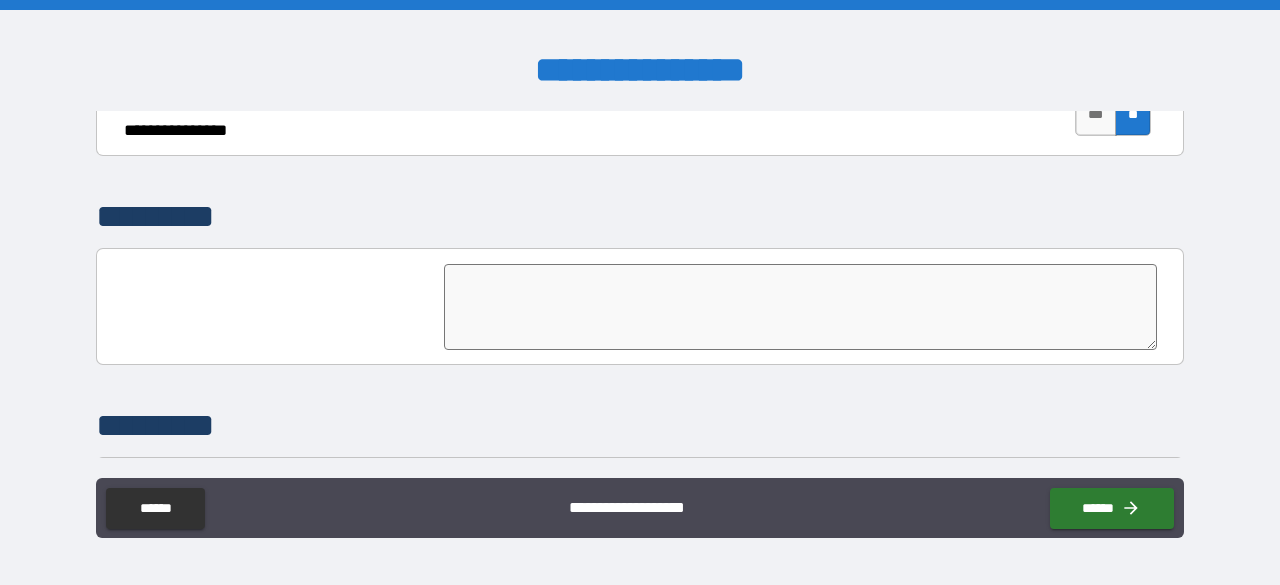 scroll, scrollTop: 5009, scrollLeft: 0, axis: vertical 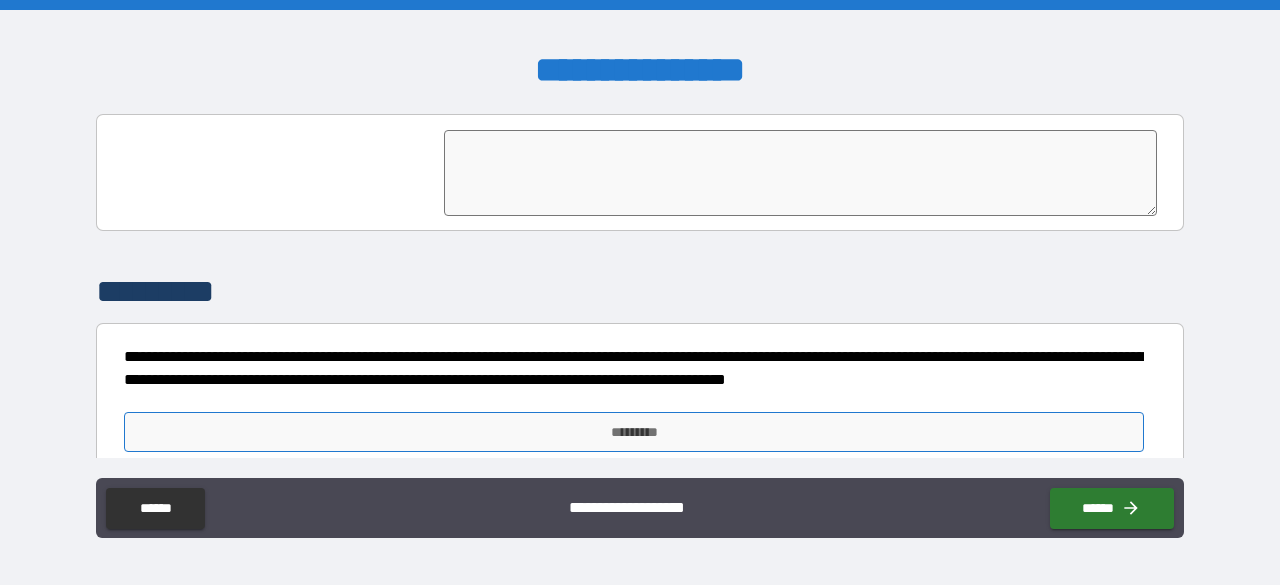 click on "*********" at bounding box center [634, 432] 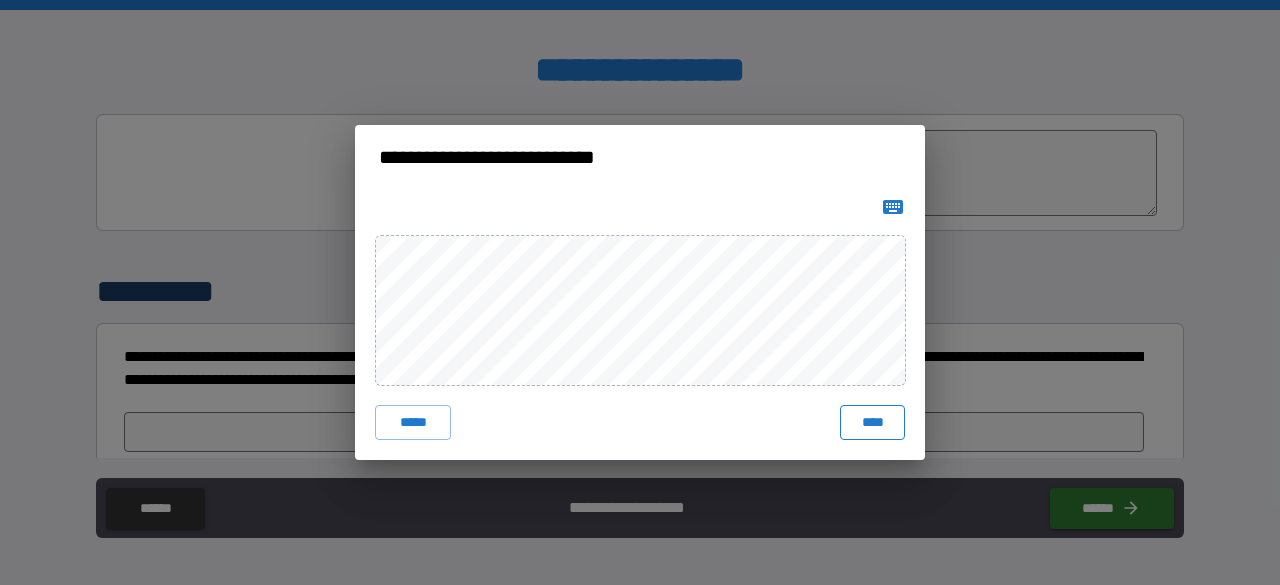 click on "****" at bounding box center [872, 423] 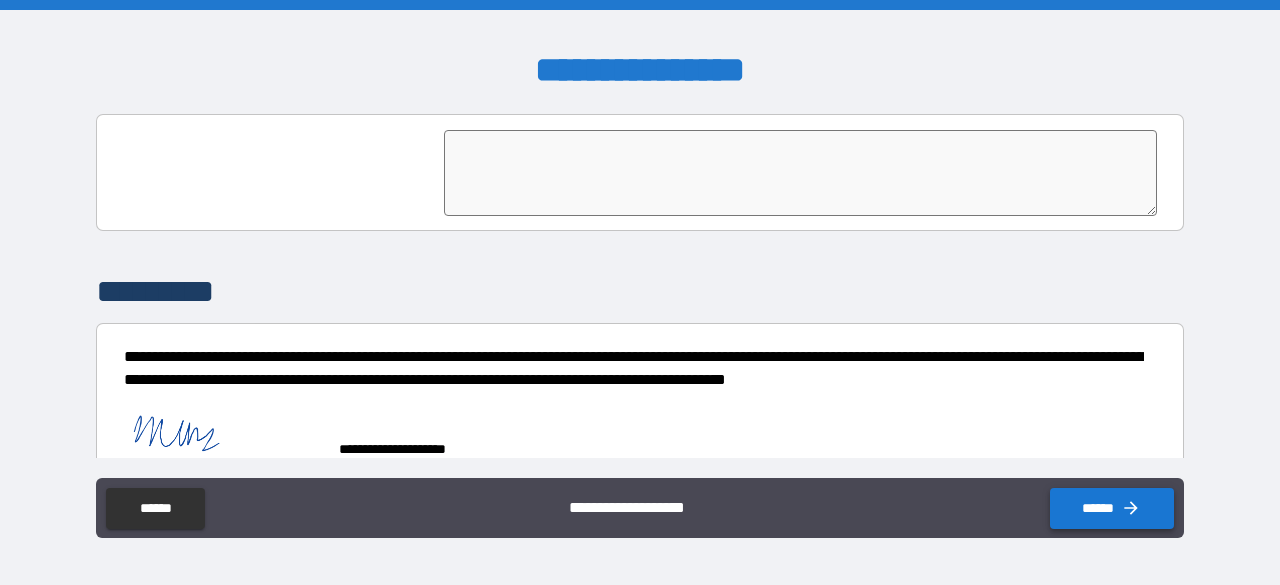 click on "******" at bounding box center [1112, 508] 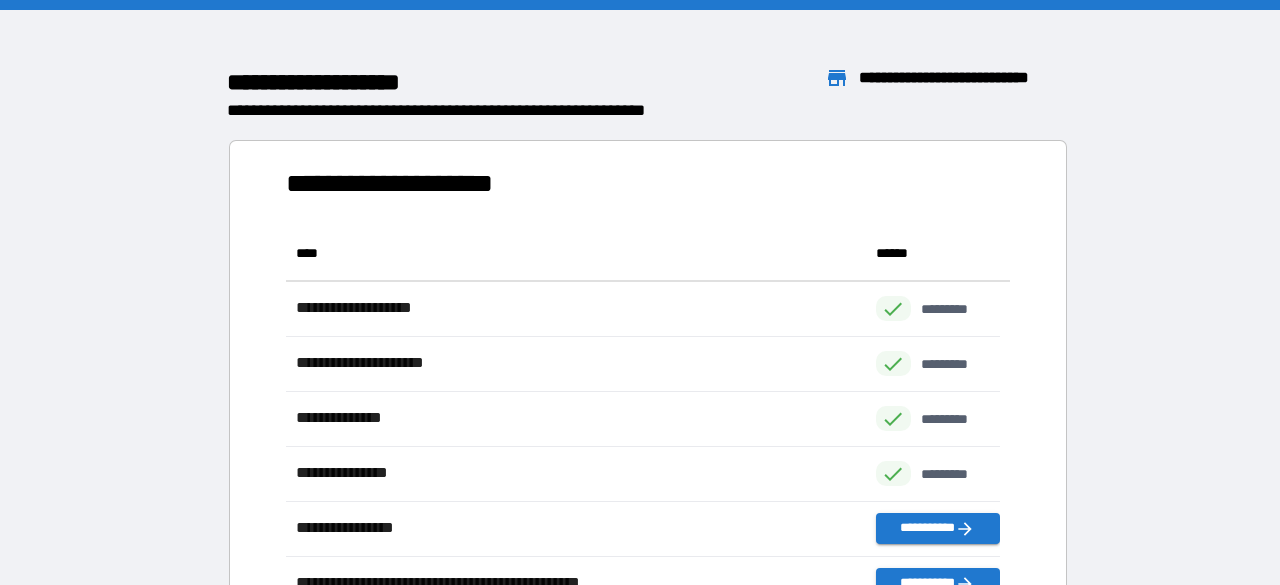 scroll, scrollTop: 16, scrollLeft: 16, axis: both 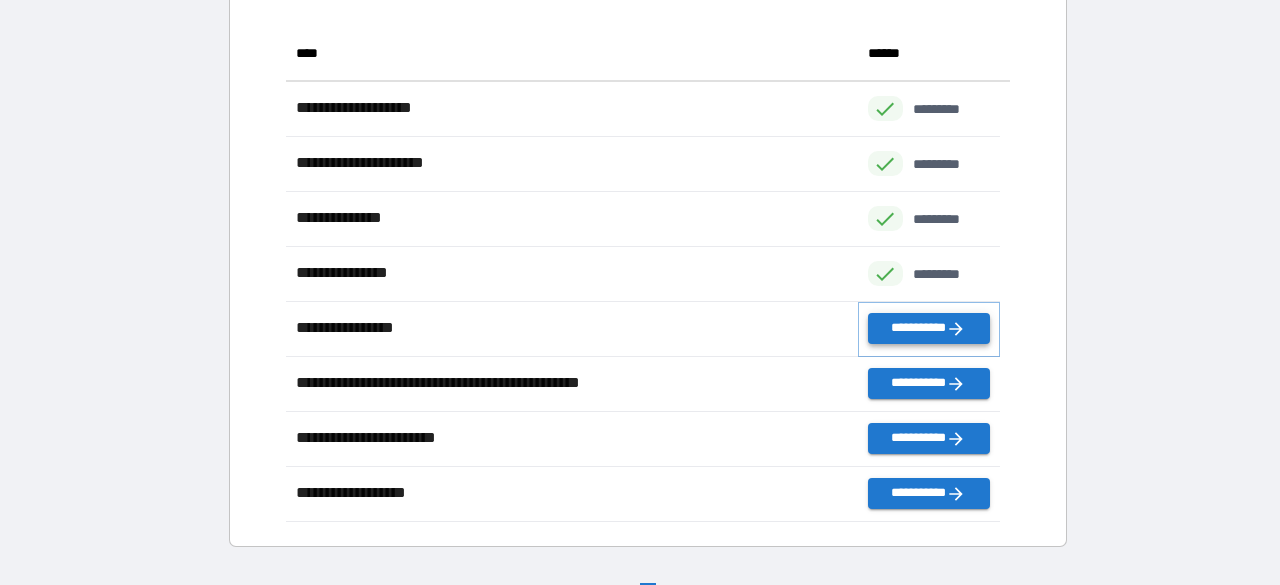 click on "**********" at bounding box center [929, 328] 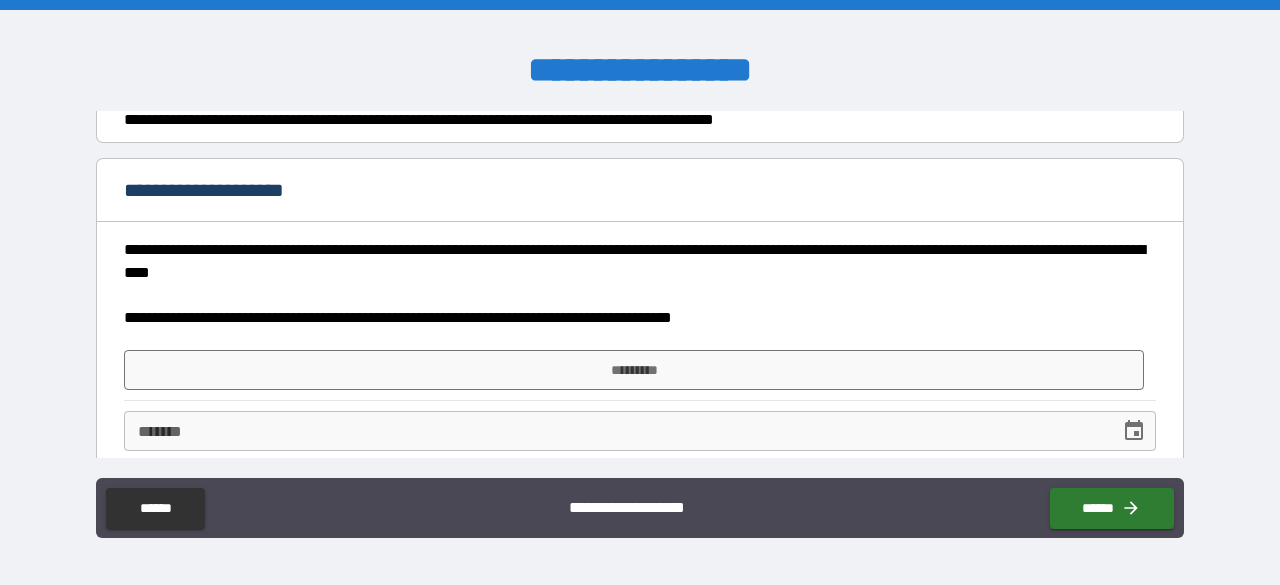 scroll, scrollTop: 792, scrollLeft: 0, axis: vertical 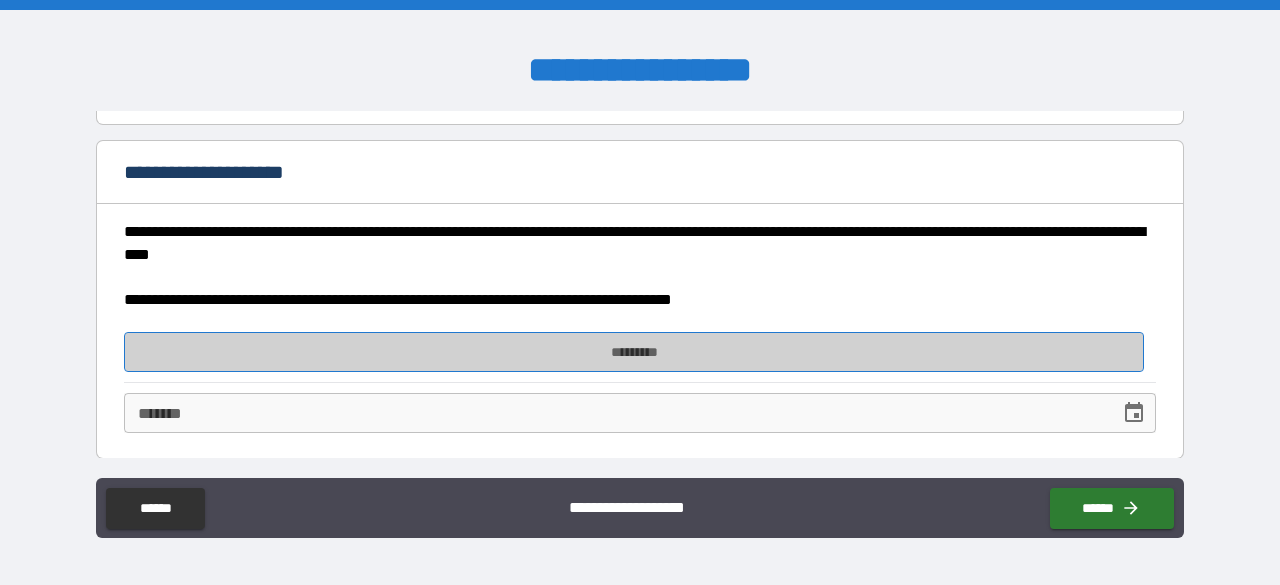 click on "*********" at bounding box center [634, 352] 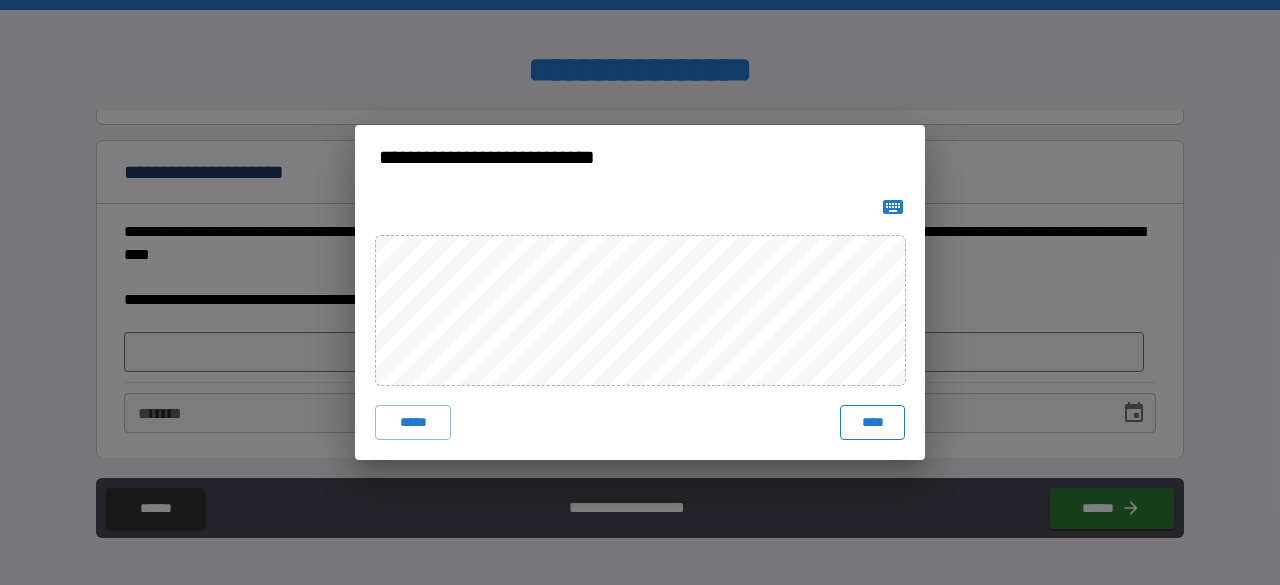 click on "****" at bounding box center [872, 423] 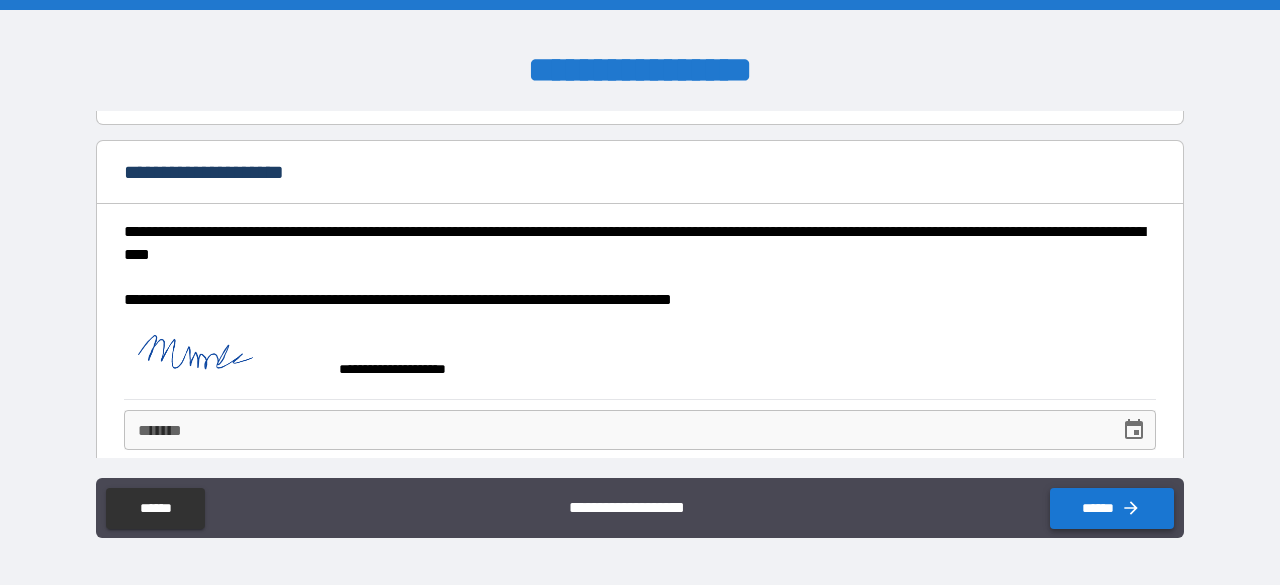 click on "******" at bounding box center (1112, 508) 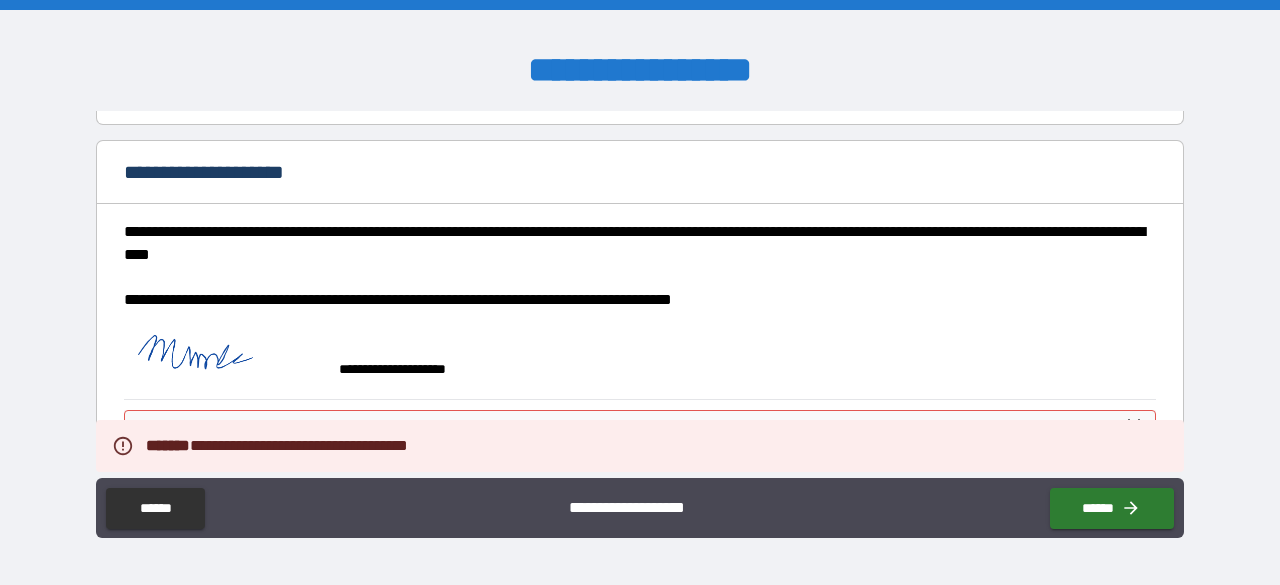 scroll, scrollTop: 810, scrollLeft: 0, axis: vertical 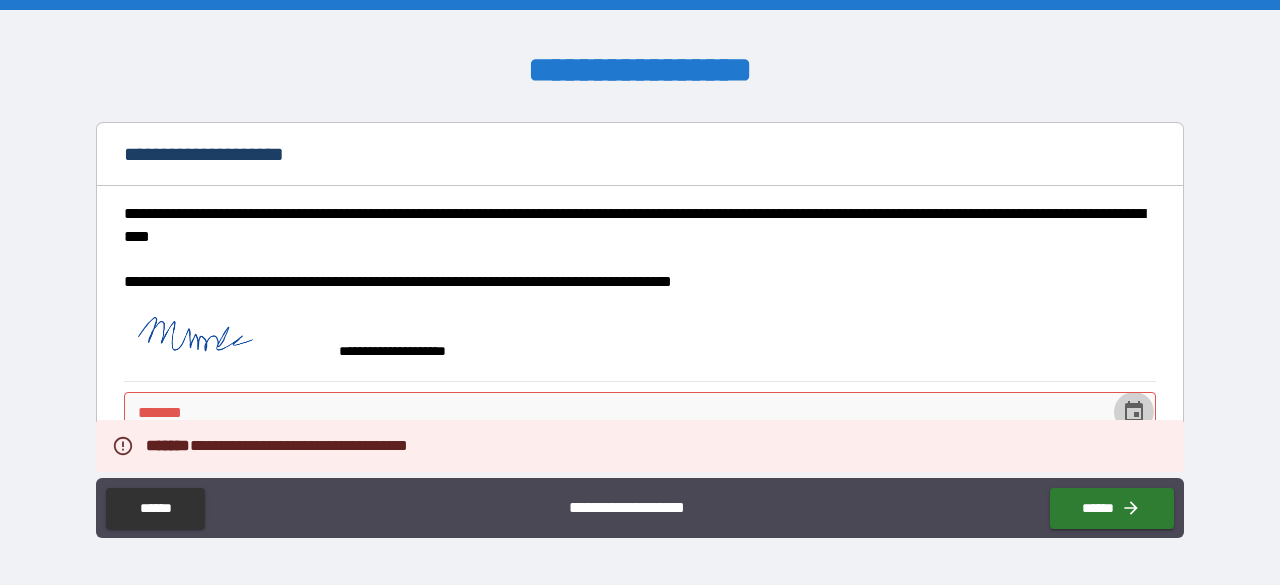 click 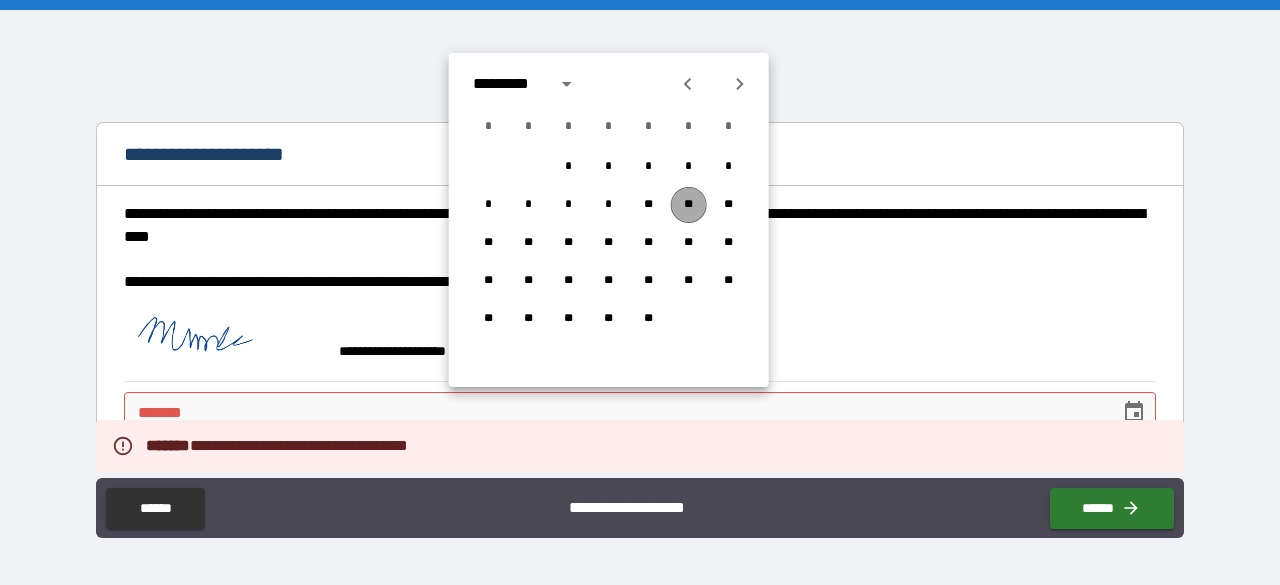 click on "**" at bounding box center [689, 205] 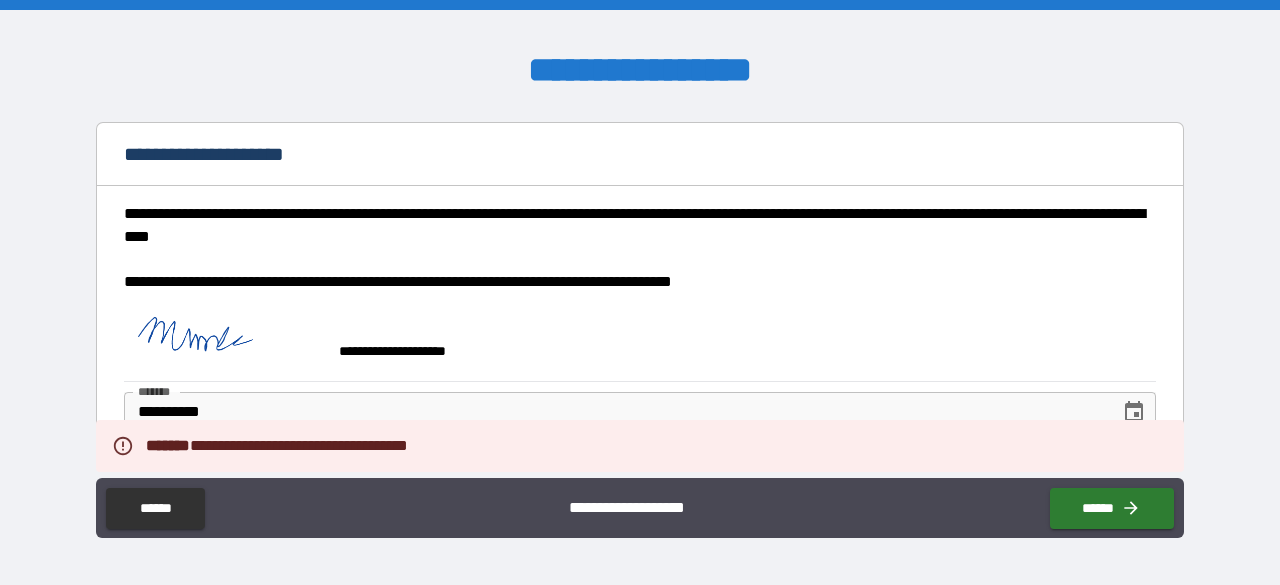 click on "**********" at bounding box center [640, 508] 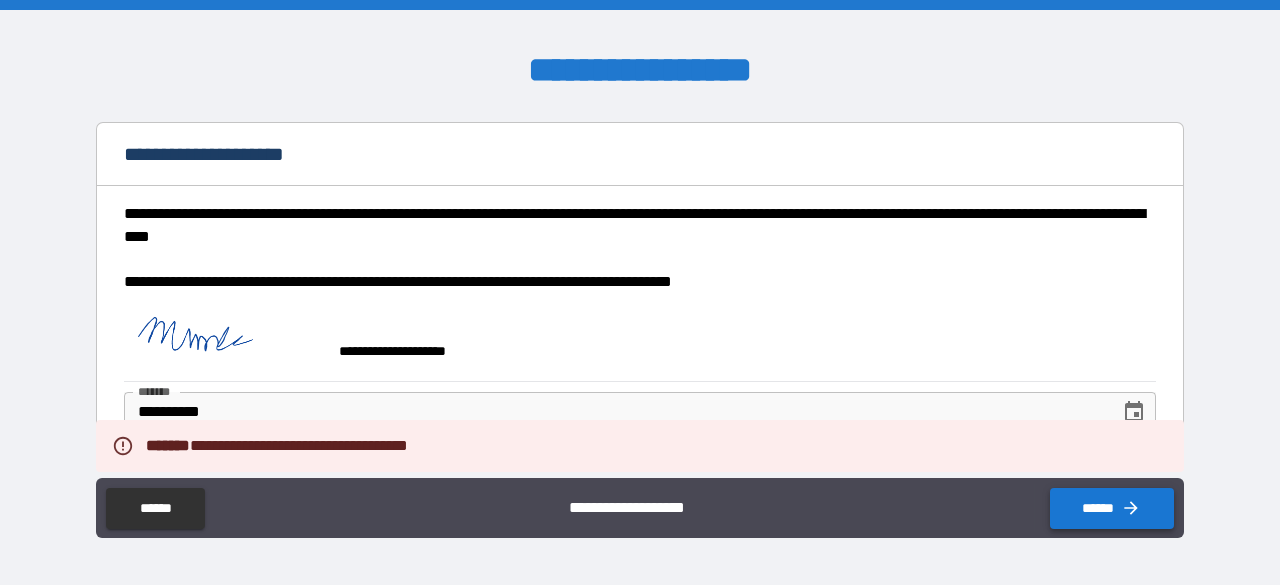 click on "******" at bounding box center [1112, 508] 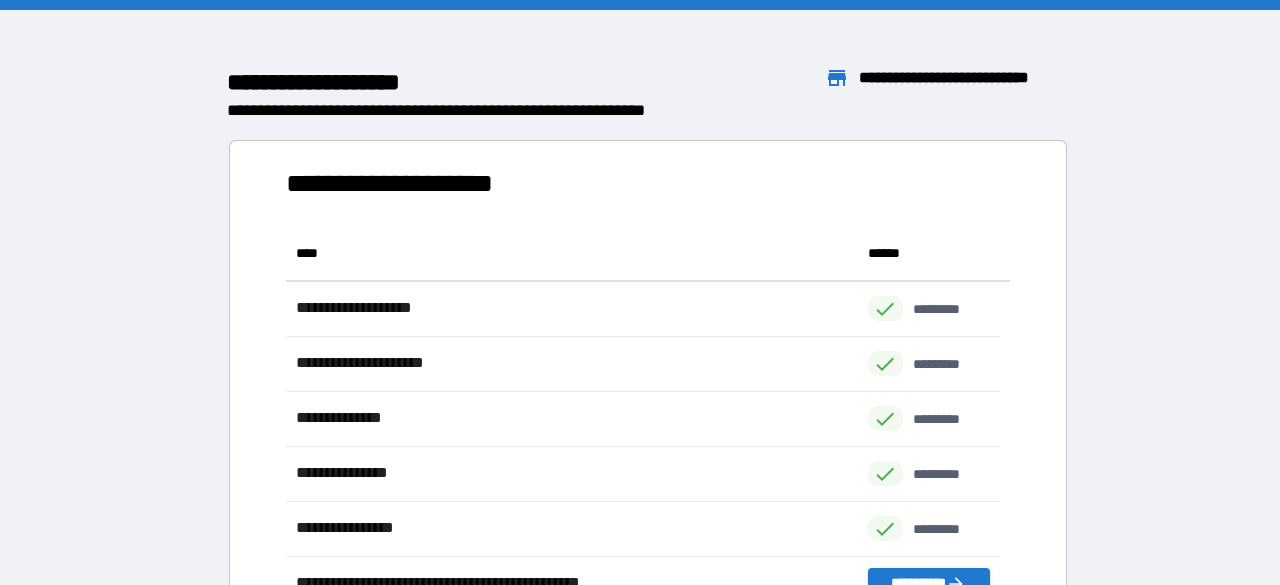 scroll, scrollTop: 16, scrollLeft: 16, axis: both 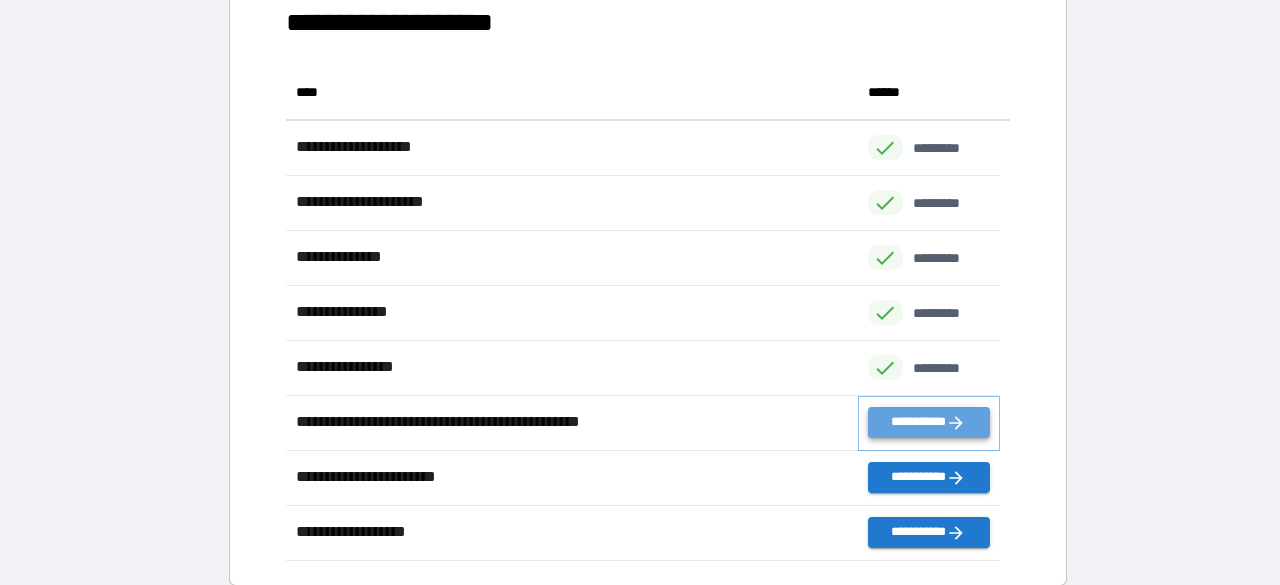 click on "**********" at bounding box center (929, 422) 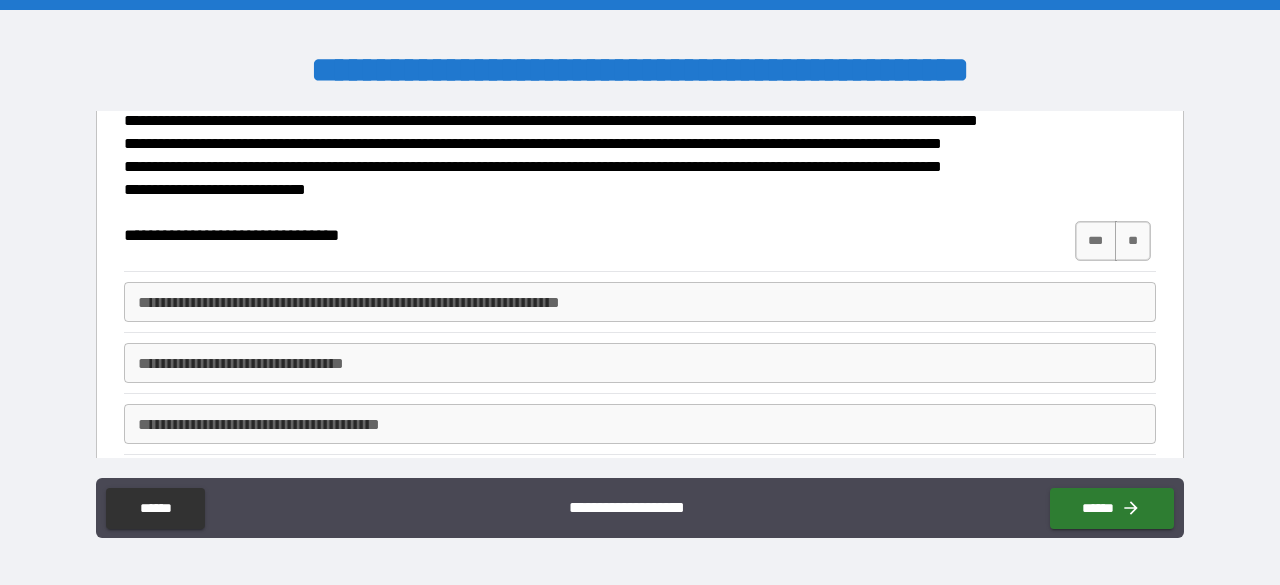 scroll, scrollTop: 52, scrollLeft: 0, axis: vertical 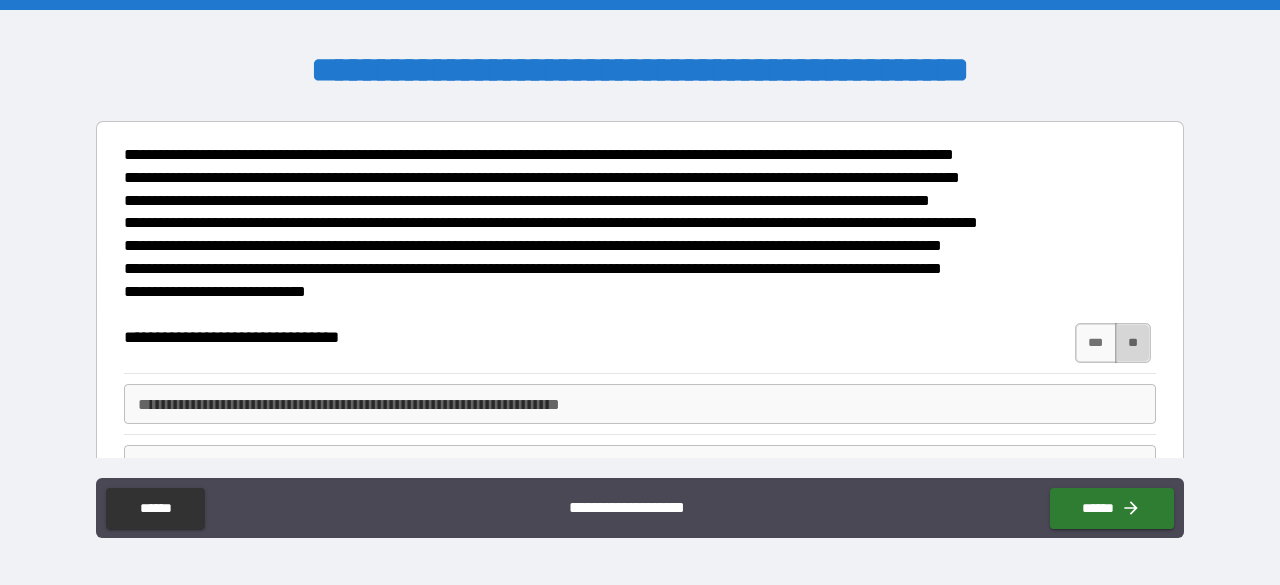 click on "**" at bounding box center [1133, 343] 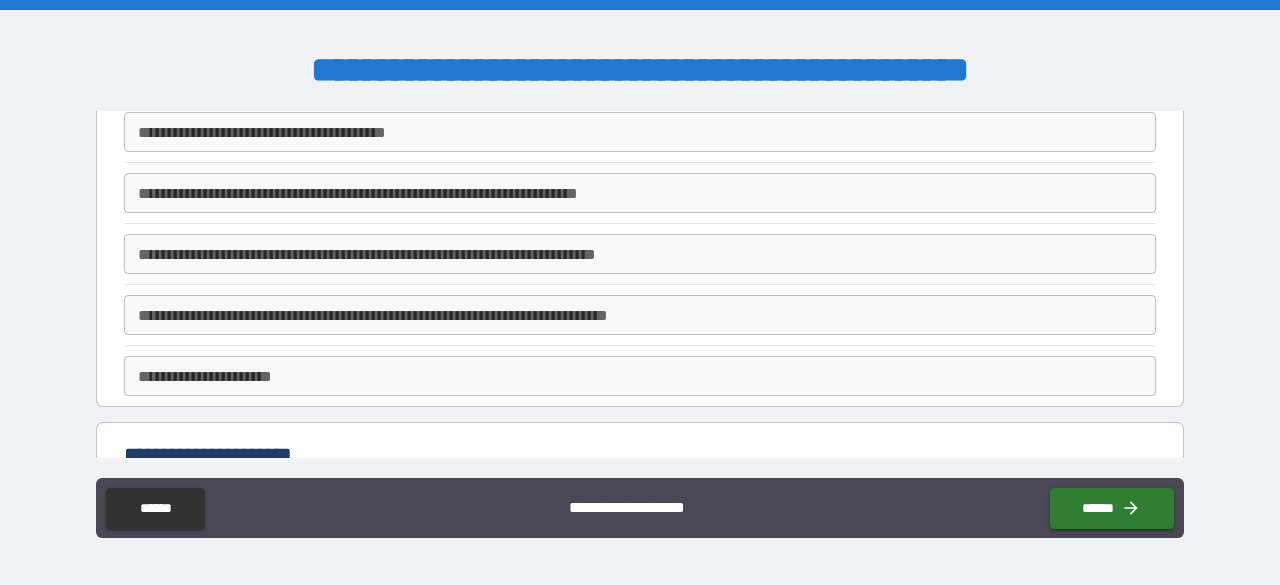 scroll, scrollTop: 1409, scrollLeft: 0, axis: vertical 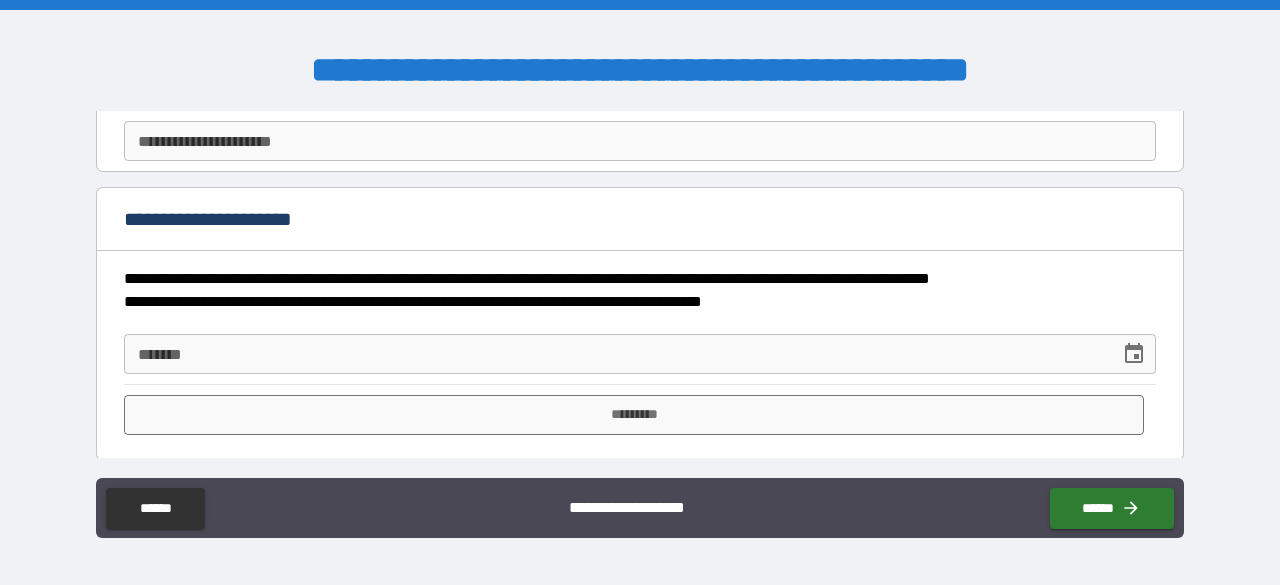 click 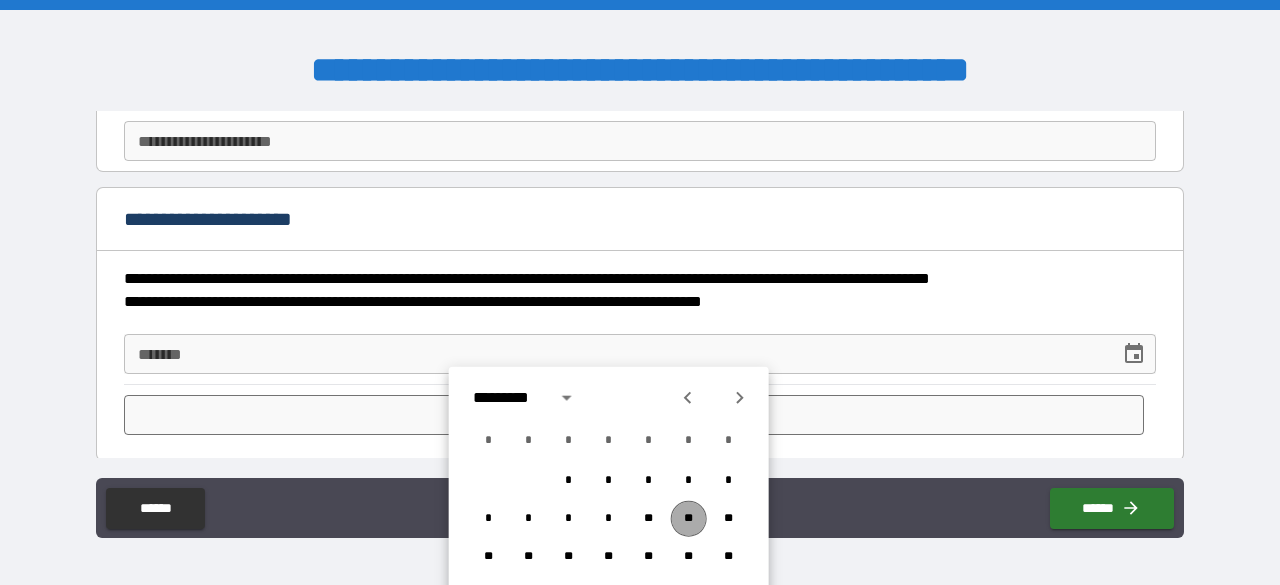 click on "**" at bounding box center [689, 519] 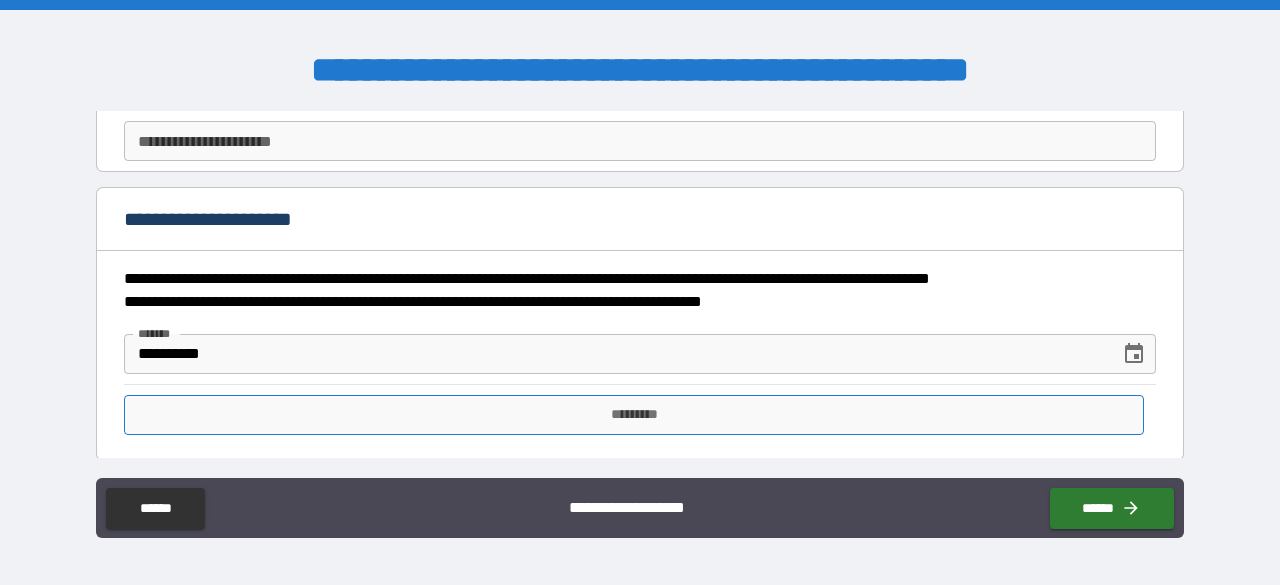 click on "*********" at bounding box center (634, 415) 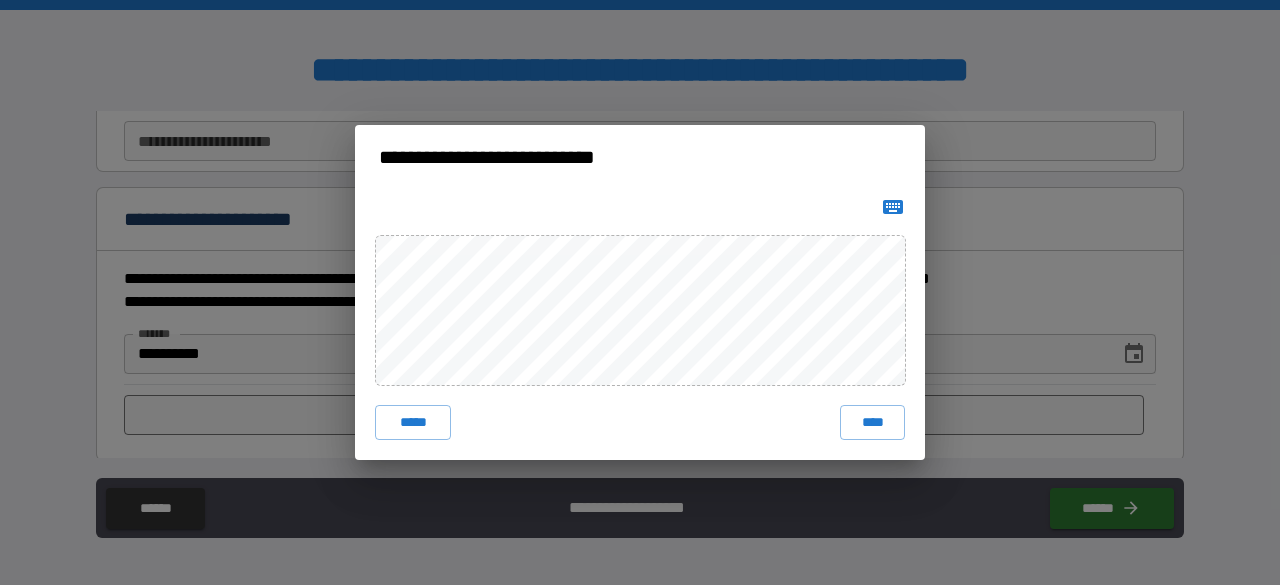 click on "***** ****" at bounding box center [640, 423] 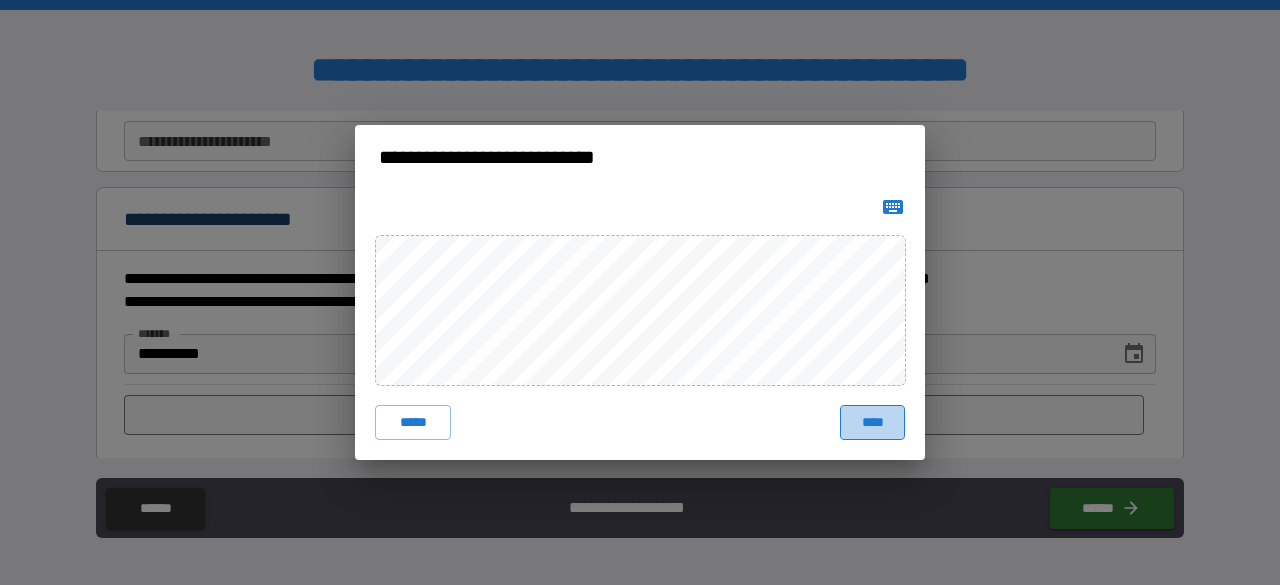 click on "****" at bounding box center [872, 423] 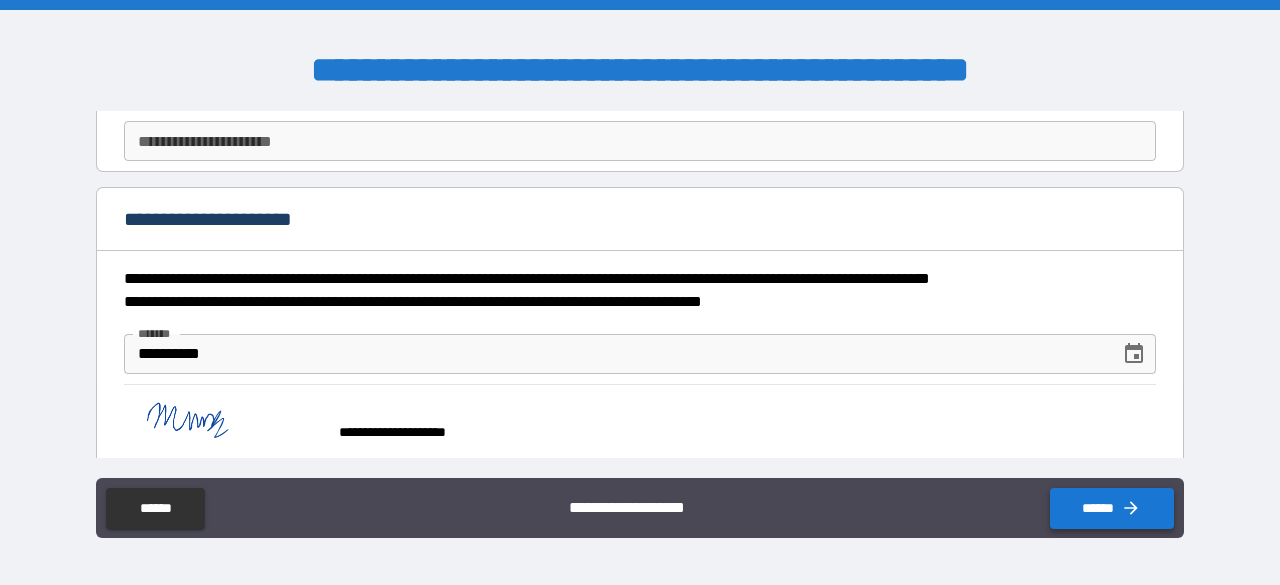 click on "******" at bounding box center [1112, 508] 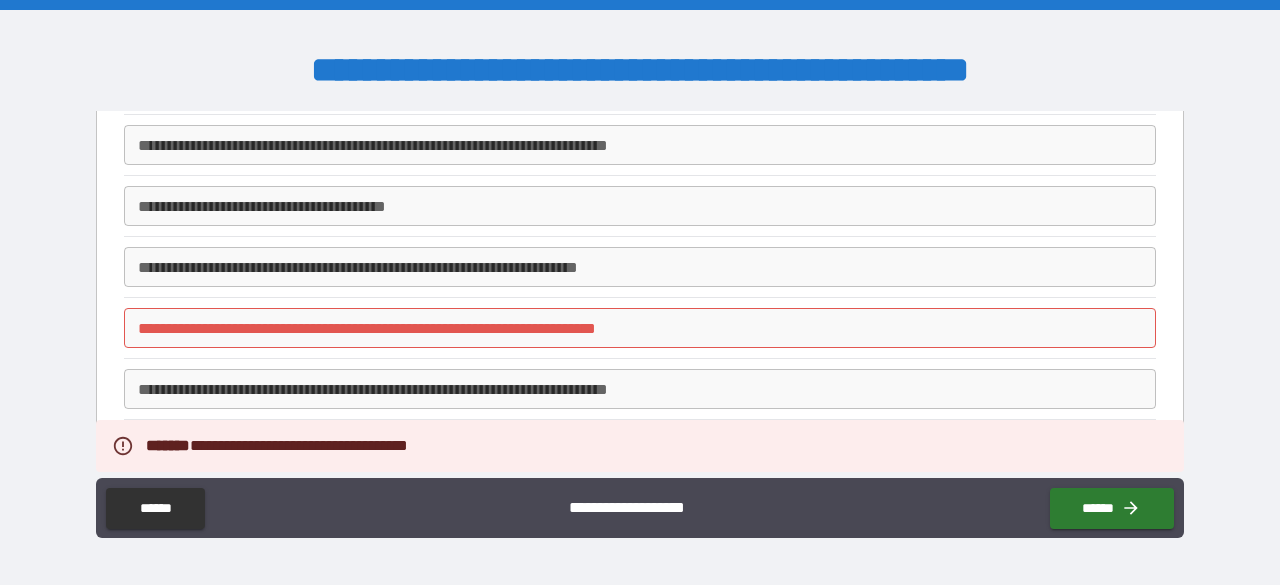 scroll, scrollTop: 1101, scrollLeft: 0, axis: vertical 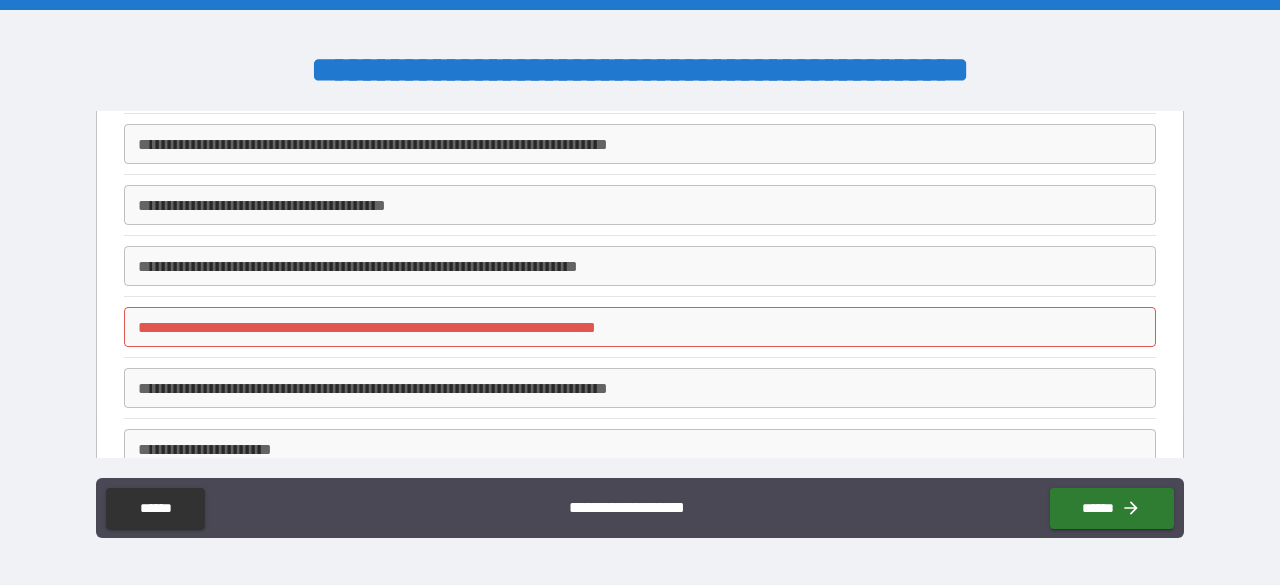 click on "**********" at bounding box center [640, 327] 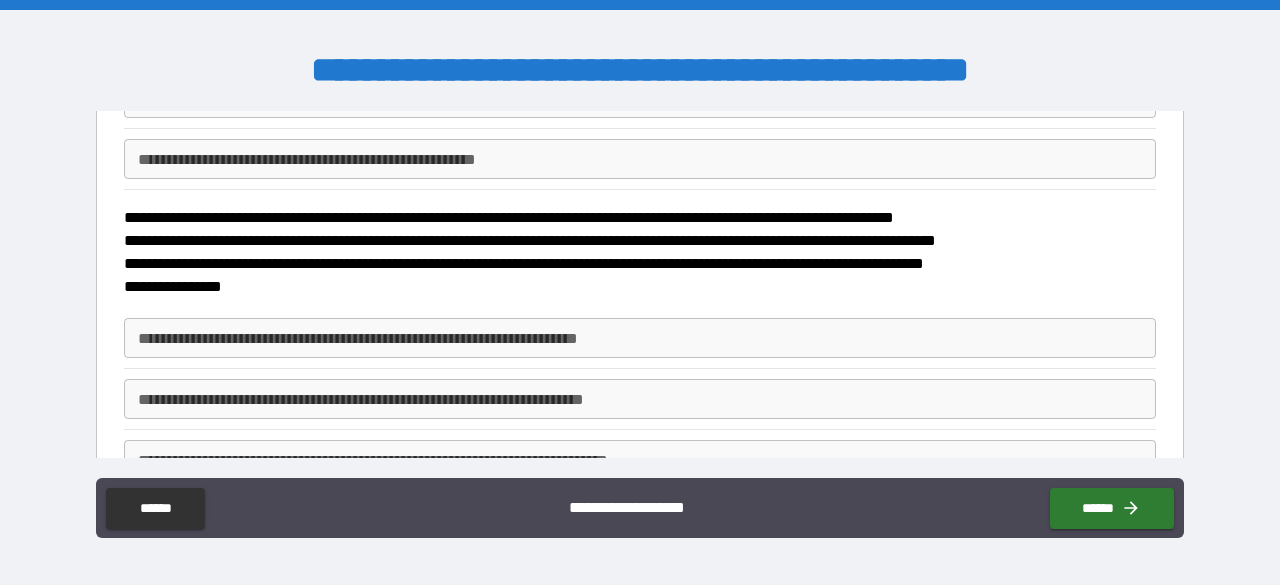 scroll, scrollTop: 625, scrollLeft: 0, axis: vertical 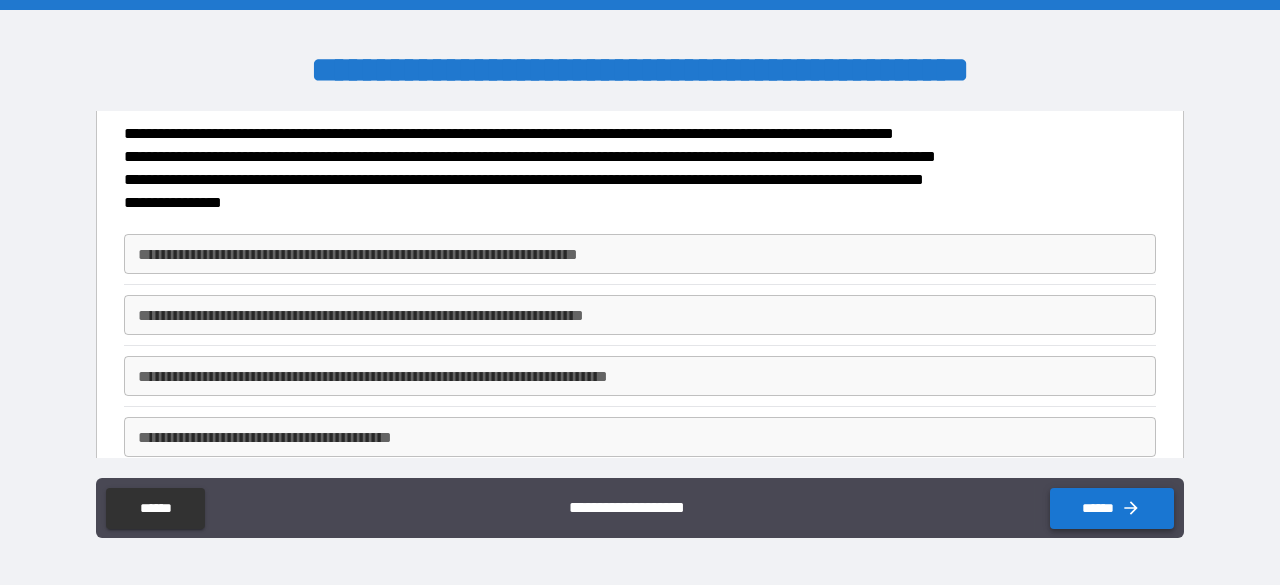 type on "****" 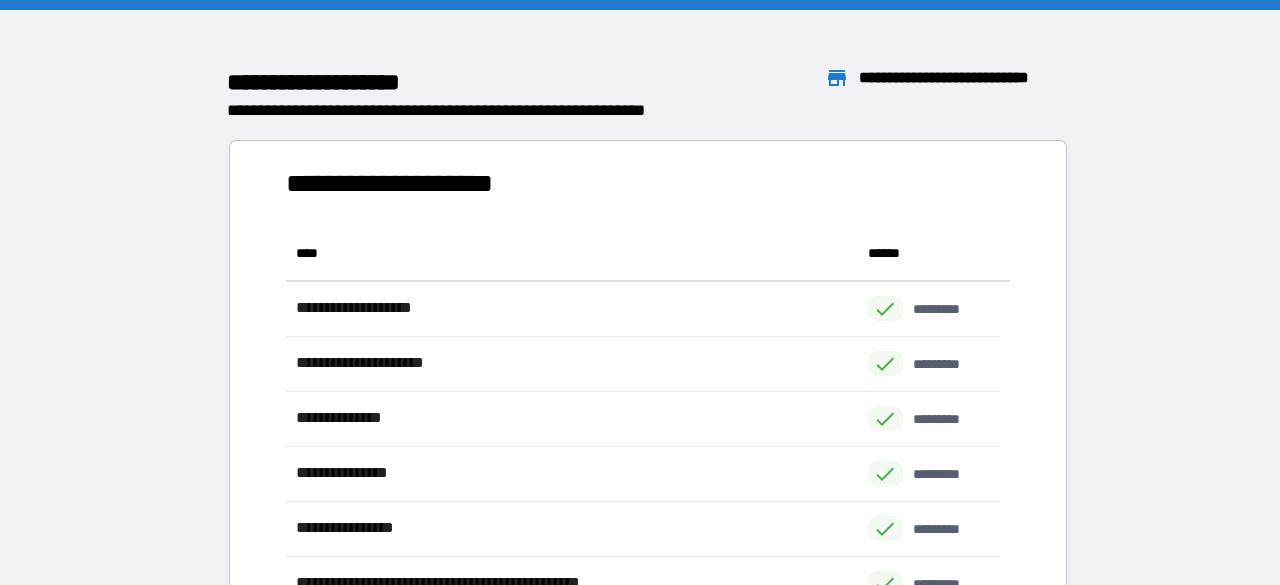scroll, scrollTop: 16, scrollLeft: 16, axis: both 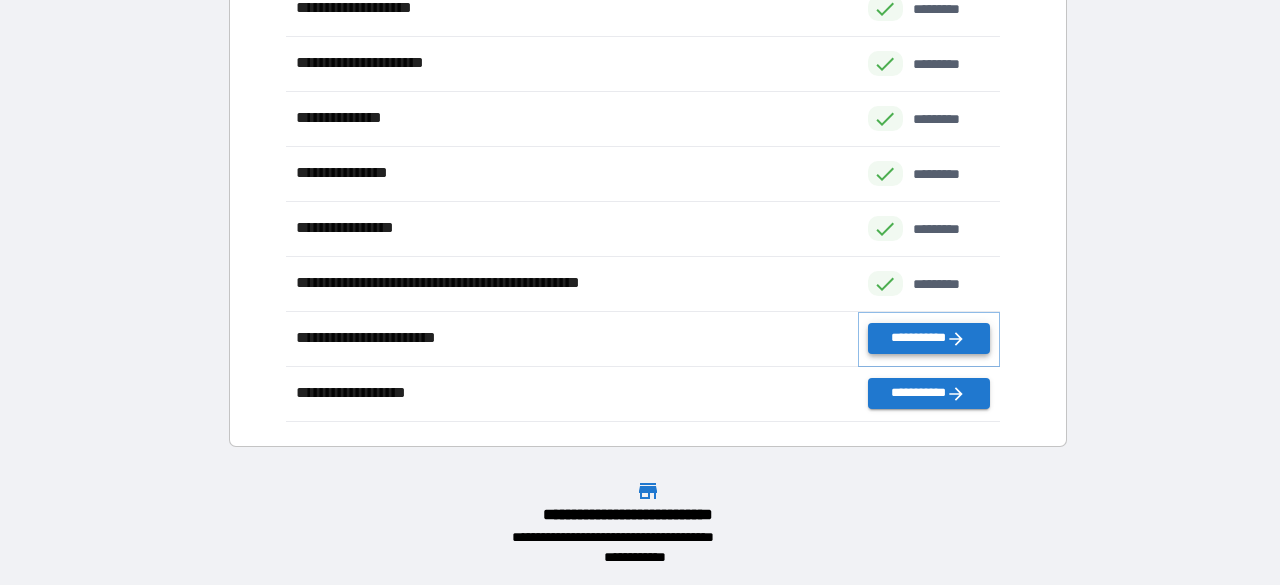 click on "**********" at bounding box center [929, 338] 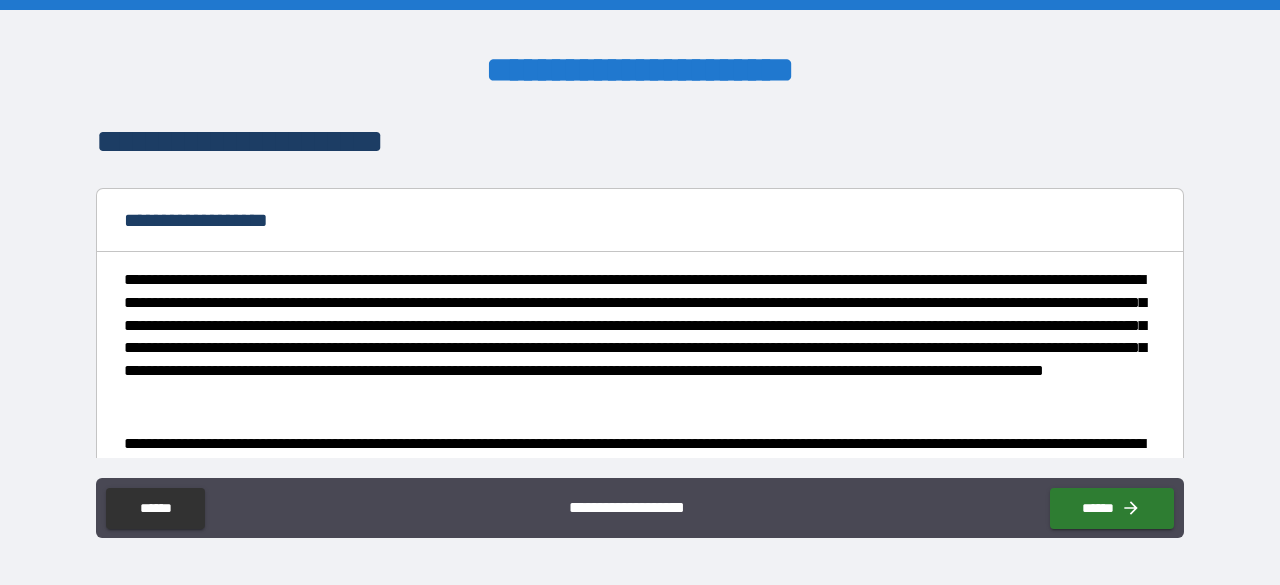 scroll, scrollTop: 132, scrollLeft: 0, axis: vertical 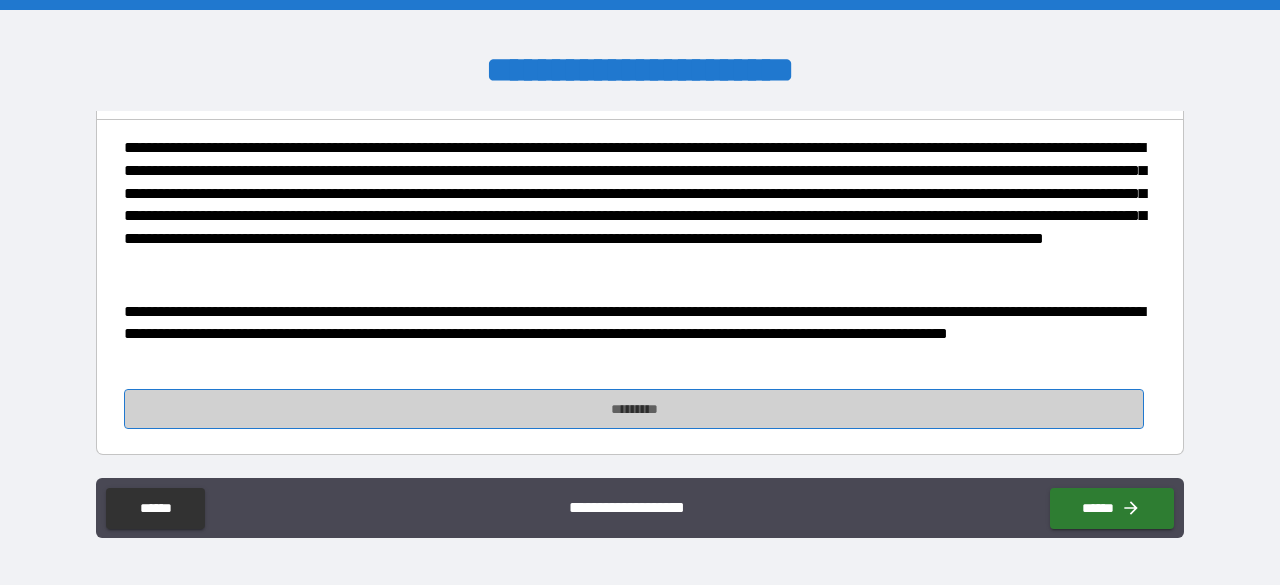 click on "*********" at bounding box center (634, 409) 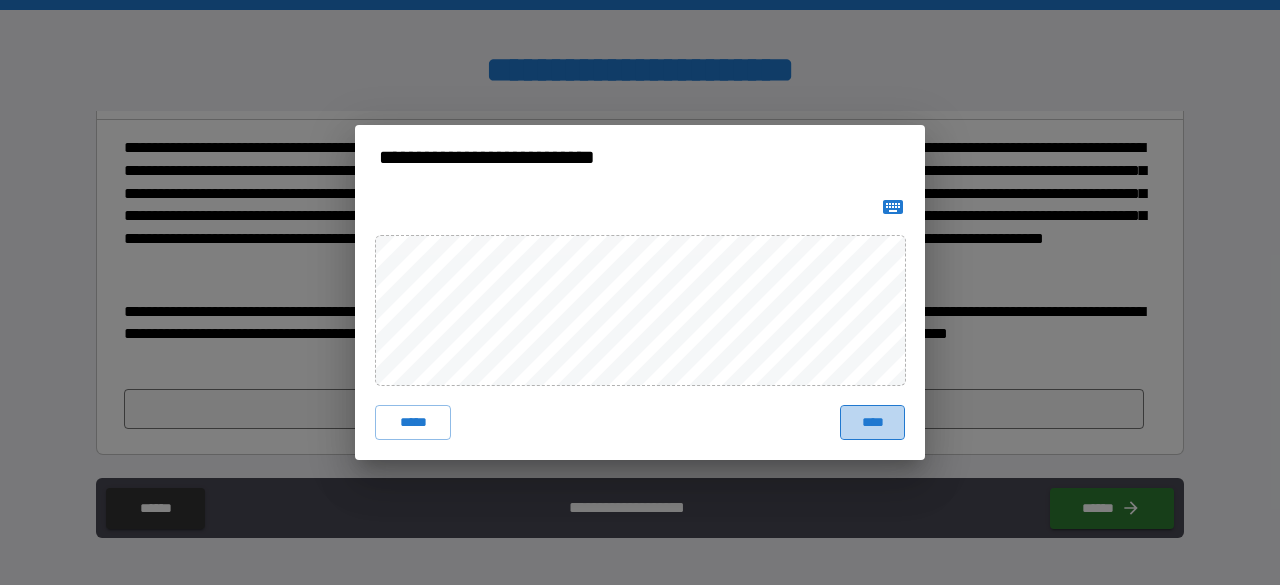 click on "****" at bounding box center [872, 423] 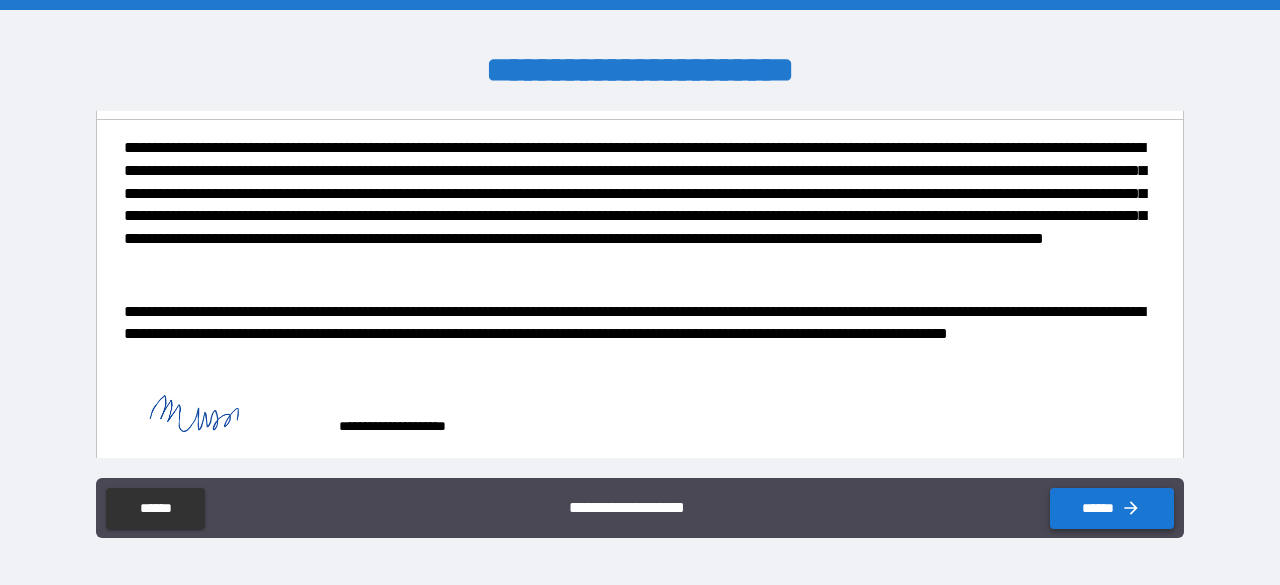 click on "******" at bounding box center (1112, 508) 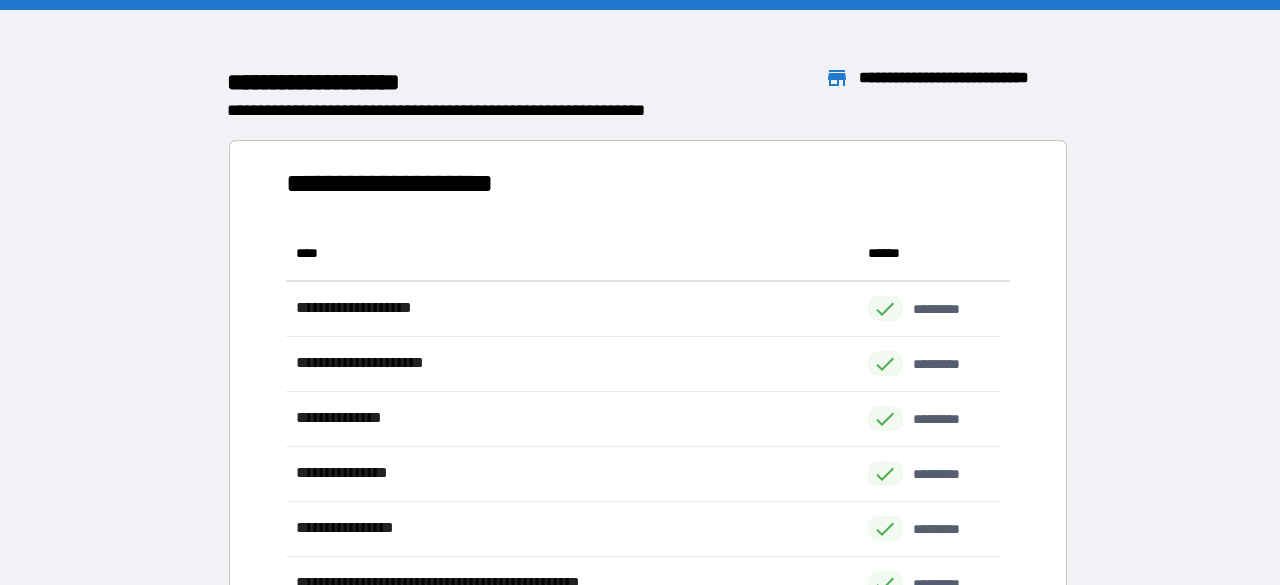 scroll, scrollTop: 16, scrollLeft: 16, axis: both 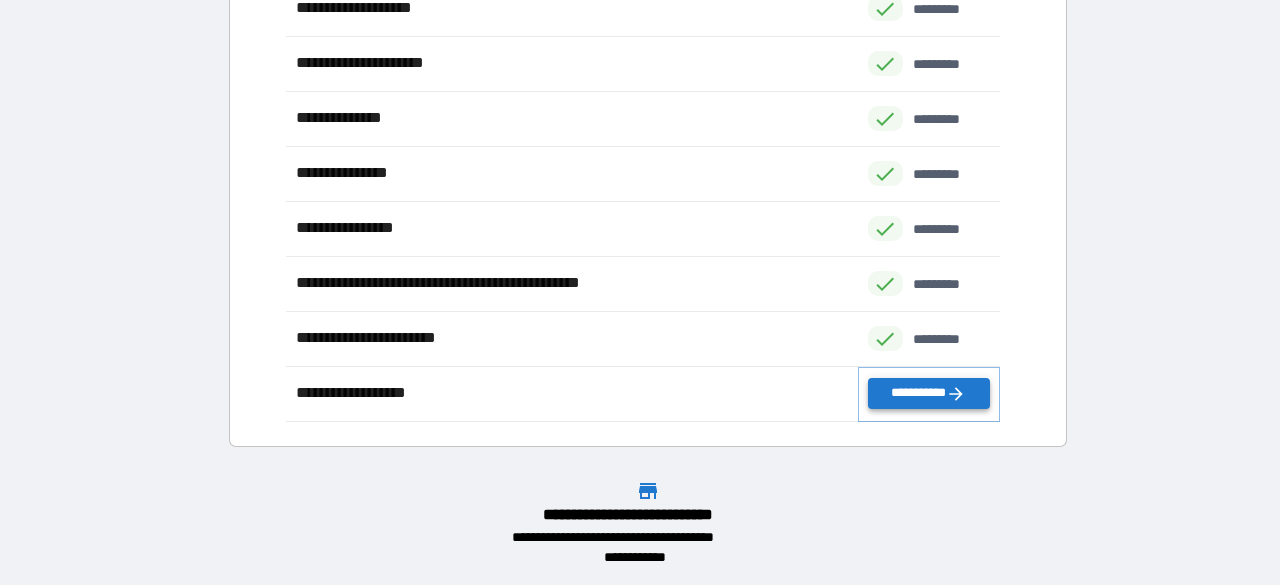 click on "**********" at bounding box center (929, 393) 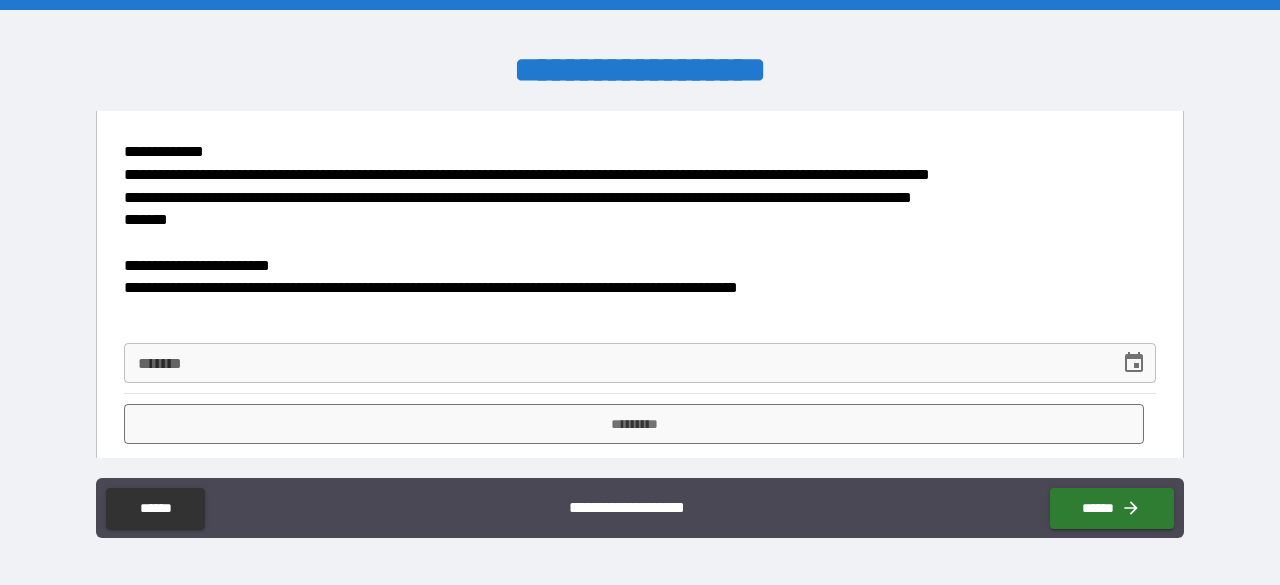 scroll, scrollTop: 325, scrollLeft: 0, axis: vertical 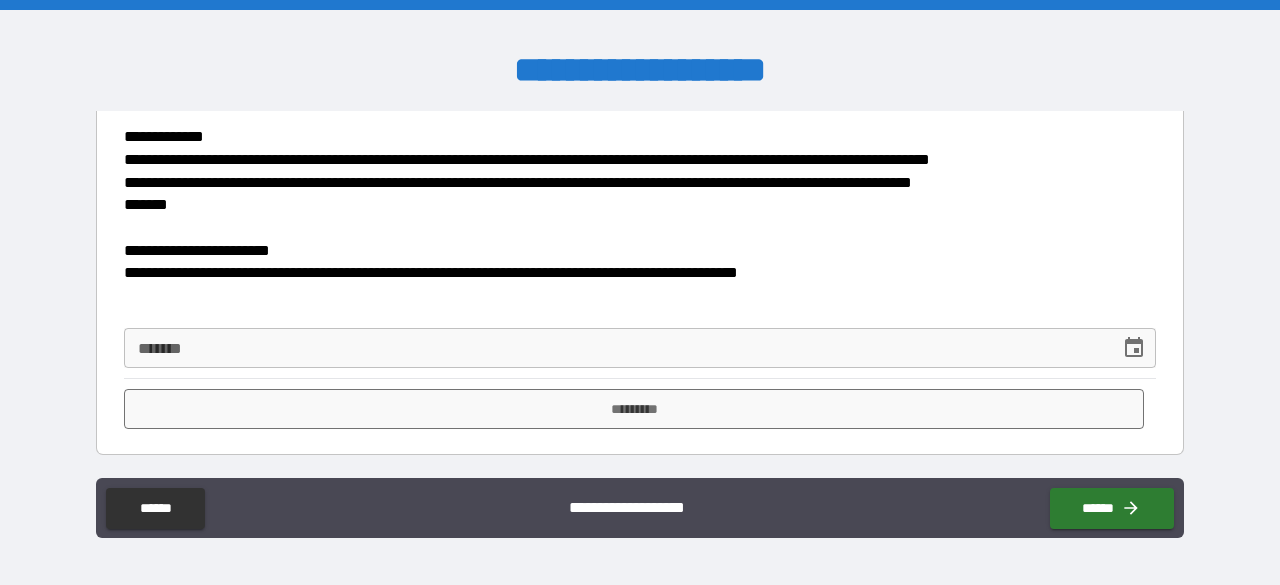 click 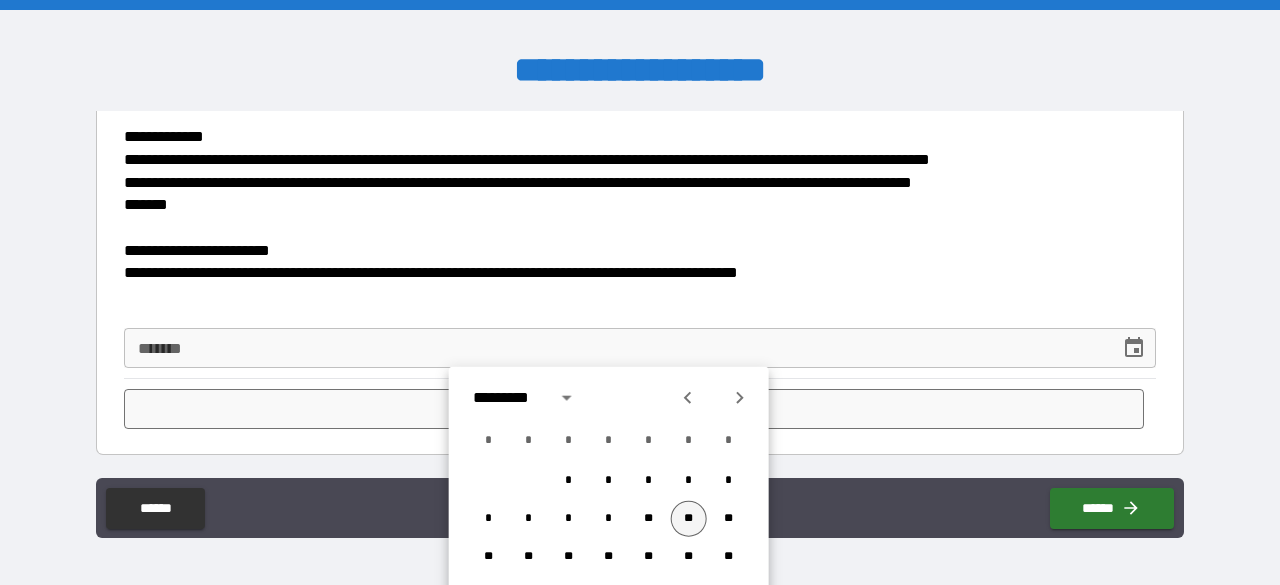 click on "**" at bounding box center [689, 519] 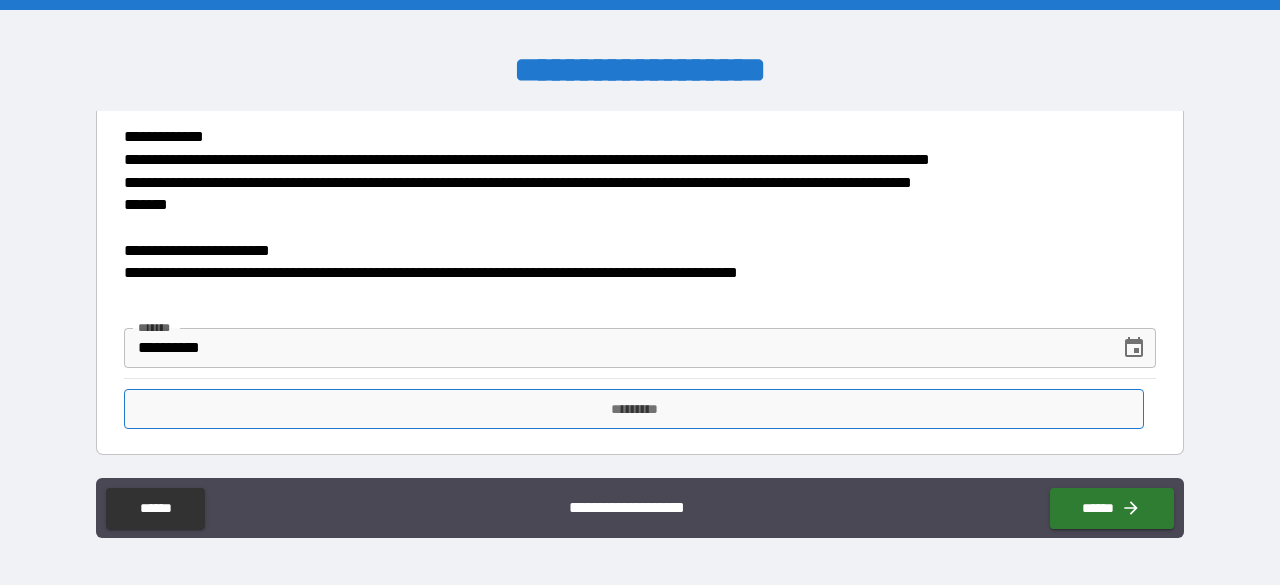 click on "*********" at bounding box center (634, 409) 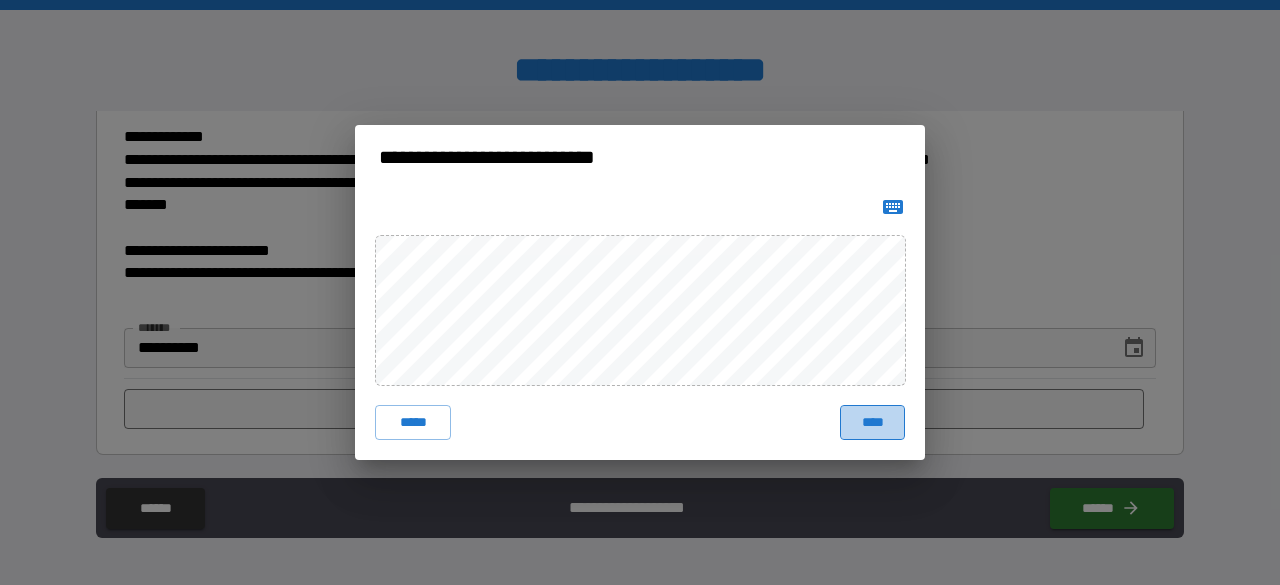 click on "****" at bounding box center [872, 423] 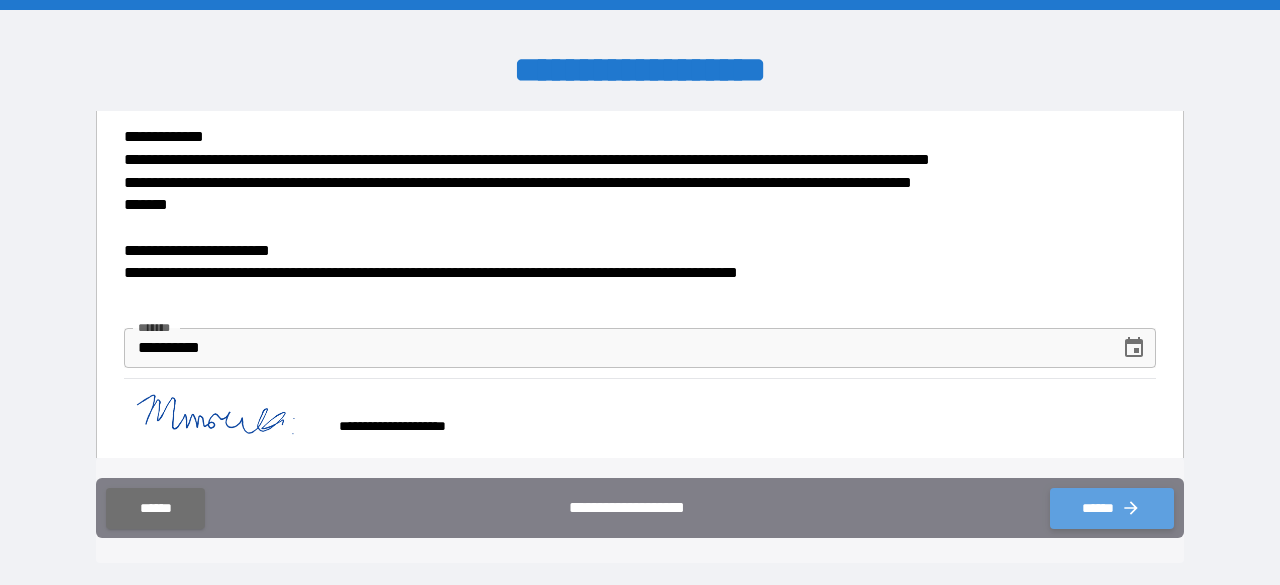 click on "******" at bounding box center (1112, 508) 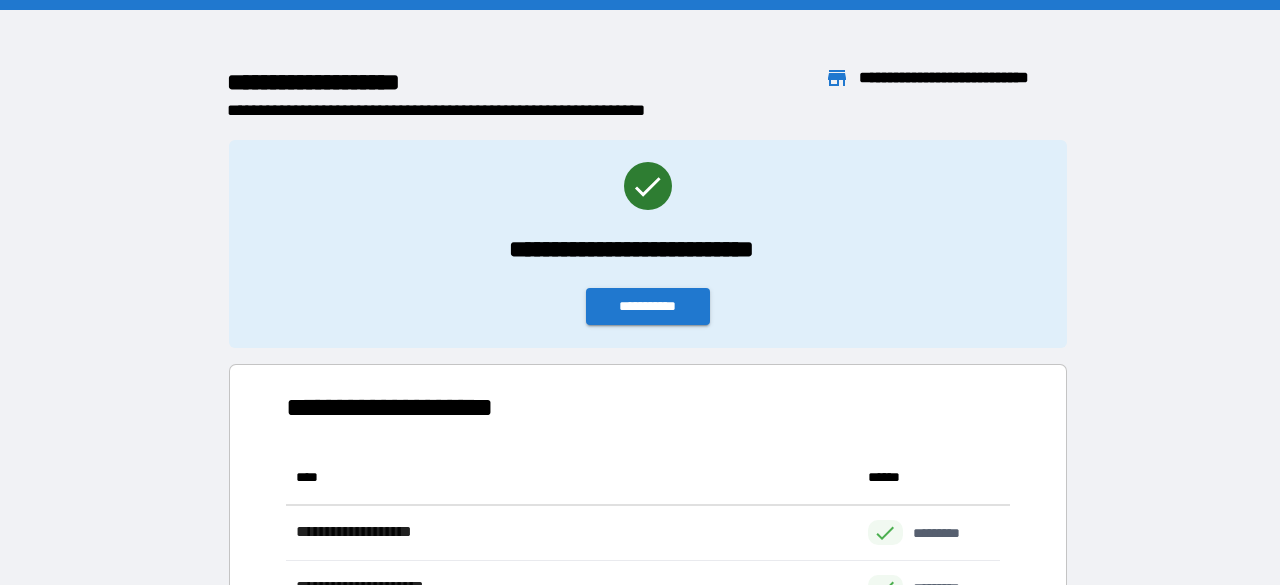 scroll, scrollTop: 16, scrollLeft: 16, axis: both 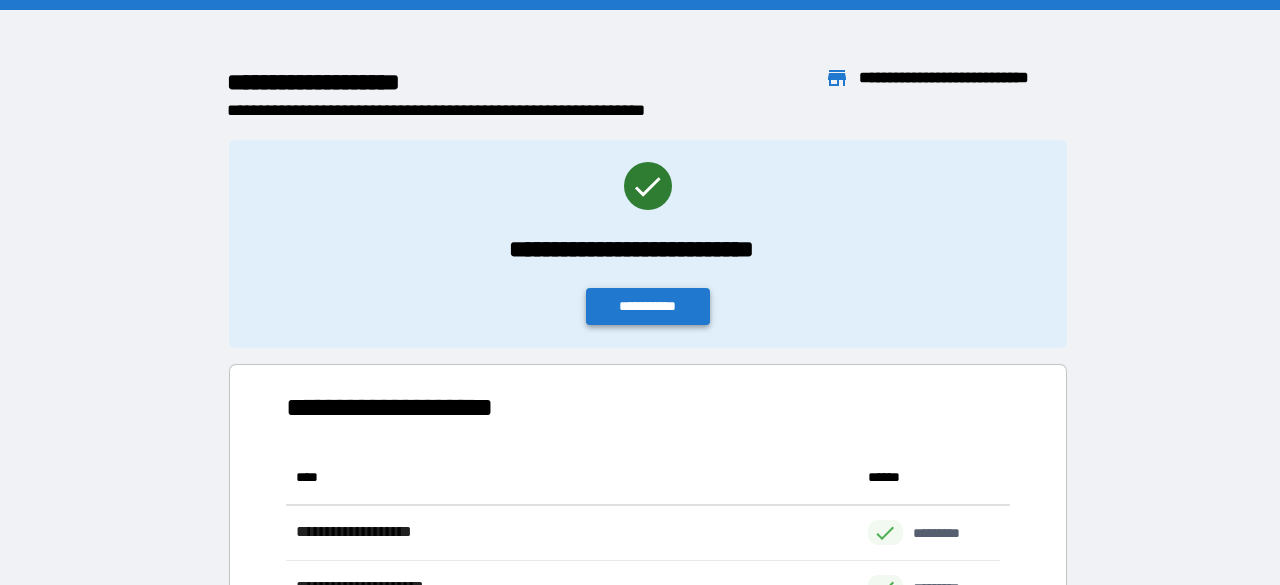 click on "**********" at bounding box center [648, 306] 